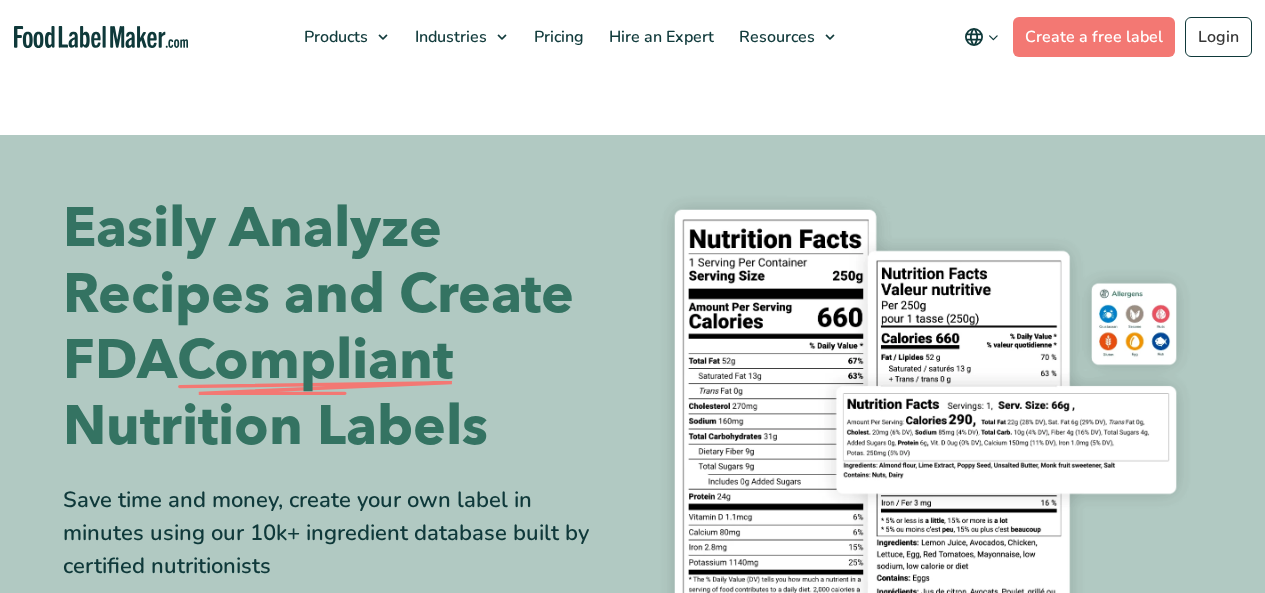 scroll, scrollTop: 0, scrollLeft: 0, axis: both 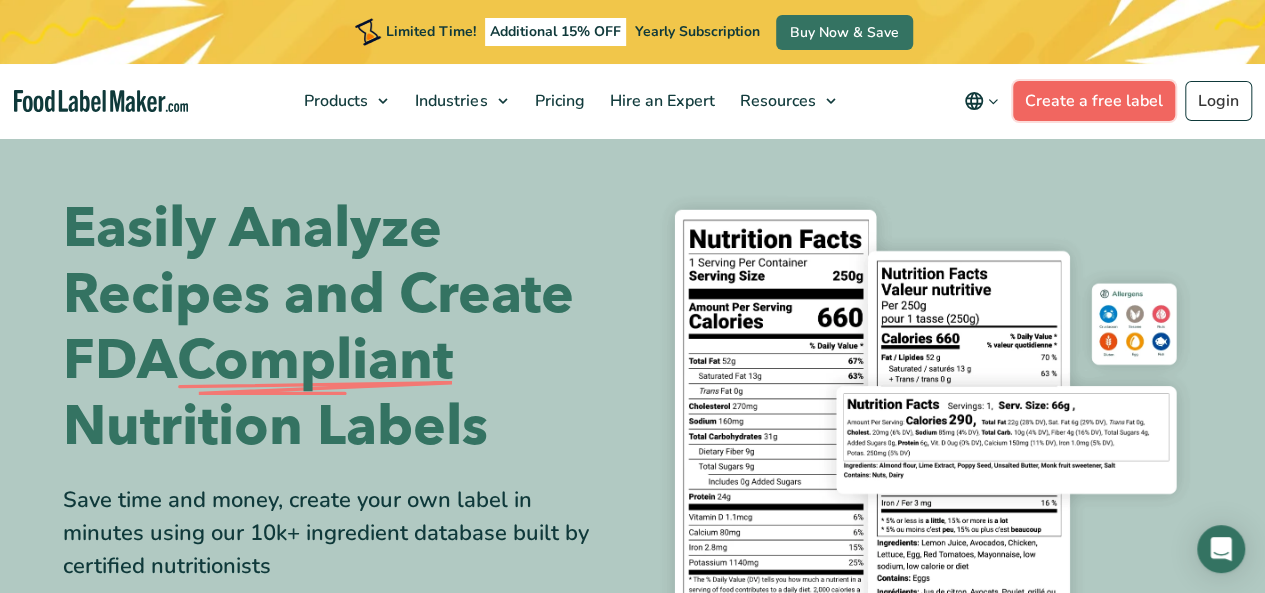 click on "Create a free label" at bounding box center (1094, 101) 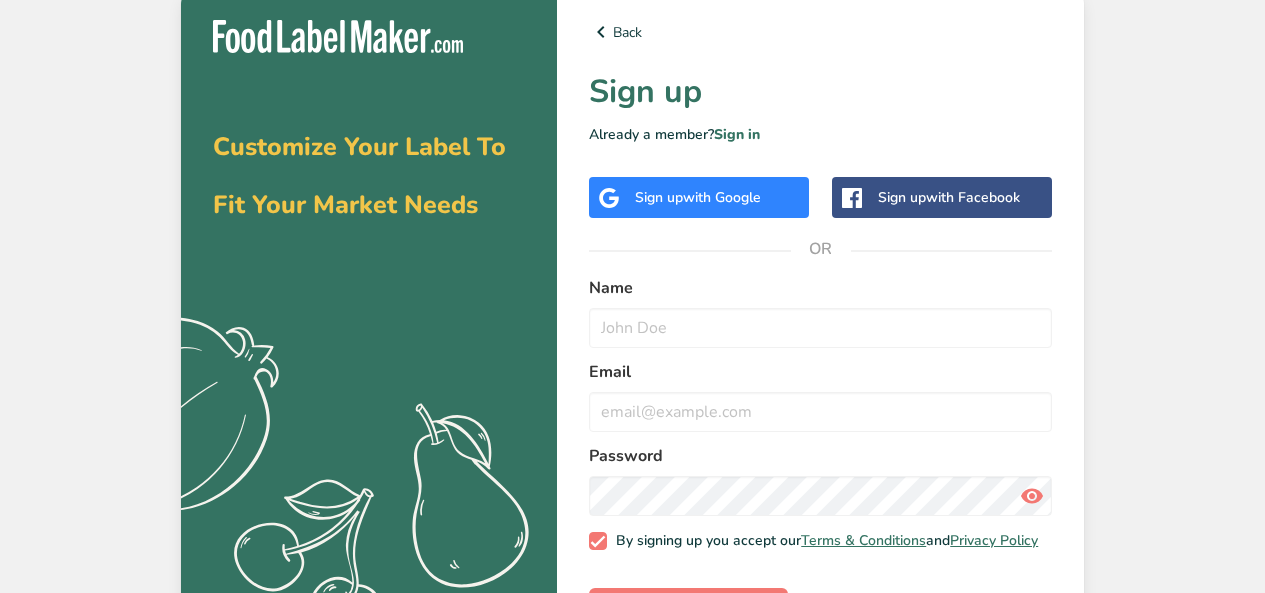 scroll, scrollTop: 0, scrollLeft: 0, axis: both 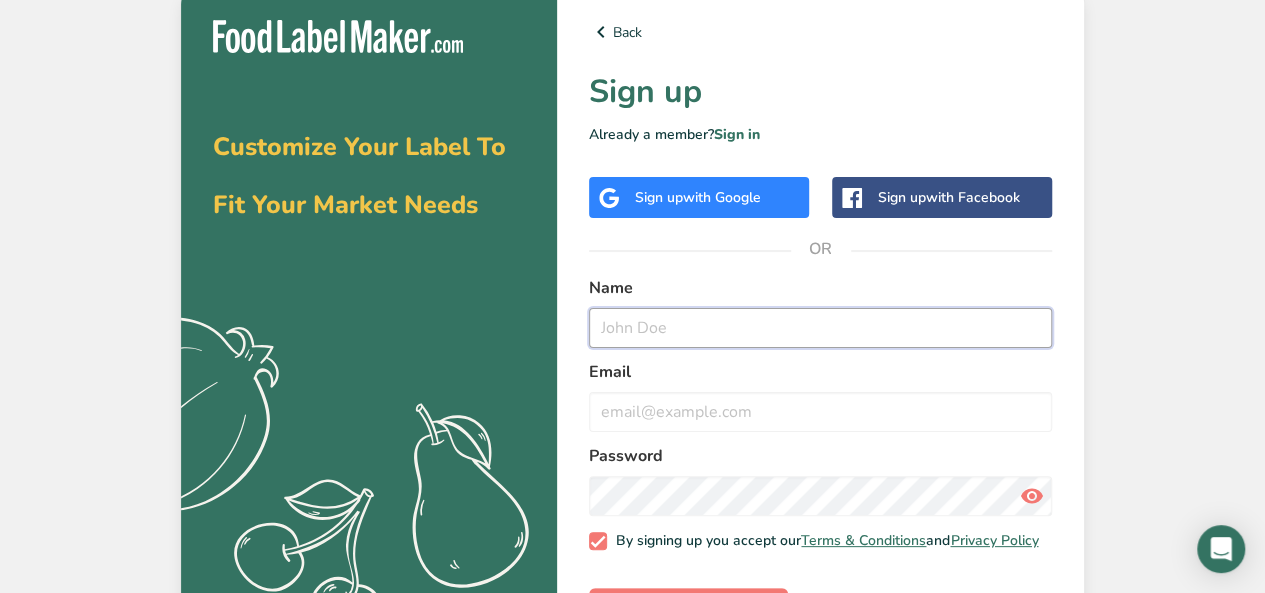 click at bounding box center (820, 328) 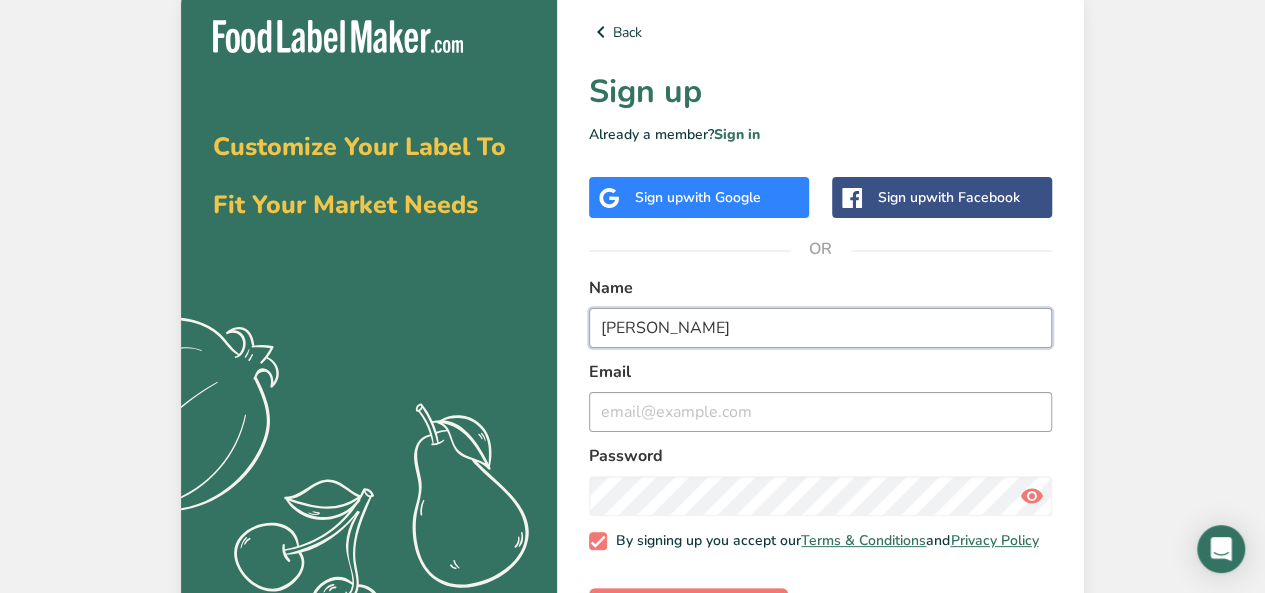 type on "melanie" 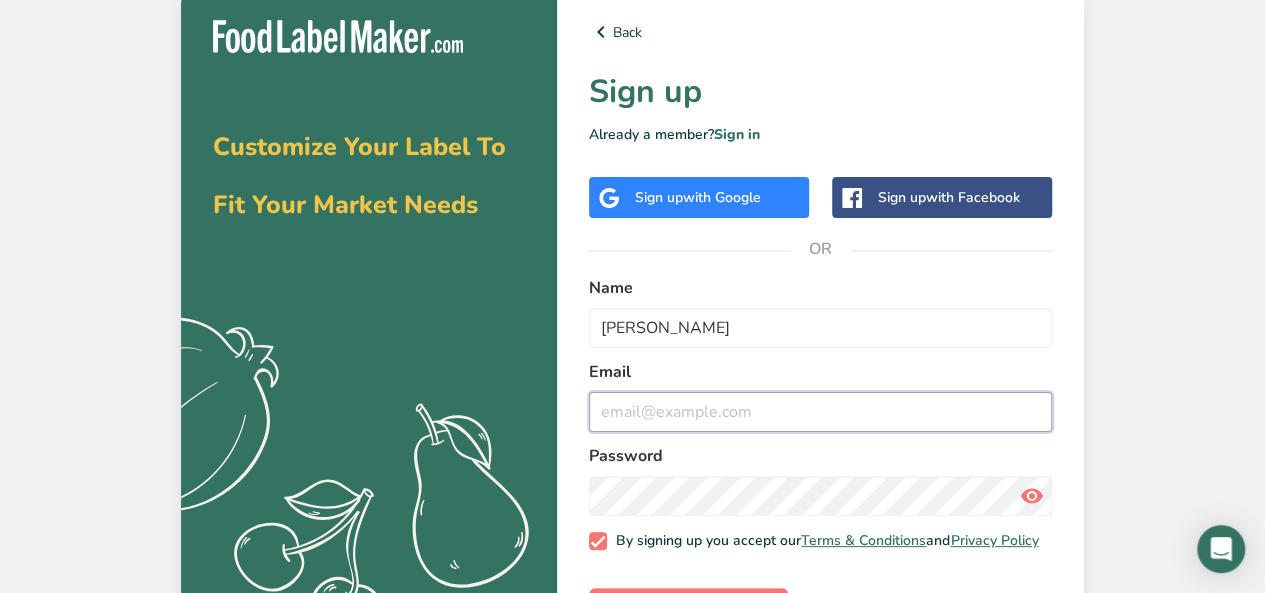 click at bounding box center [820, 412] 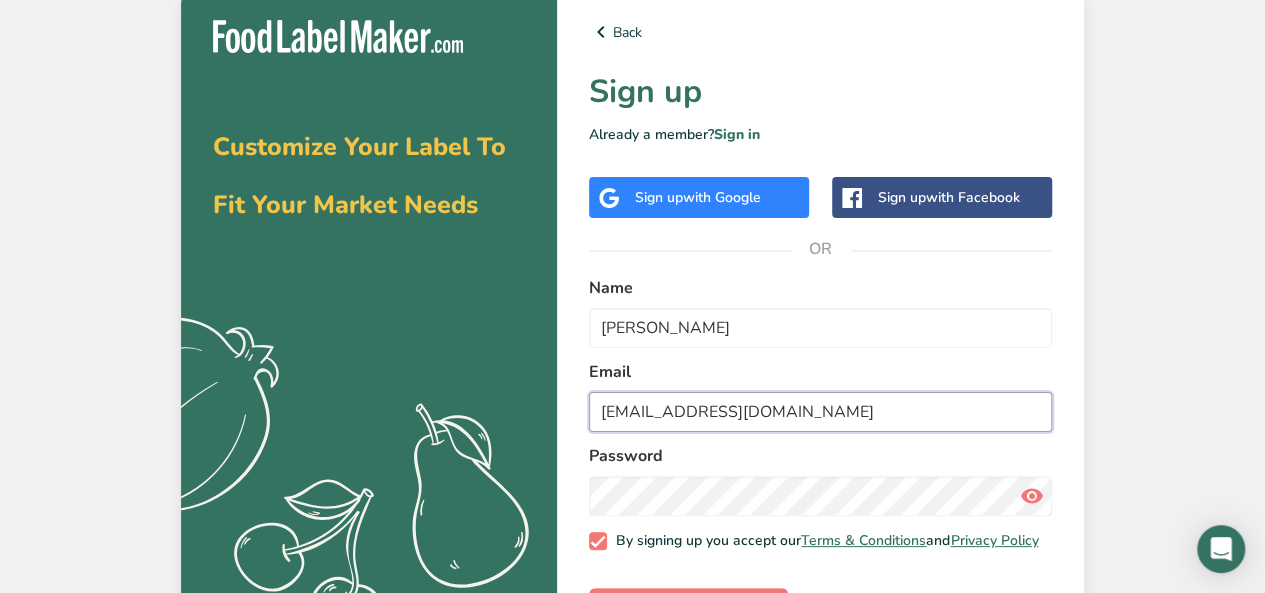 type on "ogdengranolacompany@gmail.com" 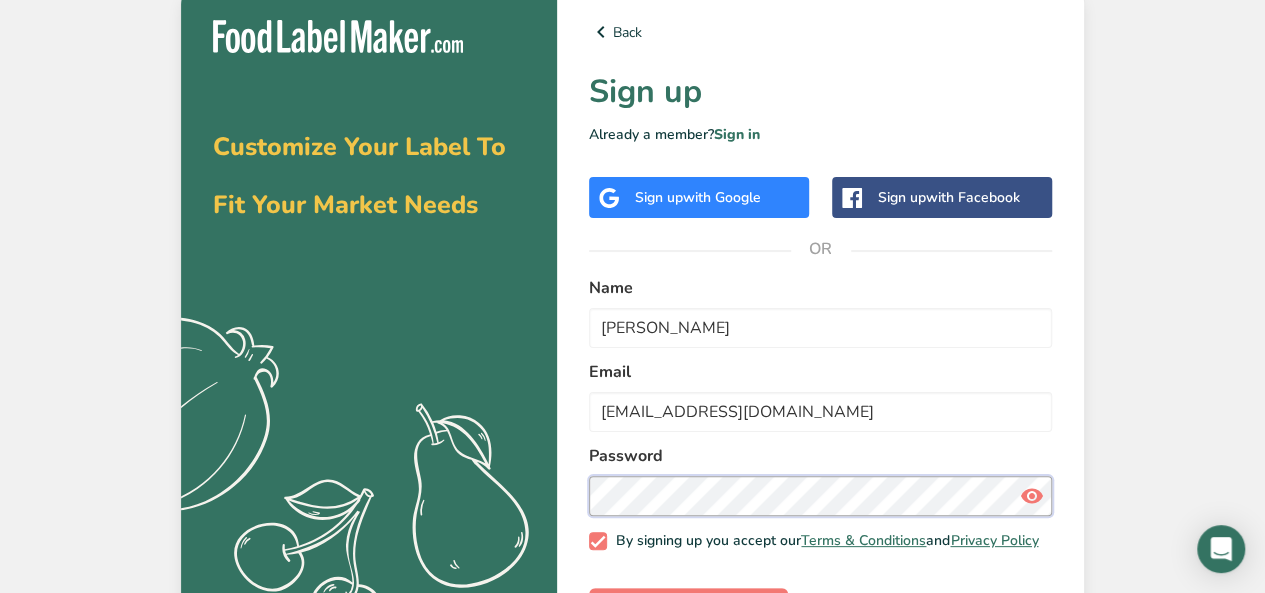 click on "Customize Your Label To Fit Your Market Needs   .a{fill:#f5f3ed;}
Back
Sign up
Already a member?
Sign in
Sign up  with Google
Sign up  with Facebook   OR   Name melanie   Email ogdengranolacompany@gmail.com   Password
By signing up you accept our
Terms & Conditions
and
Privacy Policy
Sign up for Free" at bounding box center [632, 324] 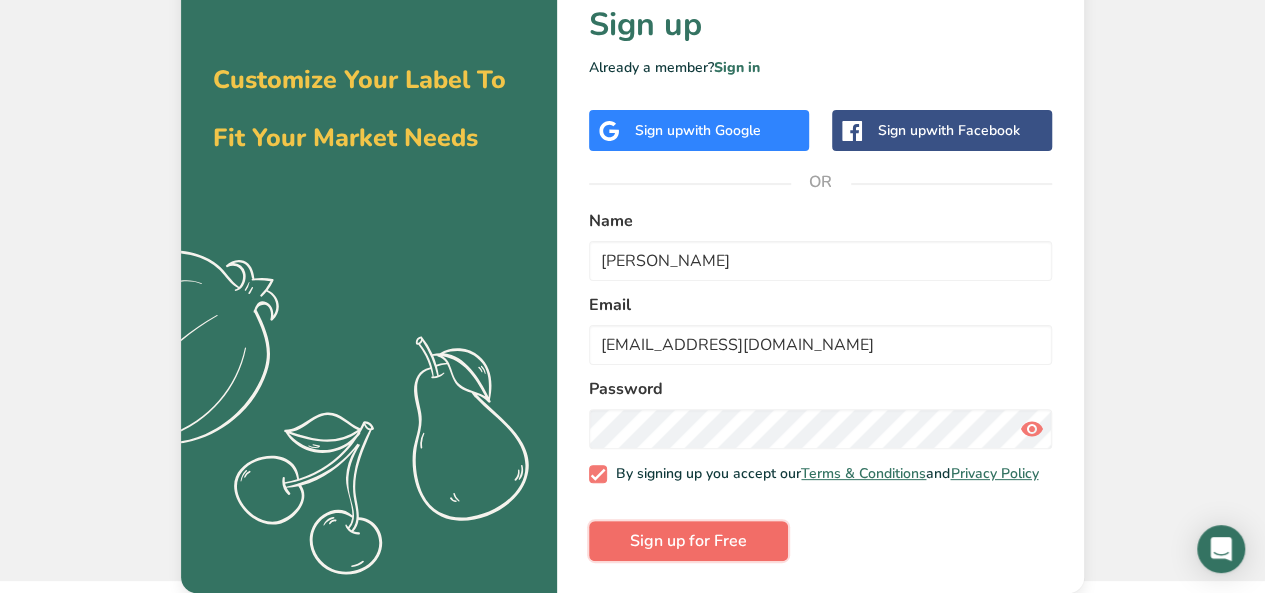 click on "Sign up for Free" at bounding box center (688, 541) 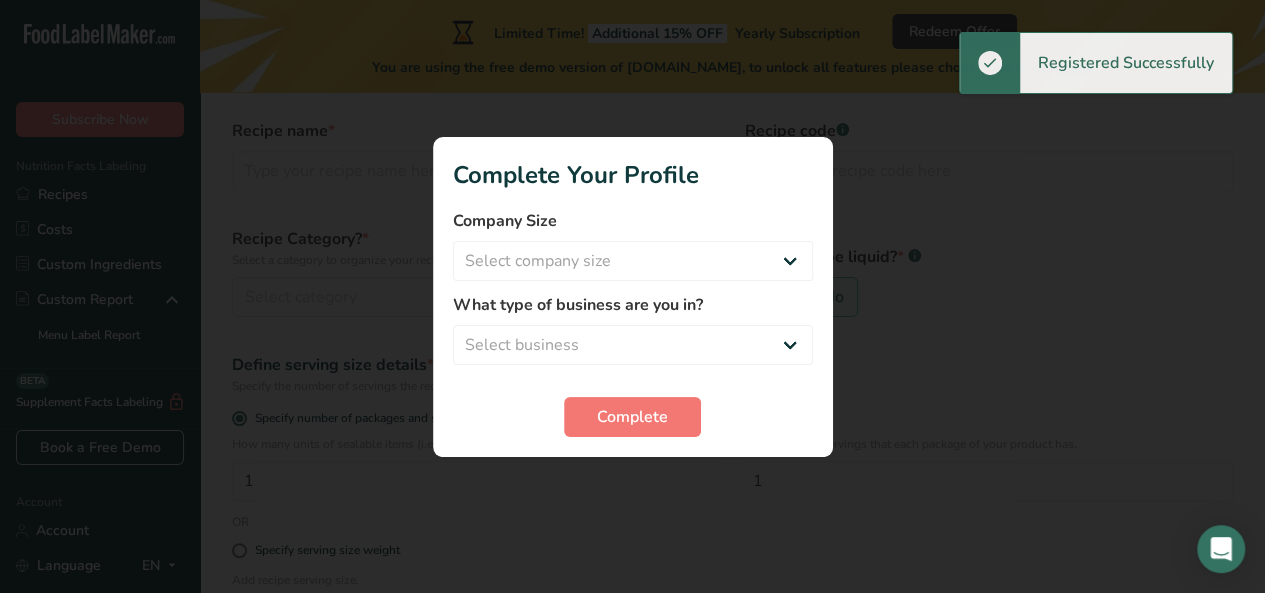 scroll, scrollTop: 0, scrollLeft: 0, axis: both 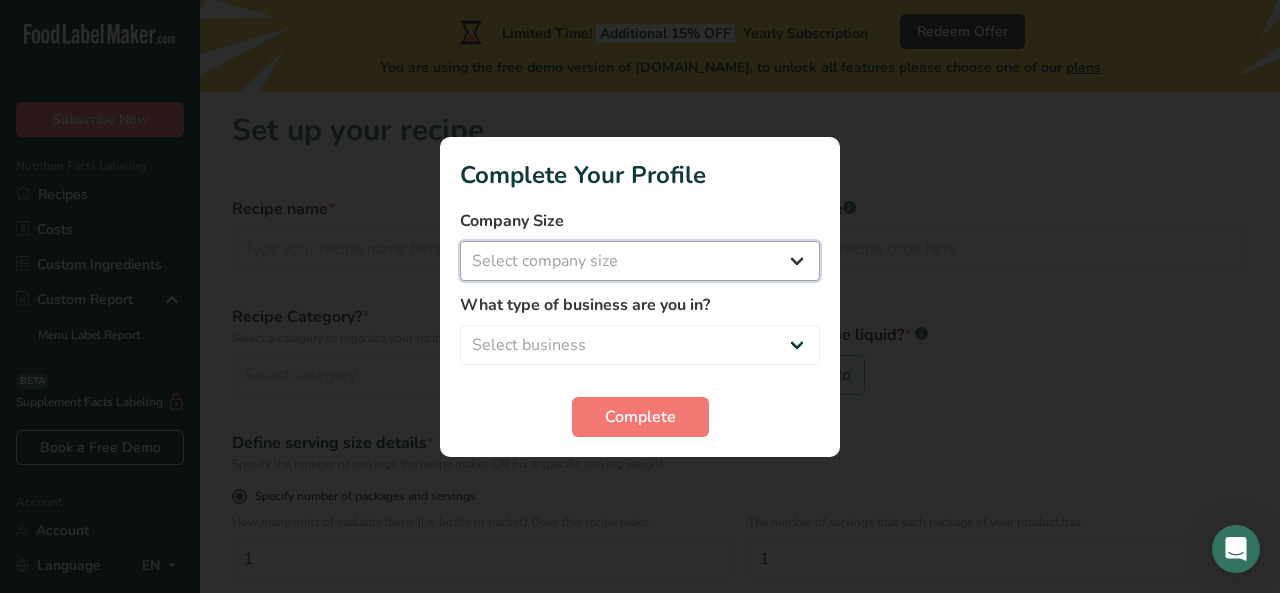 click on "Select company size
Fewer than 10 Employees
10 to 50 Employees
51 to 500 Employees
Over 500 Employees" at bounding box center [640, 261] 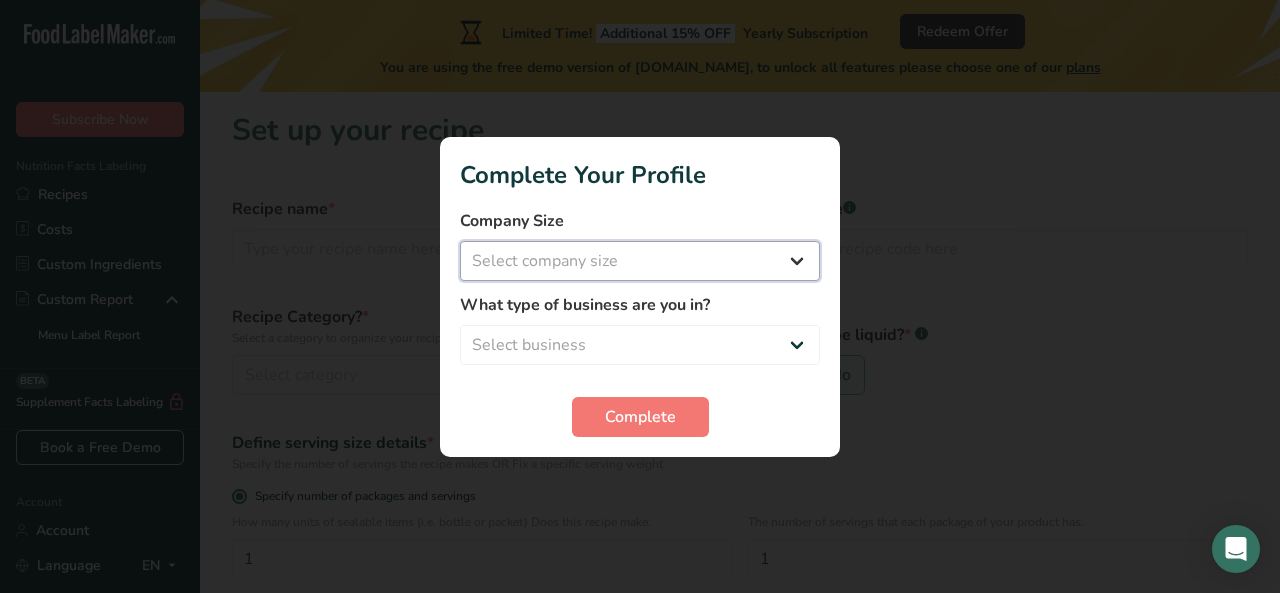 select on "1" 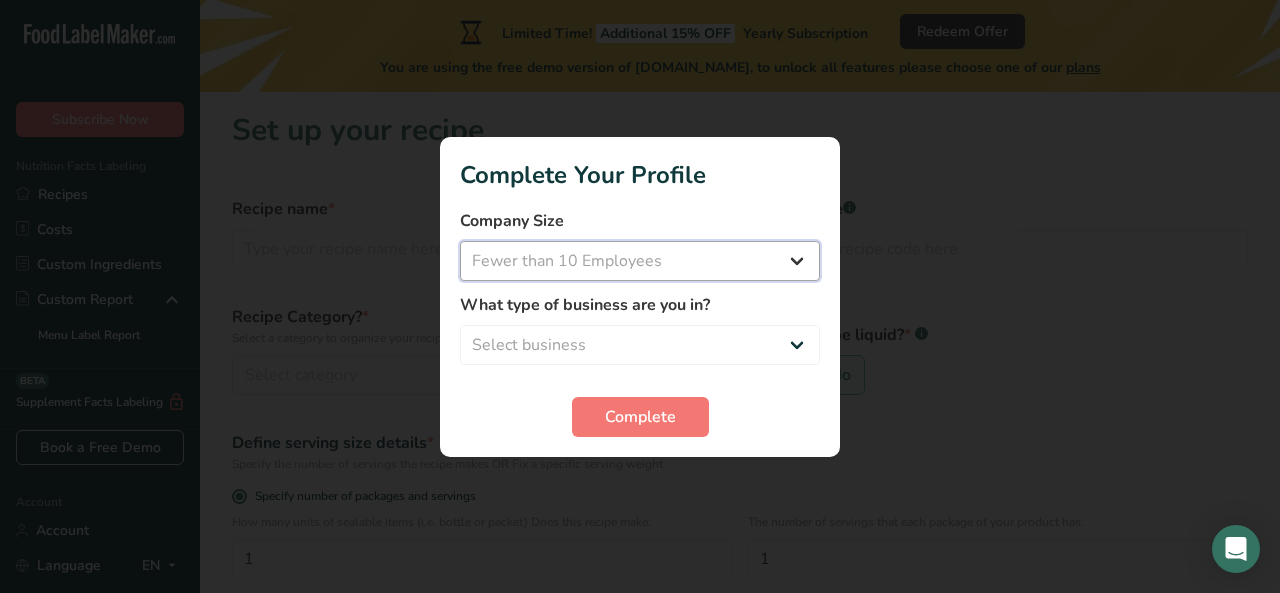 click on "Select company size
Fewer than 10 Employees
10 to 50 Employees
51 to 500 Employees
Over 500 Employees" at bounding box center [640, 261] 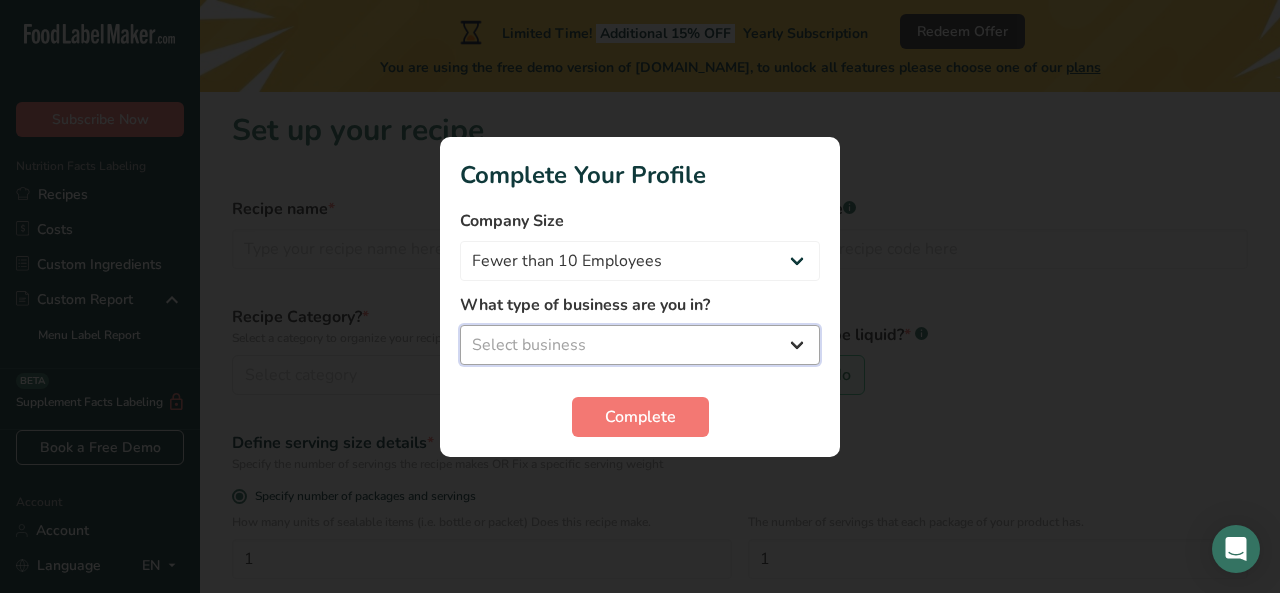 click on "Select business
Packaged Food Manufacturer
Restaurant & Cafe
Bakery
Meal Plans & Catering Company
Nutritionist
Food Blogger
Personal Trainer
Other" at bounding box center (640, 345) 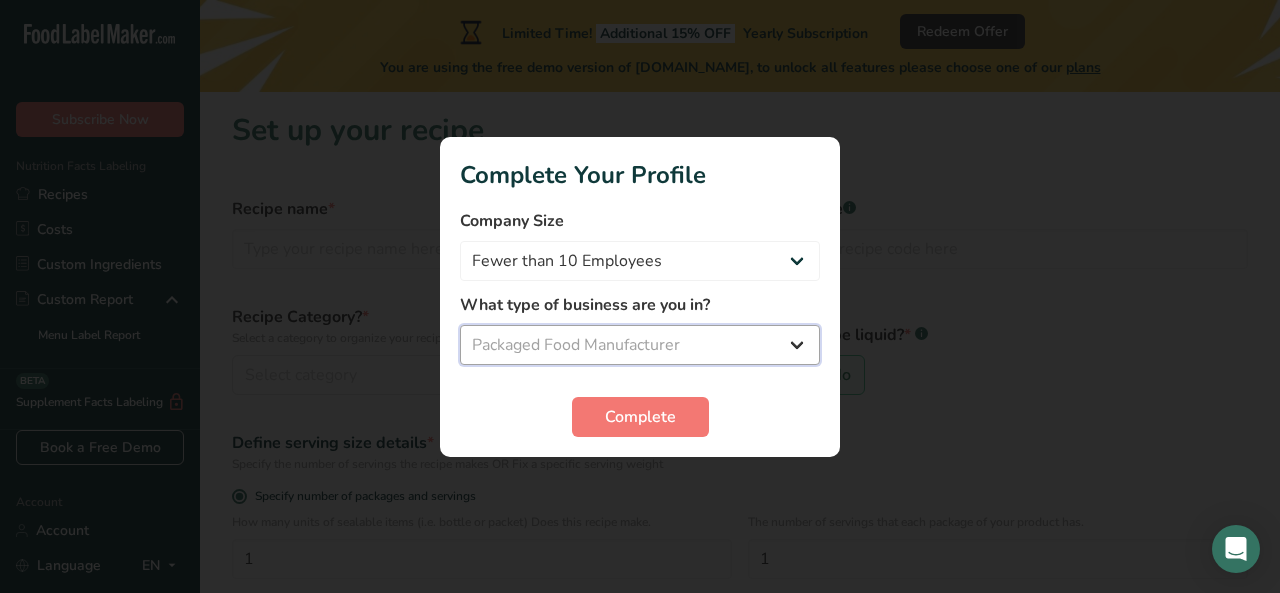 click on "Select business
Packaged Food Manufacturer
Restaurant & Cafe
Bakery
Meal Plans & Catering Company
Nutritionist
Food Blogger
Personal Trainer
Other" at bounding box center [640, 345] 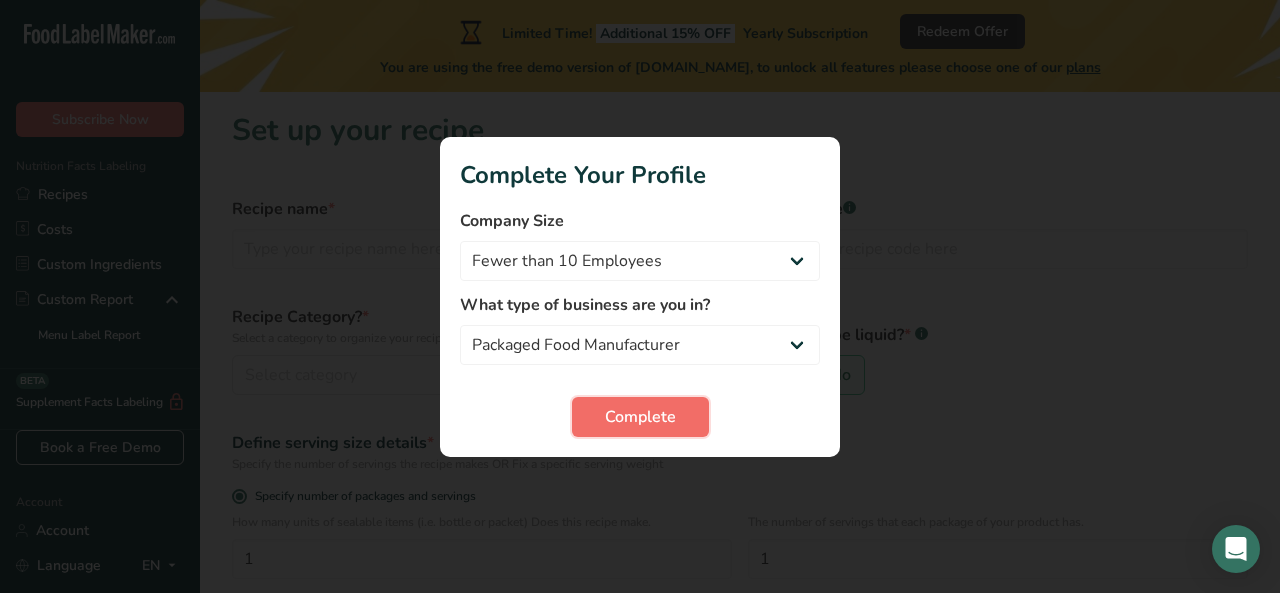 click on "Complete" at bounding box center (640, 417) 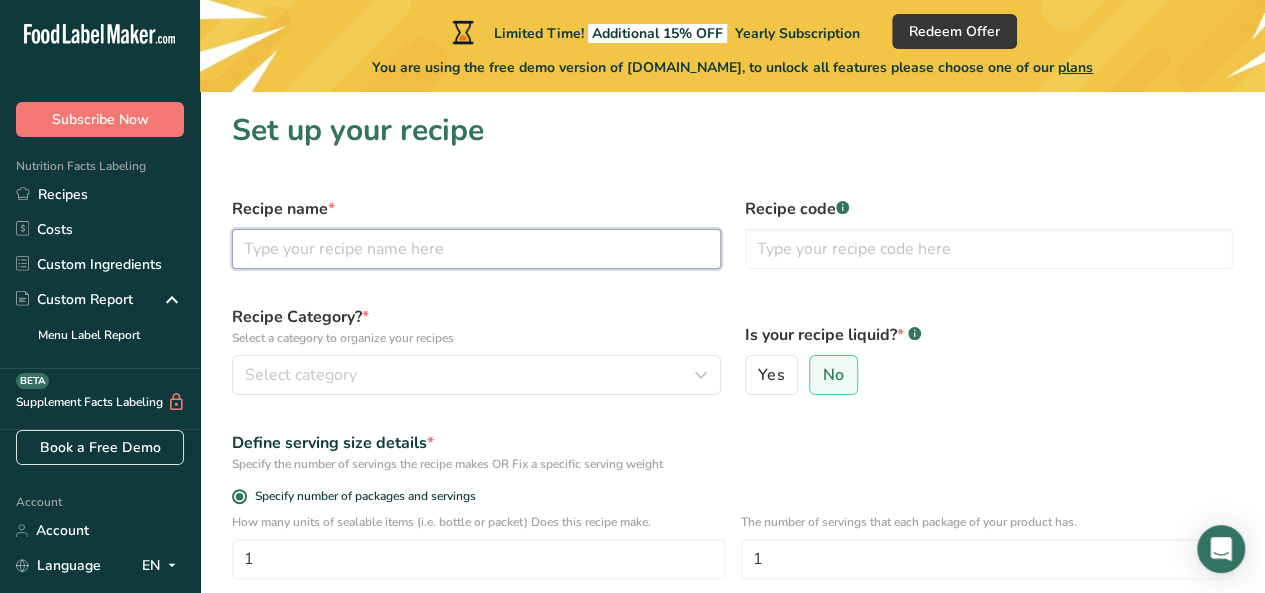 click at bounding box center [476, 249] 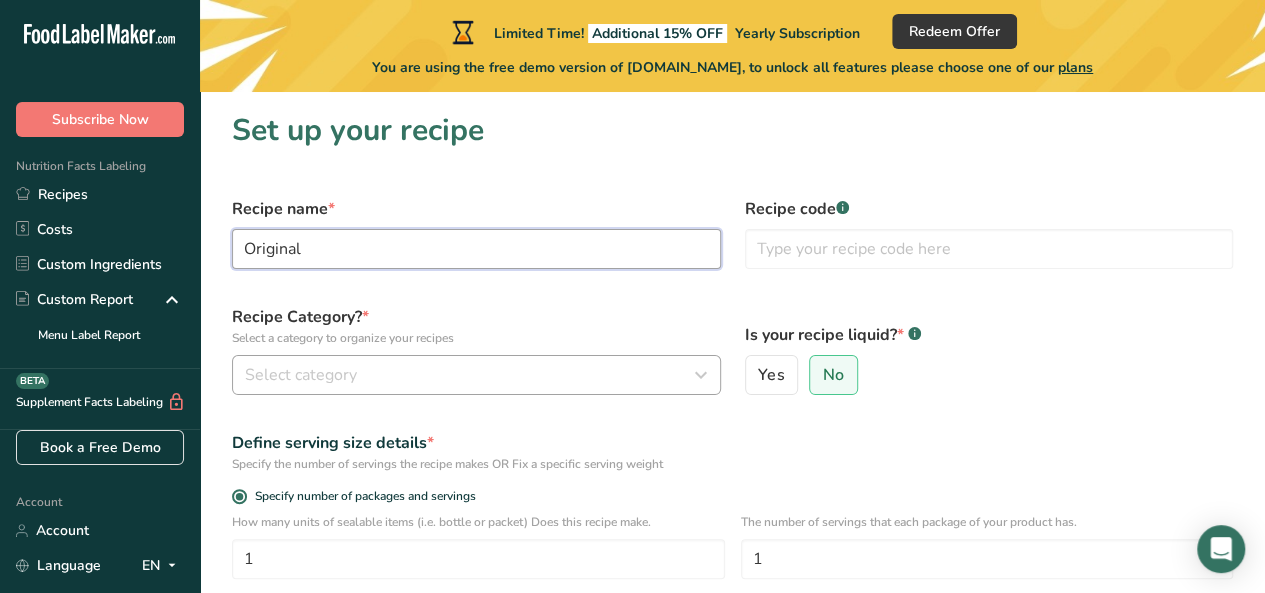 type on "Original" 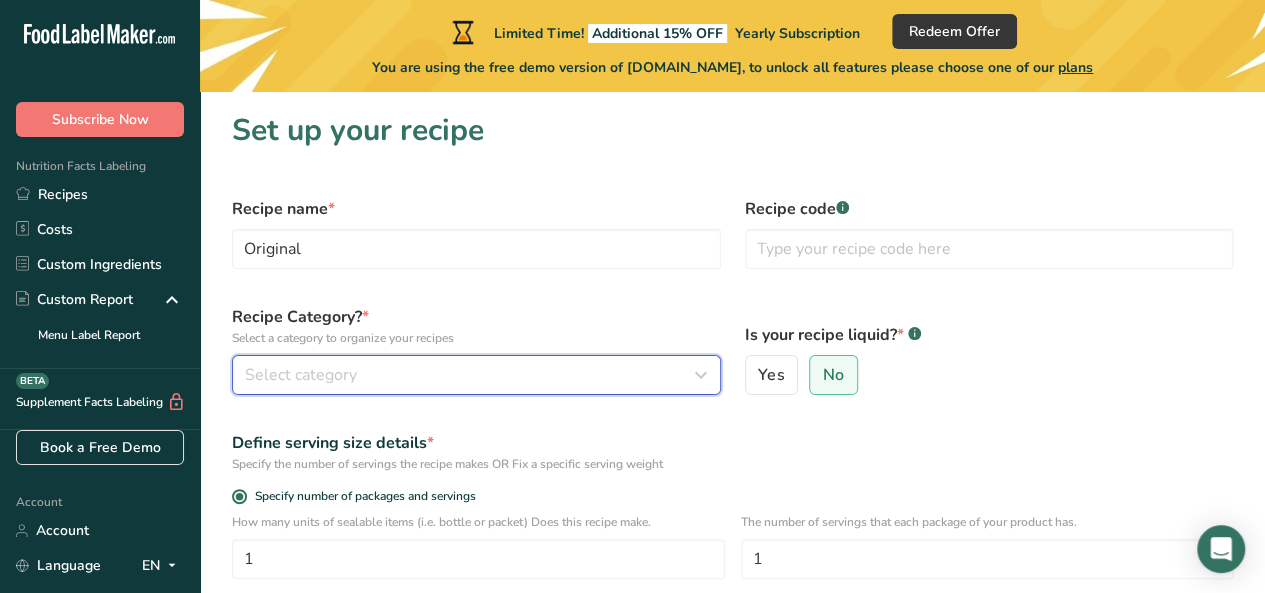 click on "Select category" at bounding box center [470, 375] 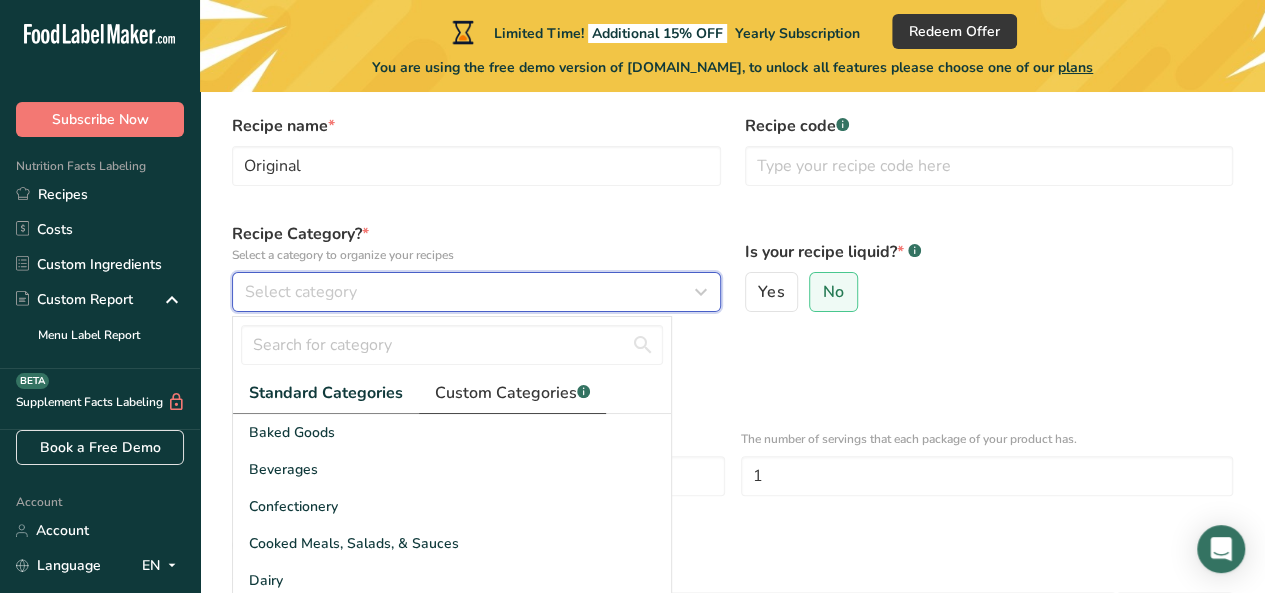 scroll, scrollTop: 300, scrollLeft: 0, axis: vertical 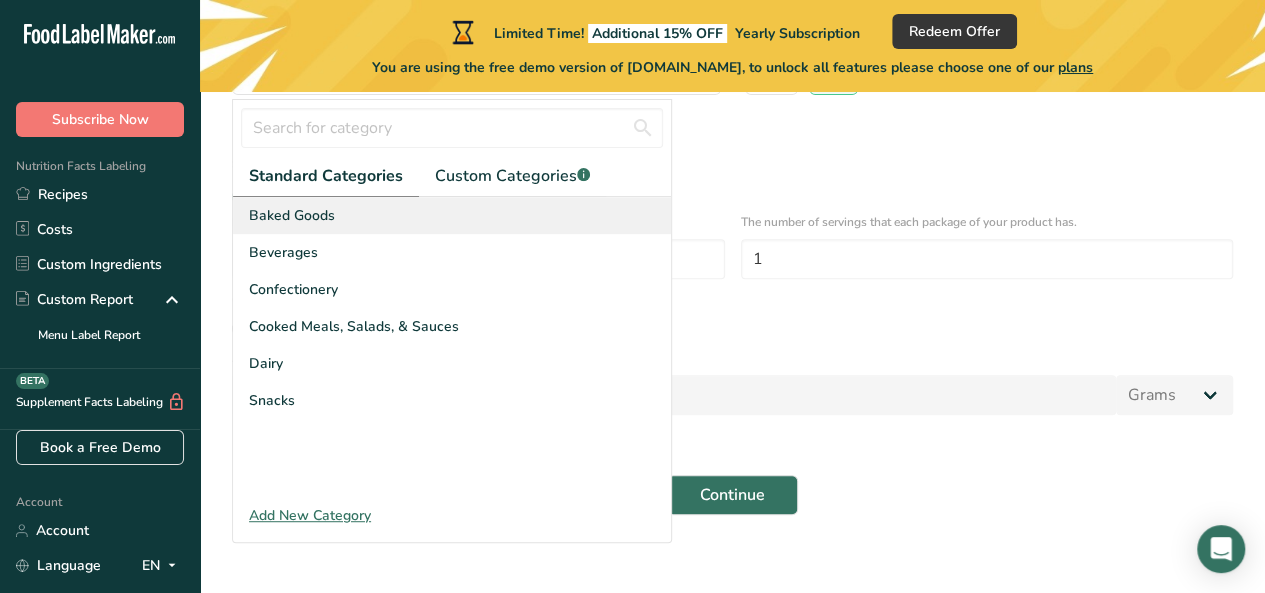 click on "Baked Goods" at bounding box center (292, 215) 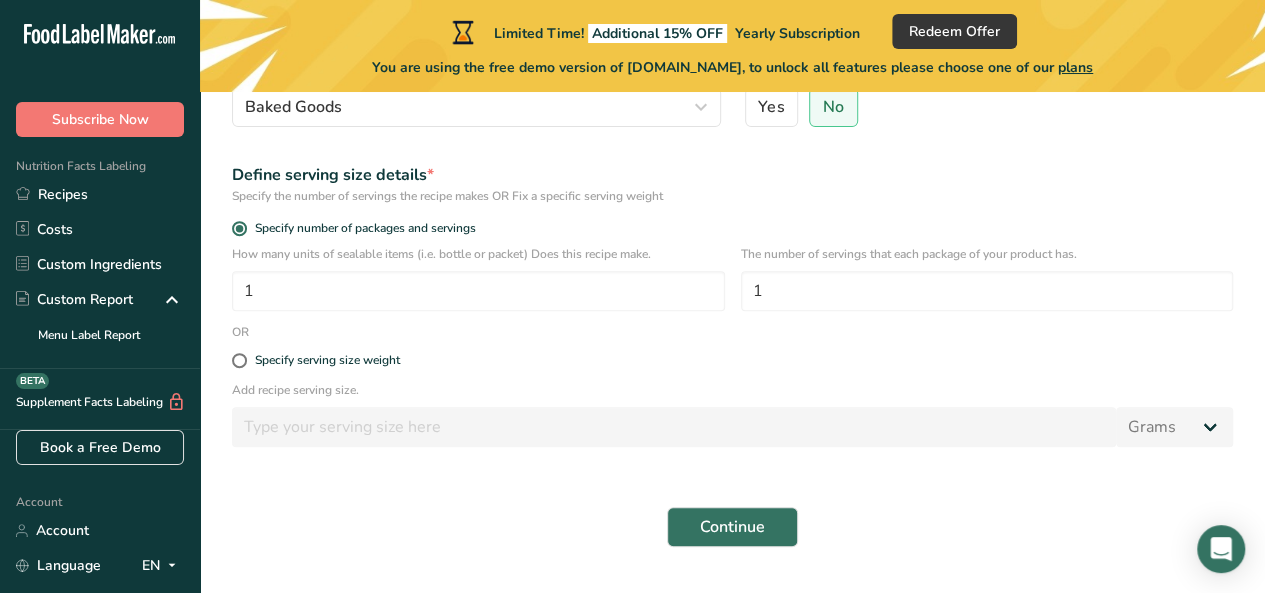 scroll, scrollTop: 300, scrollLeft: 0, axis: vertical 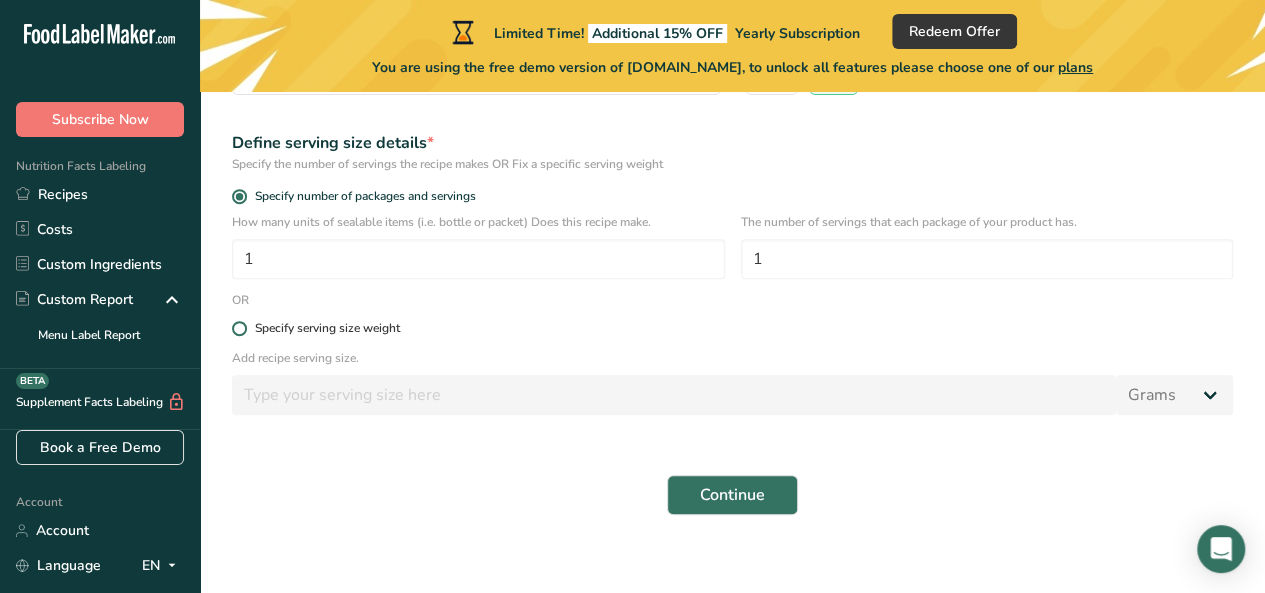 click at bounding box center (239, 328) 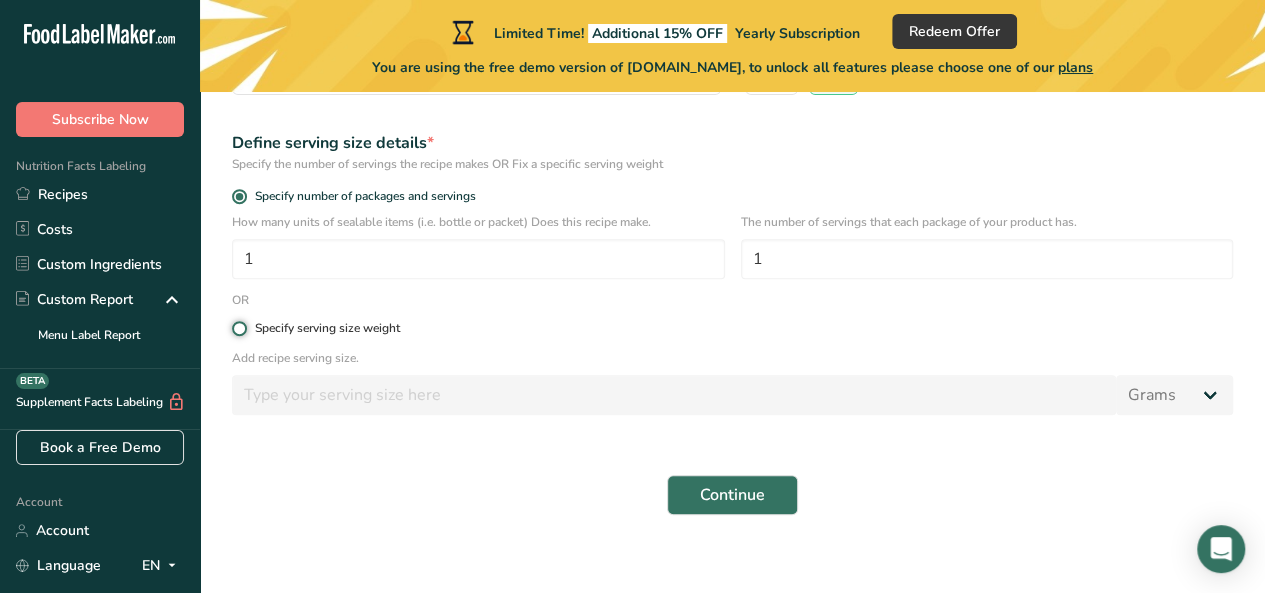 click on "Specify serving size weight" at bounding box center (238, 328) 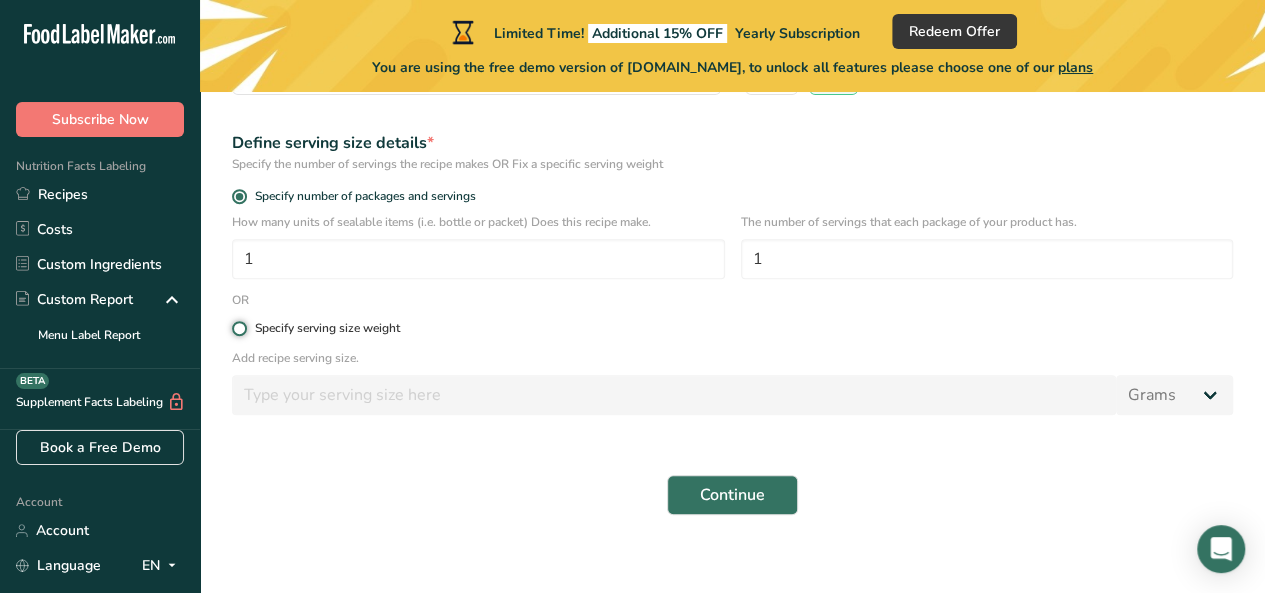 radio on "true" 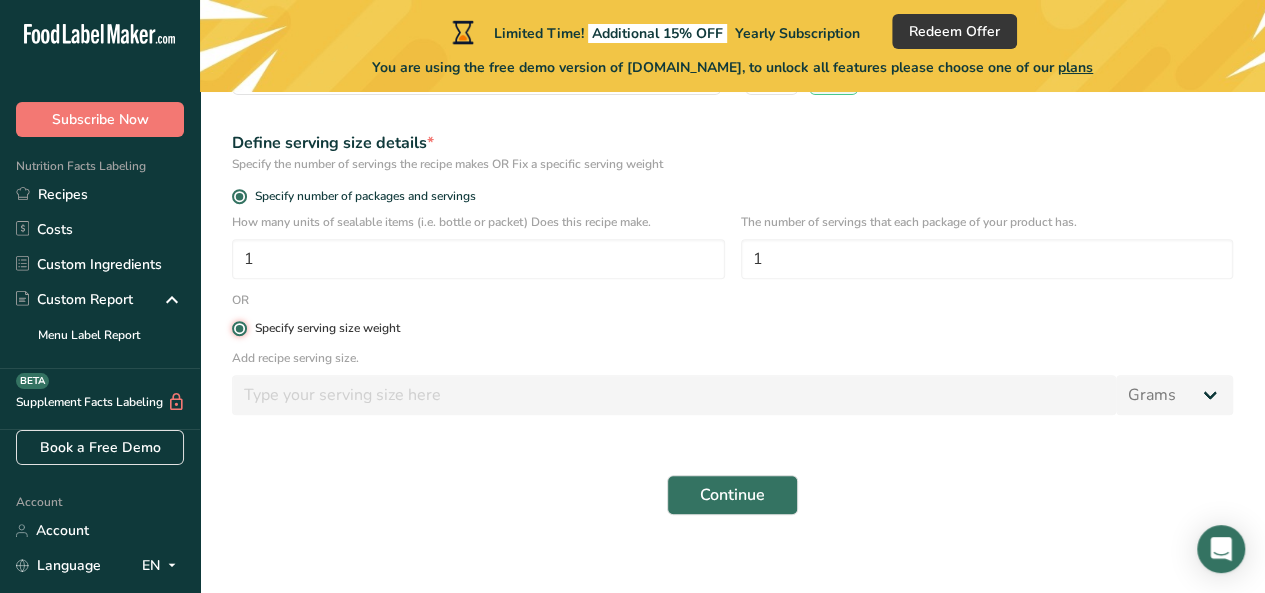 radio on "false" 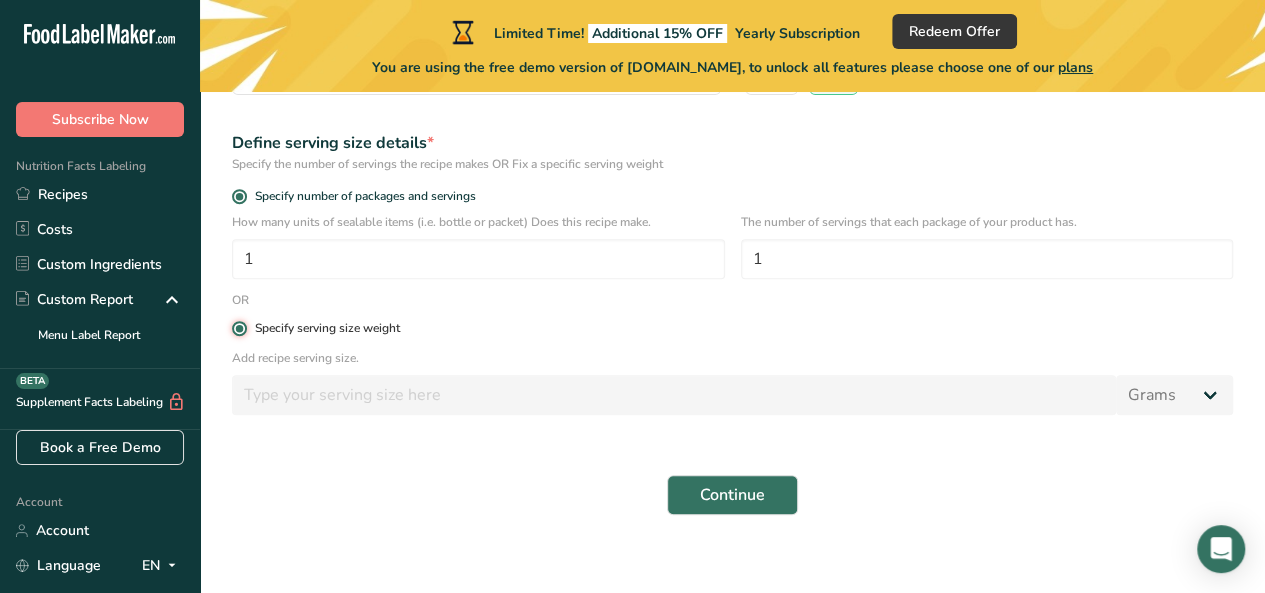type 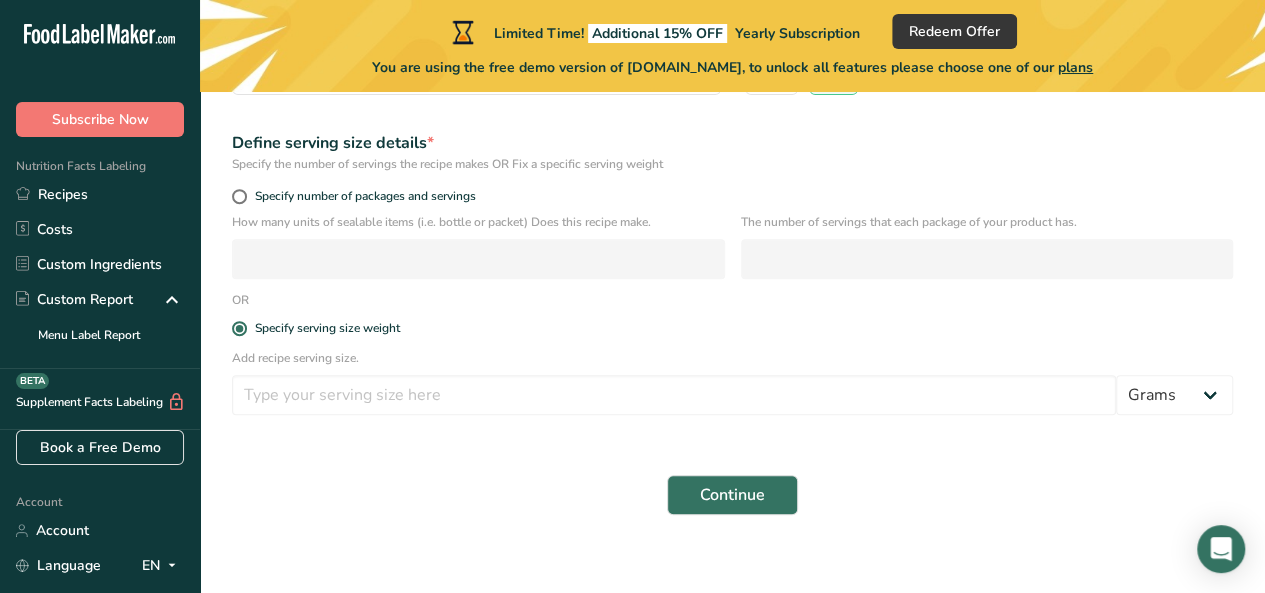 click on "Set up your recipe
Recipe name *   Original
Recipe code
.a-a{fill:#347362;}.b-a{fill:#fff;}
Recipe Category? *
Select a category to organize your recipes
Baked Goods
Standard Categories
Custom Categories
.a-a{fill:#347362;}.b-a{fill:#fff;}
Baked Goods
Beverages
Confectionery
Cooked Meals, Salads, & Sauces
Dairy
Snacks
Add New Category
Is your recipe liquid? *   .a-a{fill:#347362;}.b-a{fill:#fff;}           Yes   No
Define serving size details *
Specify the number of servings the recipe makes OR Fix a specific serving weight
Specify number of packages and servings
OR" at bounding box center (732, 169) 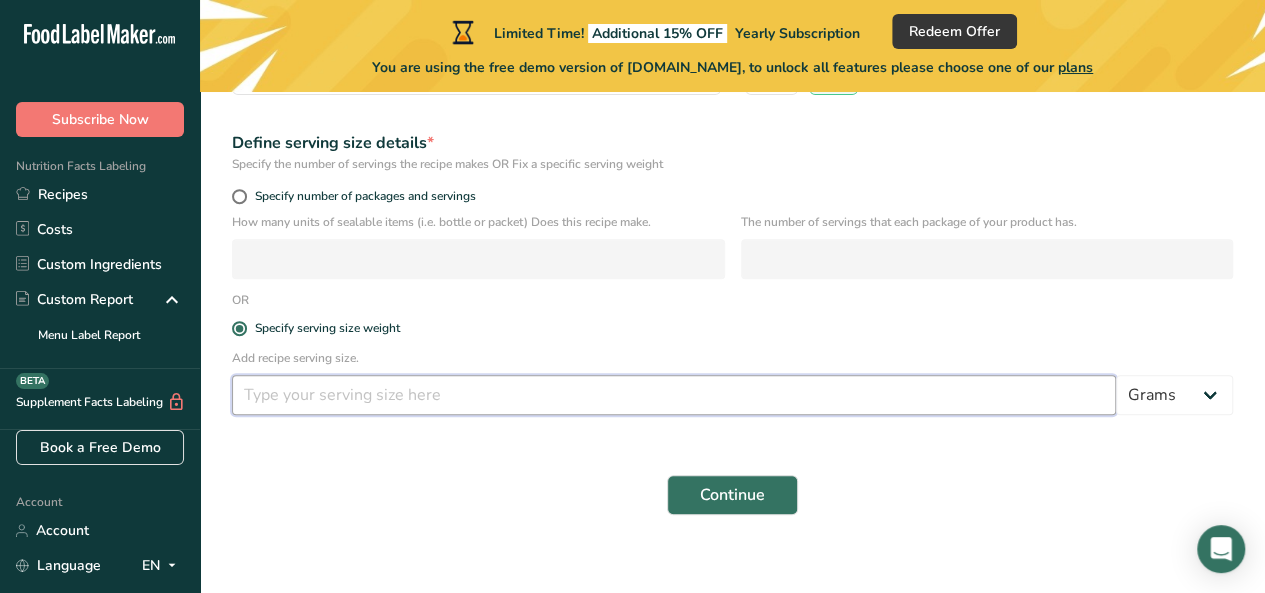 click at bounding box center [674, 395] 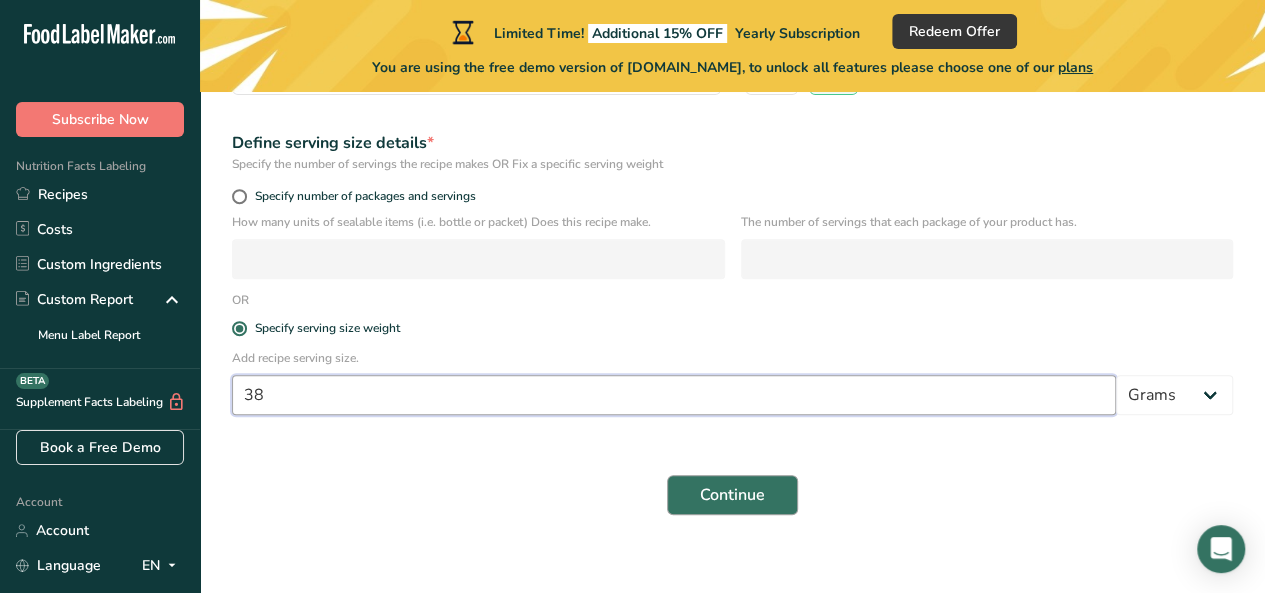 type on "38" 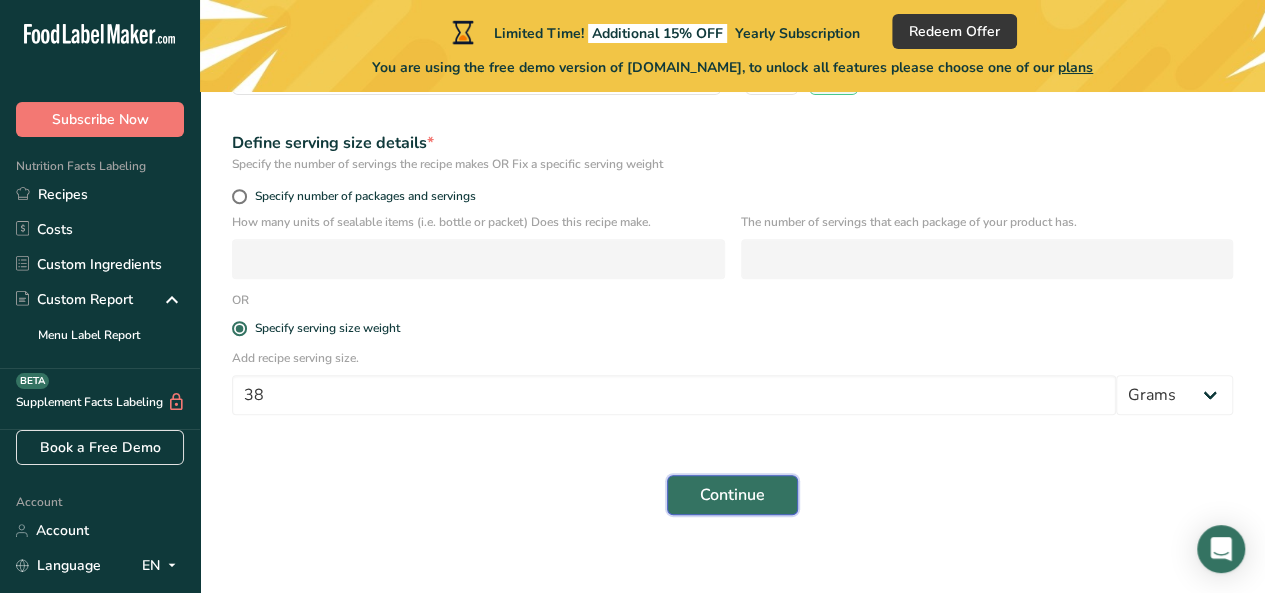 click on "Continue" at bounding box center [732, 495] 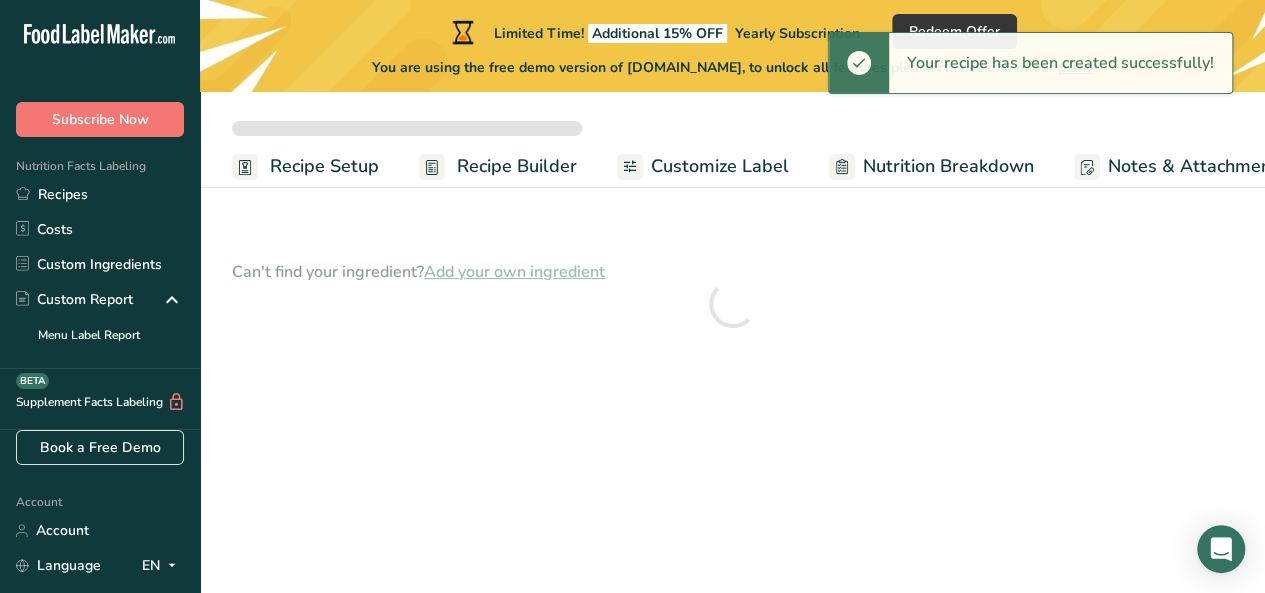 scroll, scrollTop: 0, scrollLeft: 0, axis: both 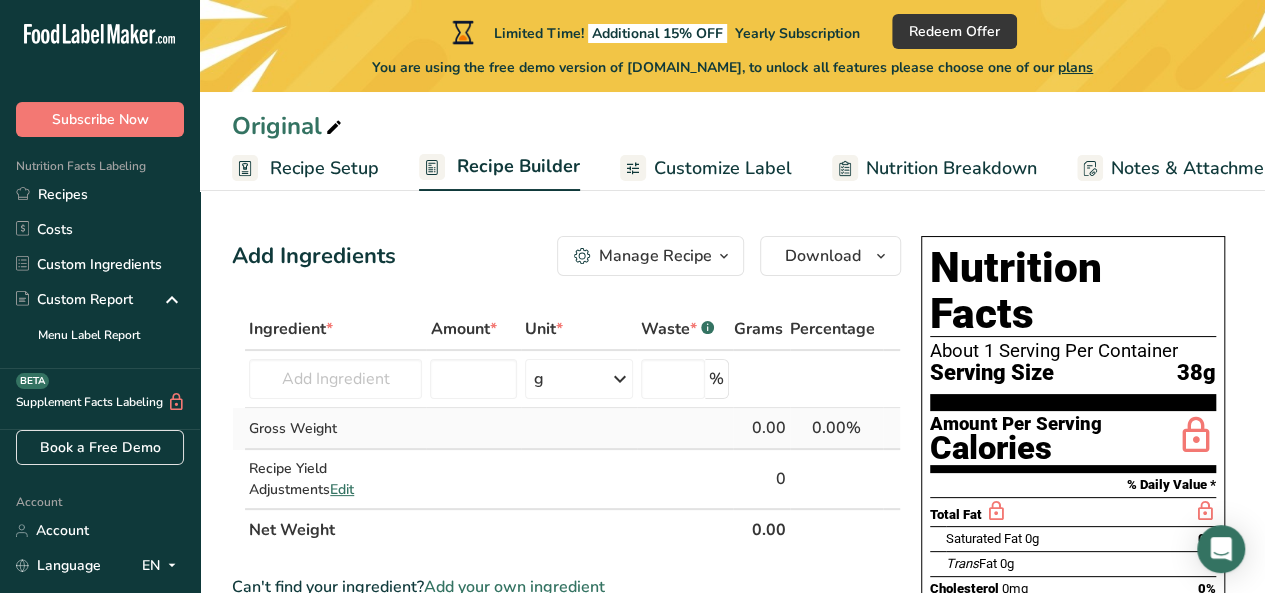 click on "Gross Weight" at bounding box center (335, 428) 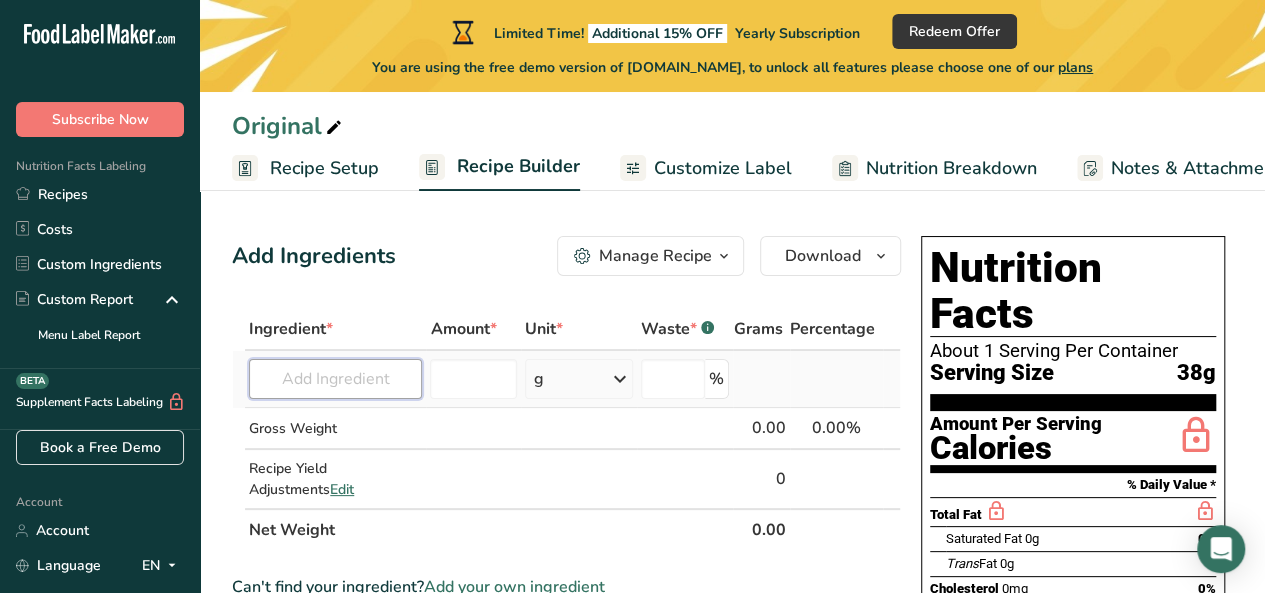 click at bounding box center (335, 379) 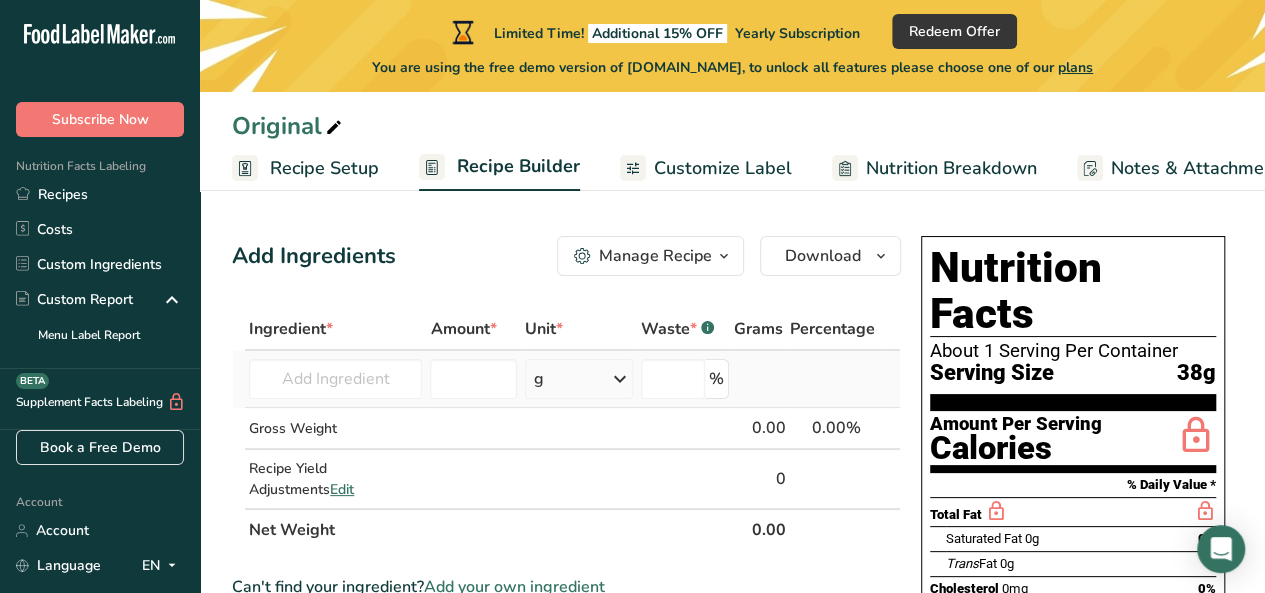 click at bounding box center (620, 379) 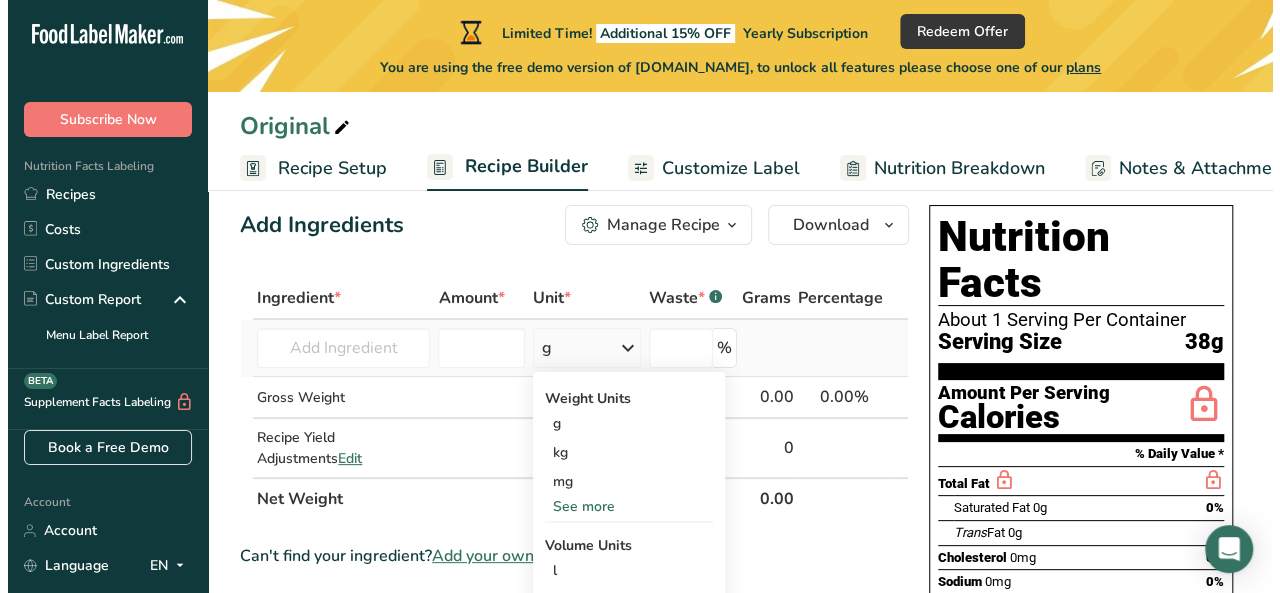 scroll, scrollTop: 0, scrollLeft: 0, axis: both 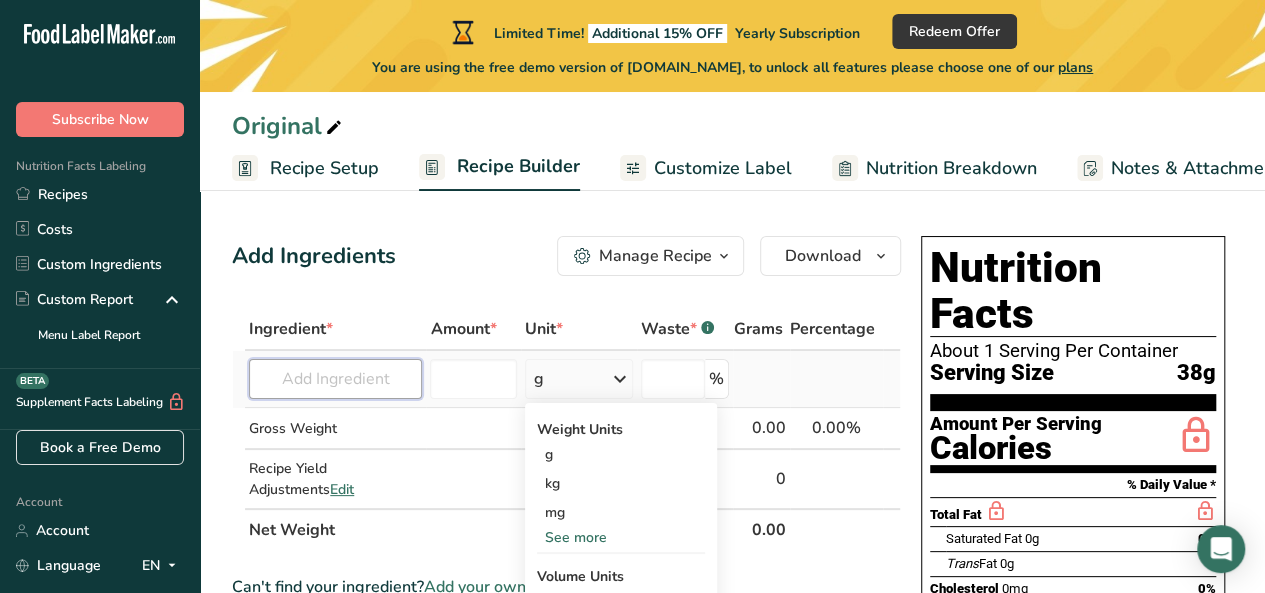 click at bounding box center (335, 379) 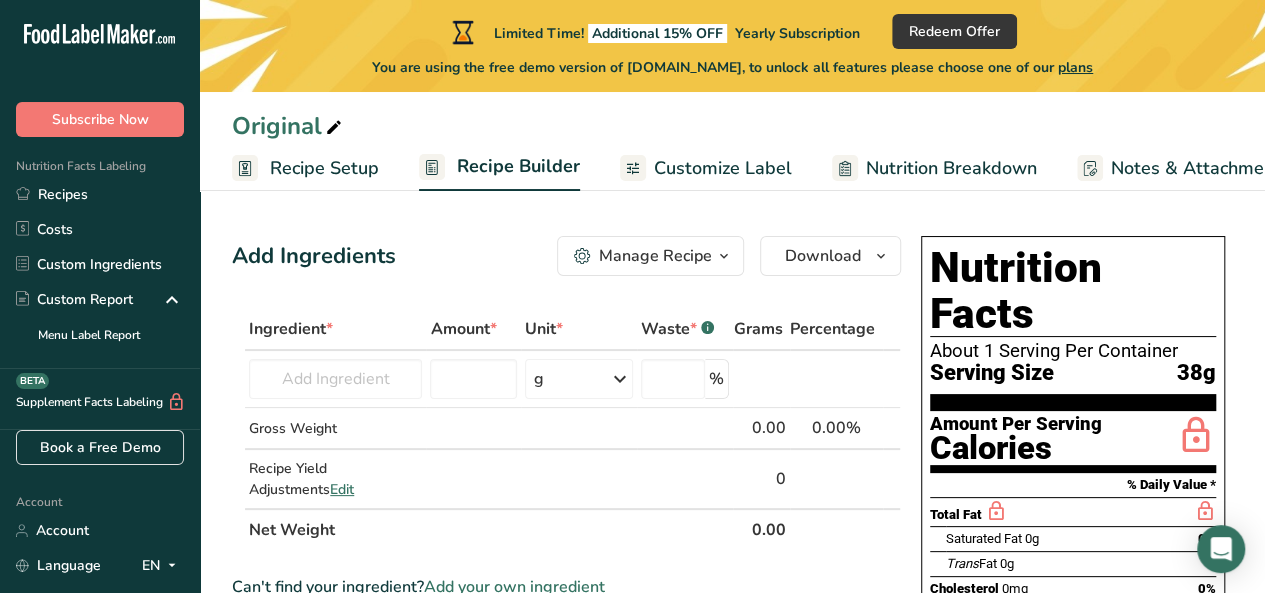 click on "Ingredient *" at bounding box center (291, 329) 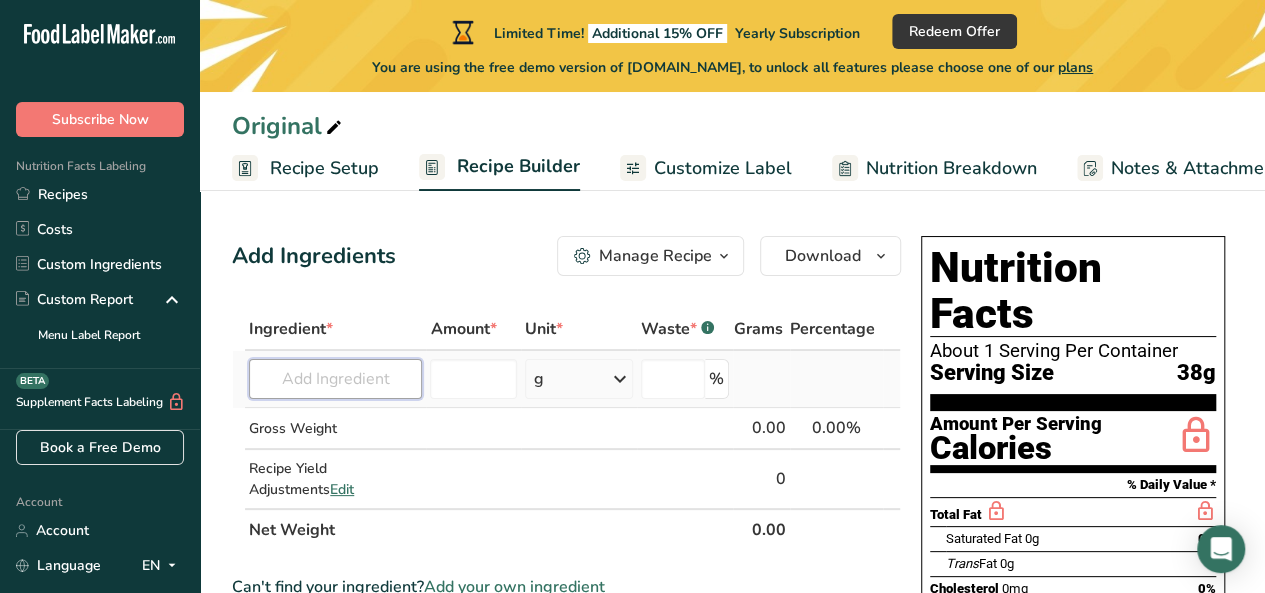 click at bounding box center (335, 379) 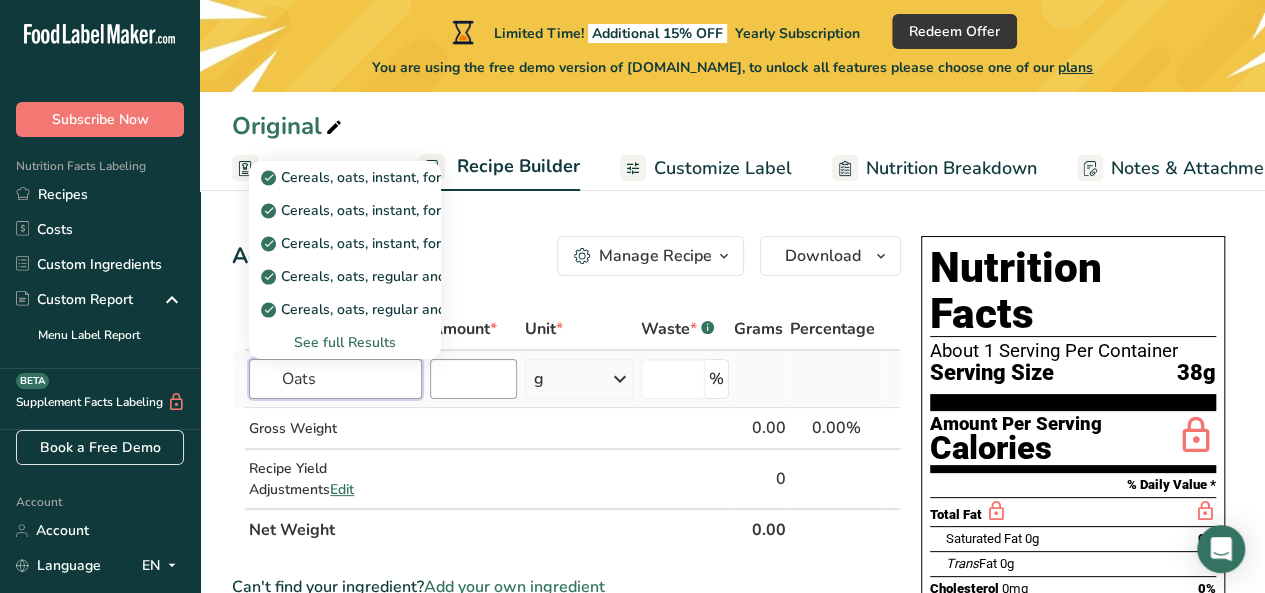 type on "Oats" 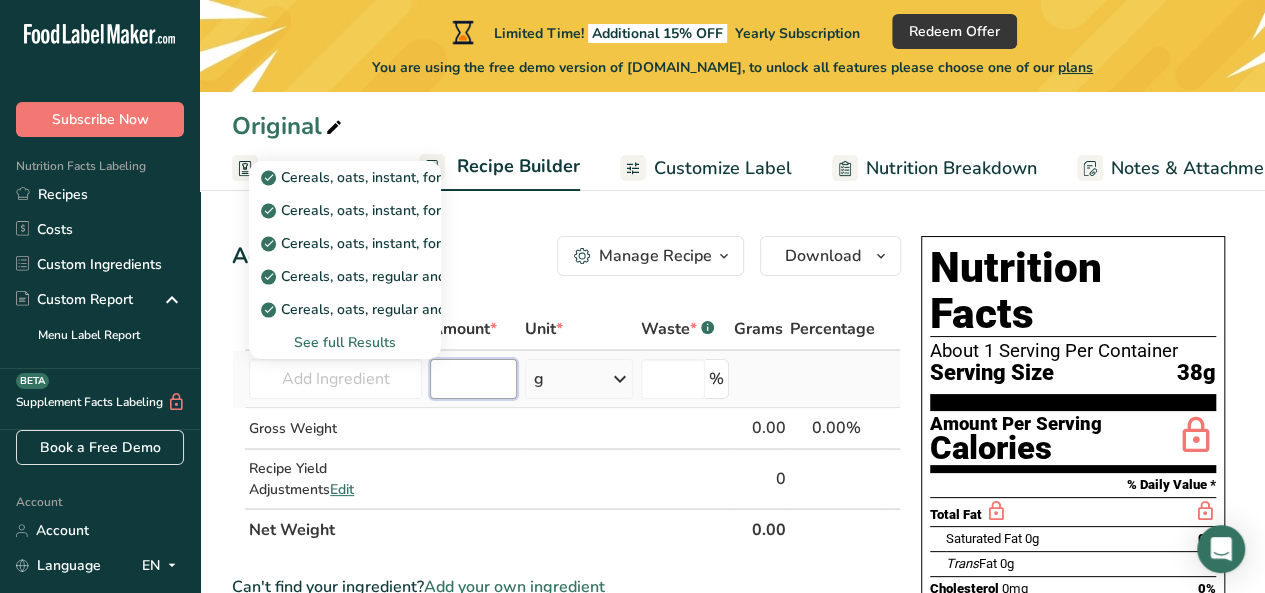 click at bounding box center [473, 379] 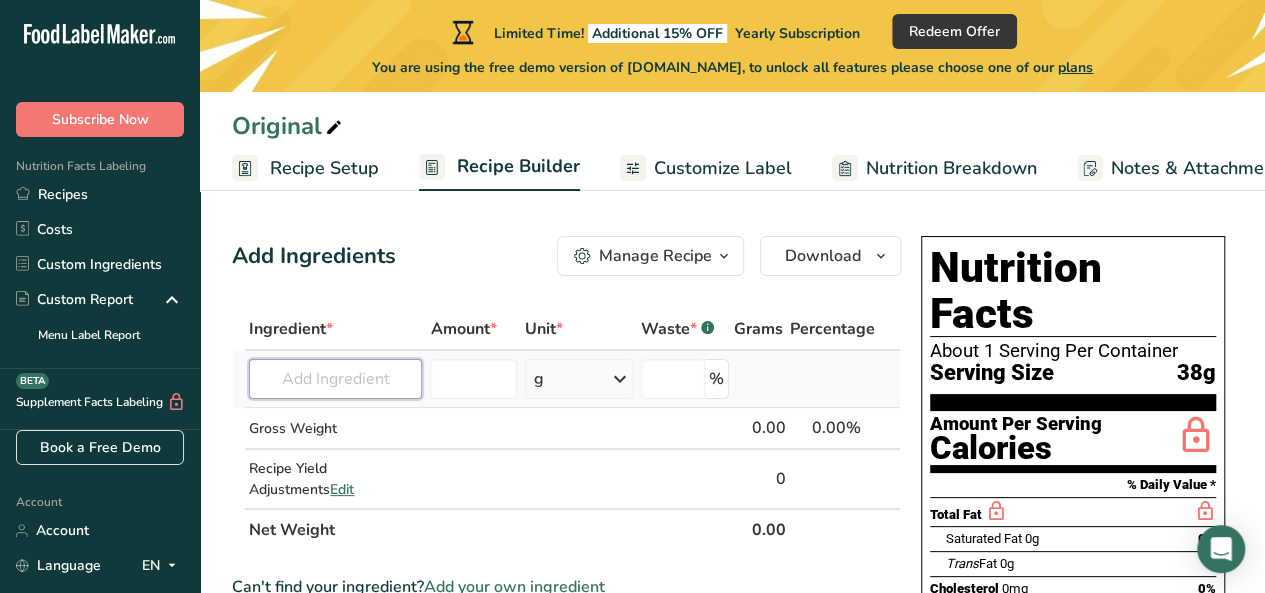 click at bounding box center (335, 379) 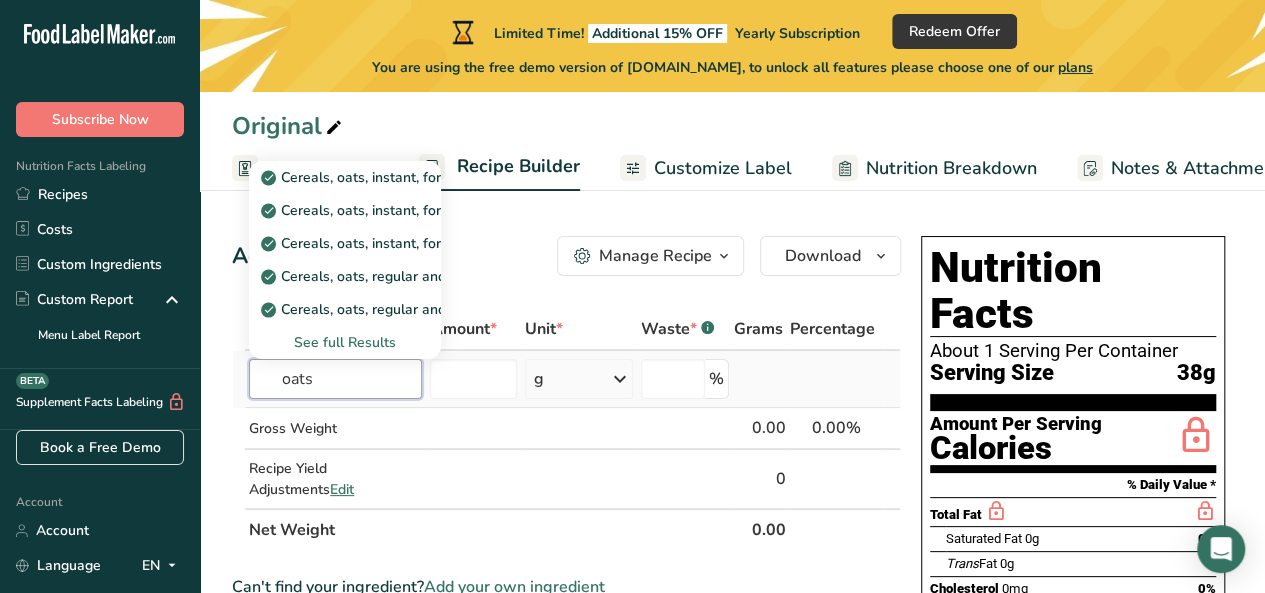 type on "oats" 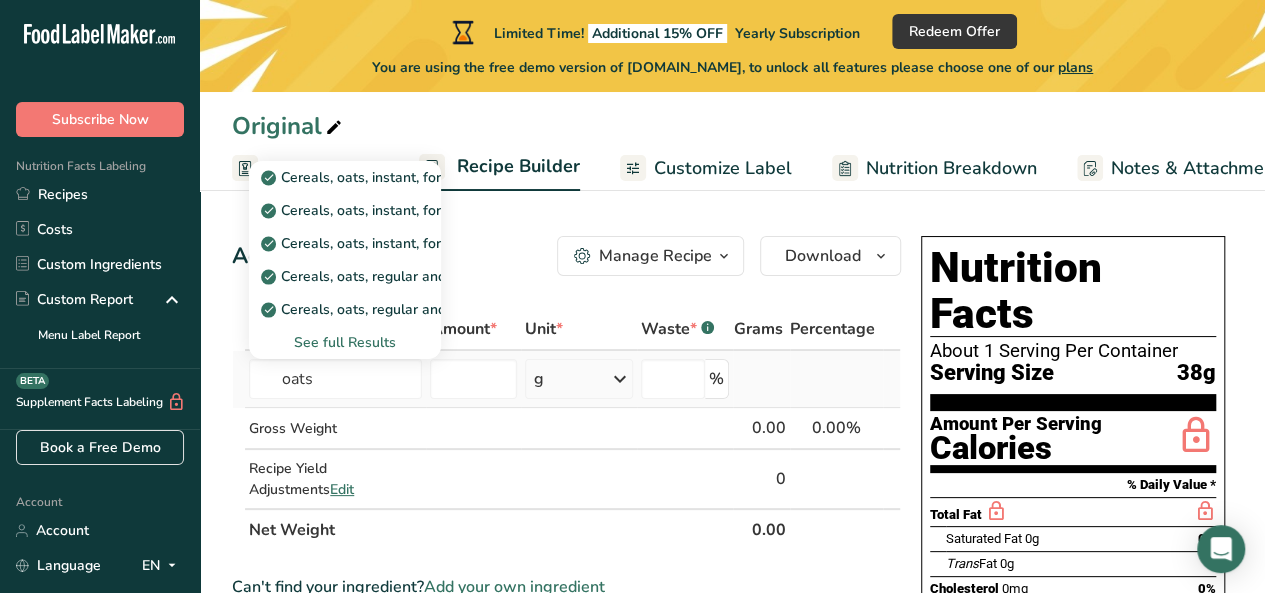 type 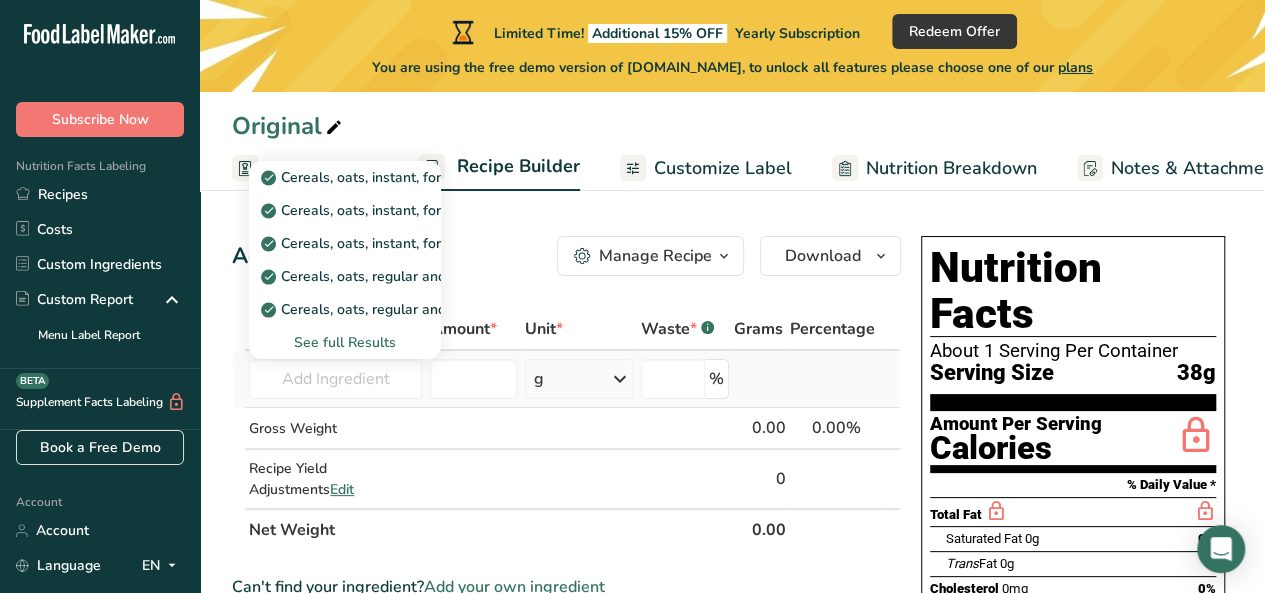 click on "See full Results" at bounding box center [345, 342] 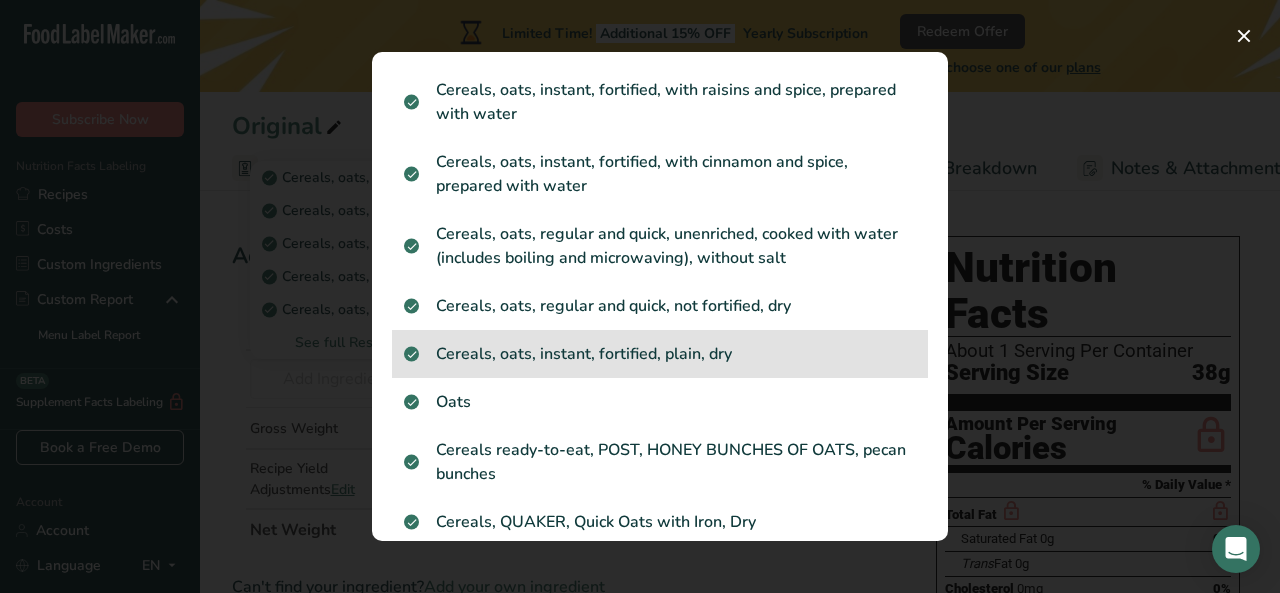 scroll, scrollTop: 200, scrollLeft: 0, axis: vertical 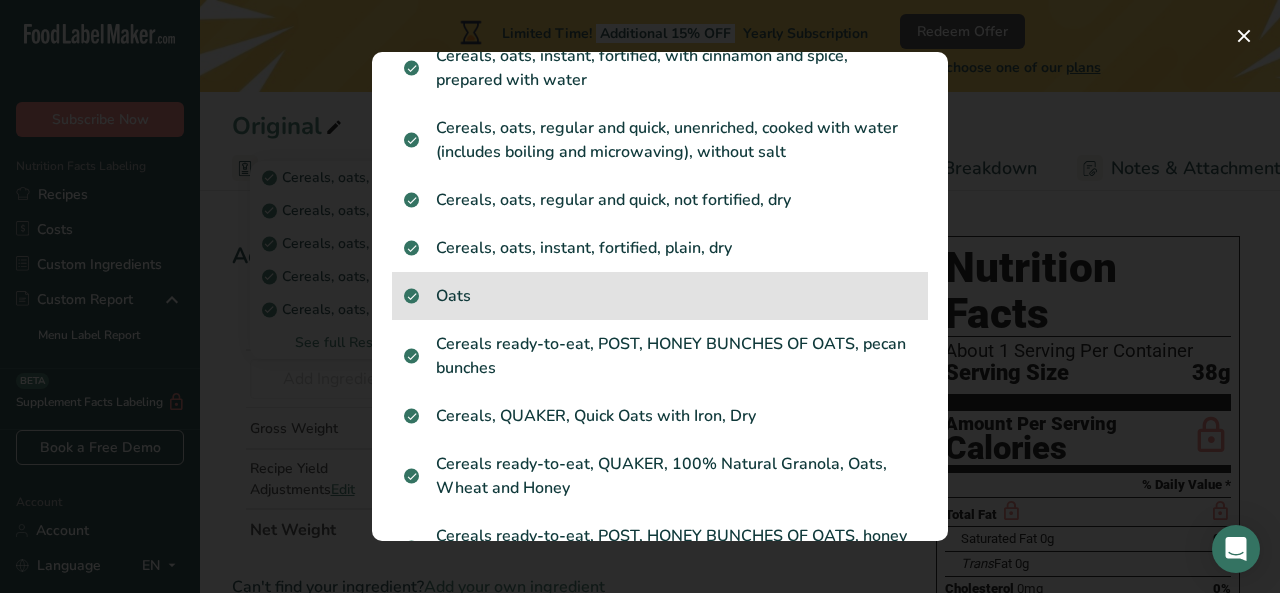 click on "Oats" at bounding box center [660, 296] 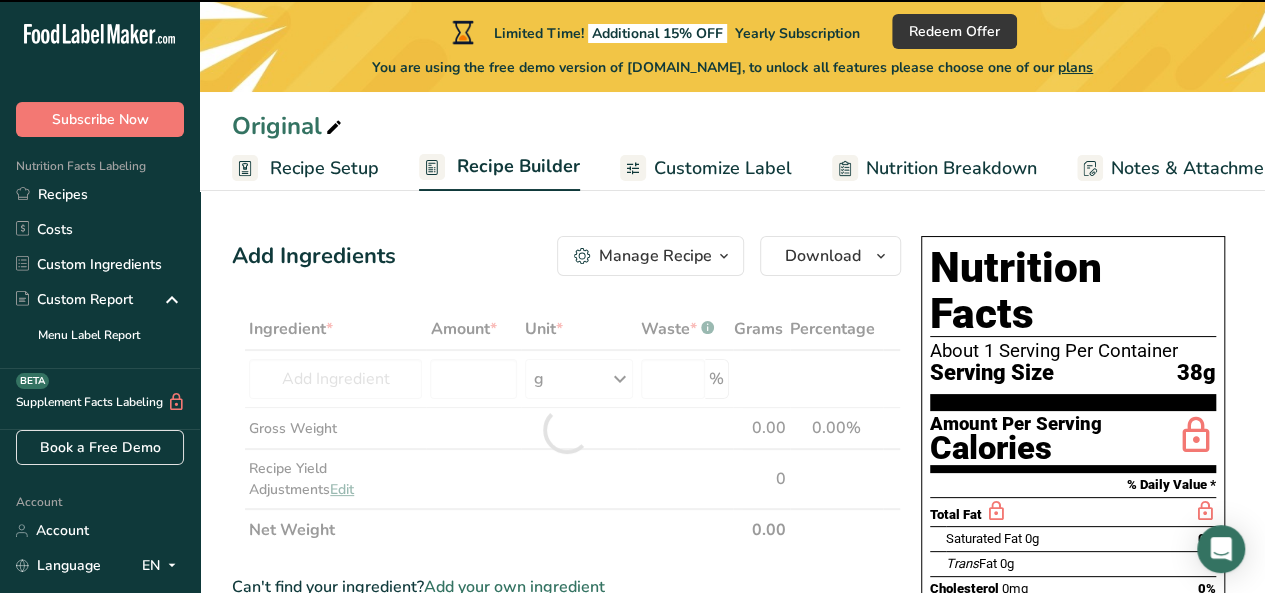 type on "0" 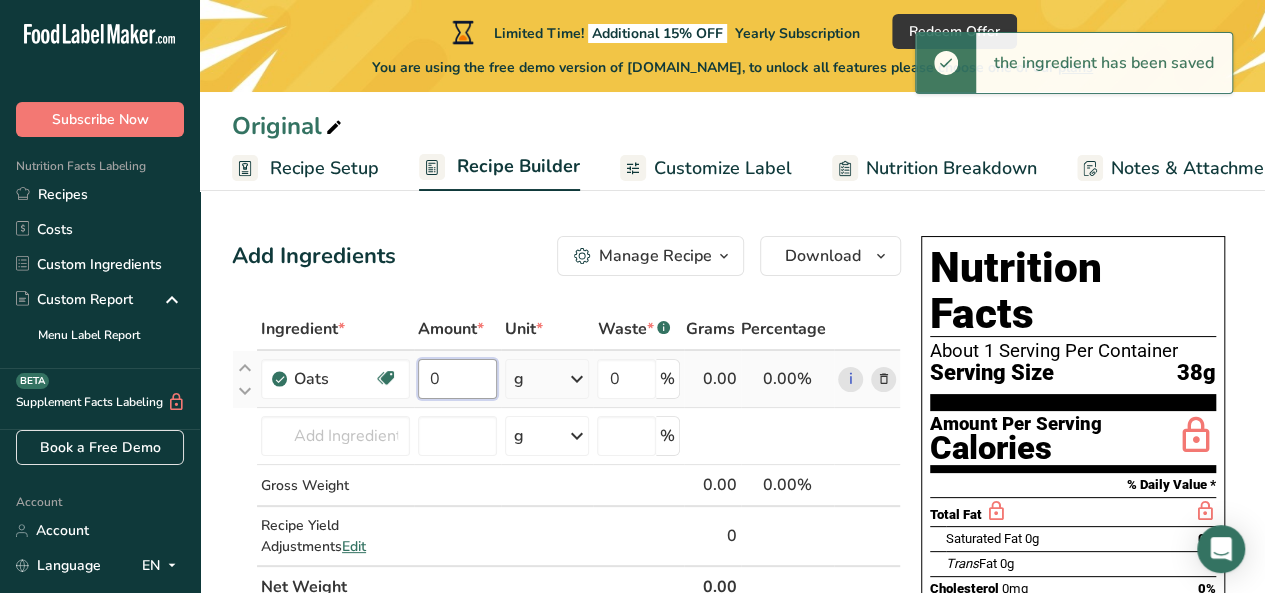 click on "0" at bounding box center (457, 379) 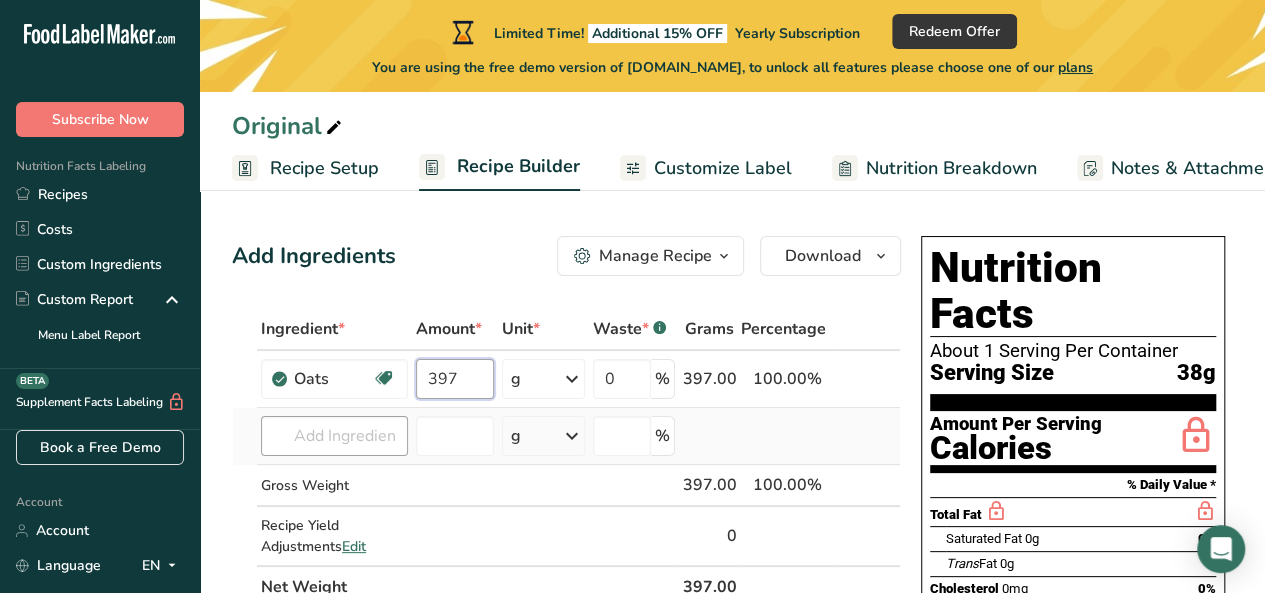 type on "397" 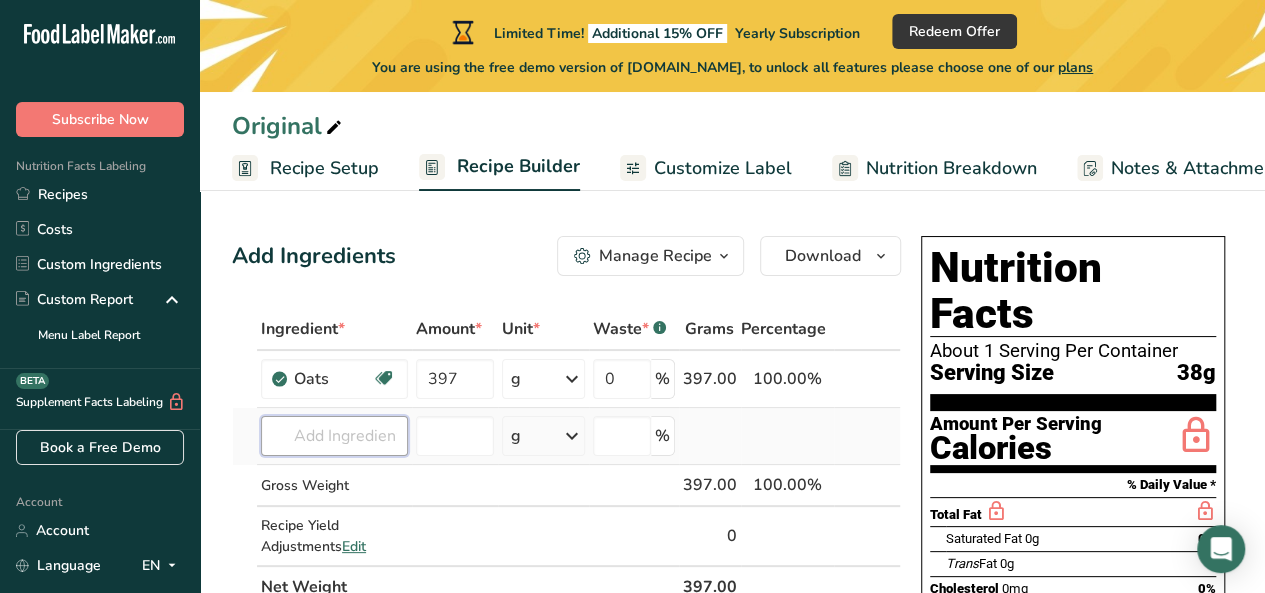 click on "Ingredient *
Amount *
Unit *
Waste *   .a-a{fill:#347362;}.b-a{fill:#fff;}          Grams
Percentage
Oats
Dairy free
Gluten free
Vegan
Vegetarian
Soy free
397
g
Portions
1 cup
Weight Units
g
kg
mg
See more
Volume Units
l
Volume units require a density conversion. If you know your ingredient's density enter it below. Otherwise, click on "RIA" our AI Regulatory bot - she will be able to help you
lb/ft3
g/cm3
Confirm
mL
lb/ft3
g/cm3" at bounding box center (566, 458) 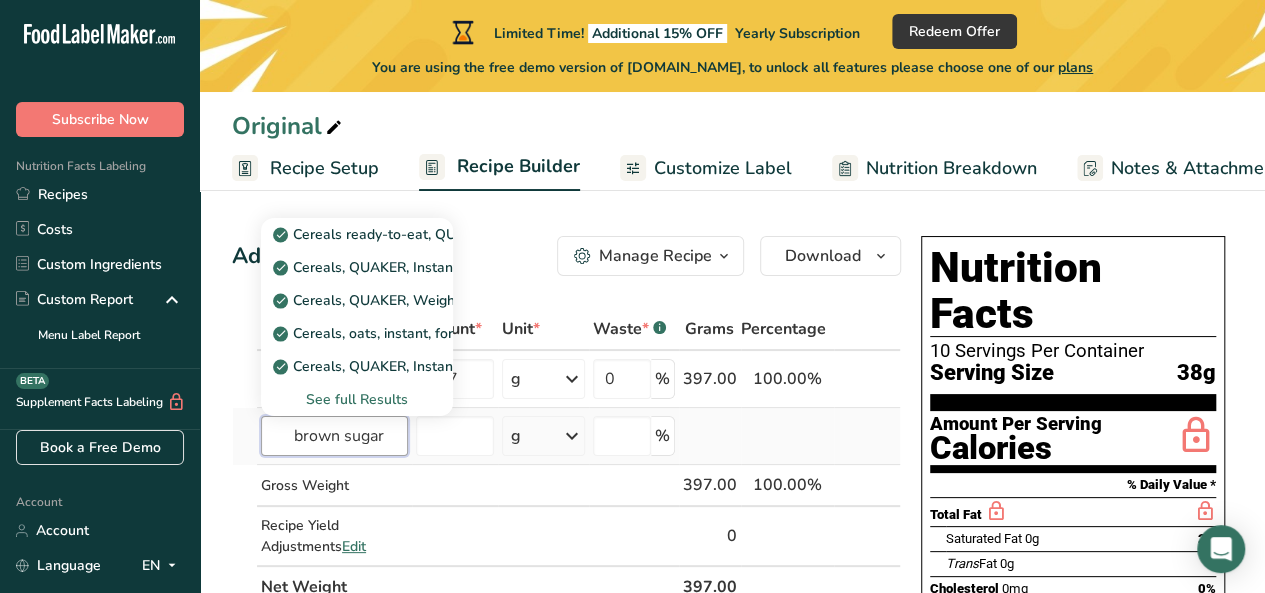 type on "brown sugar" 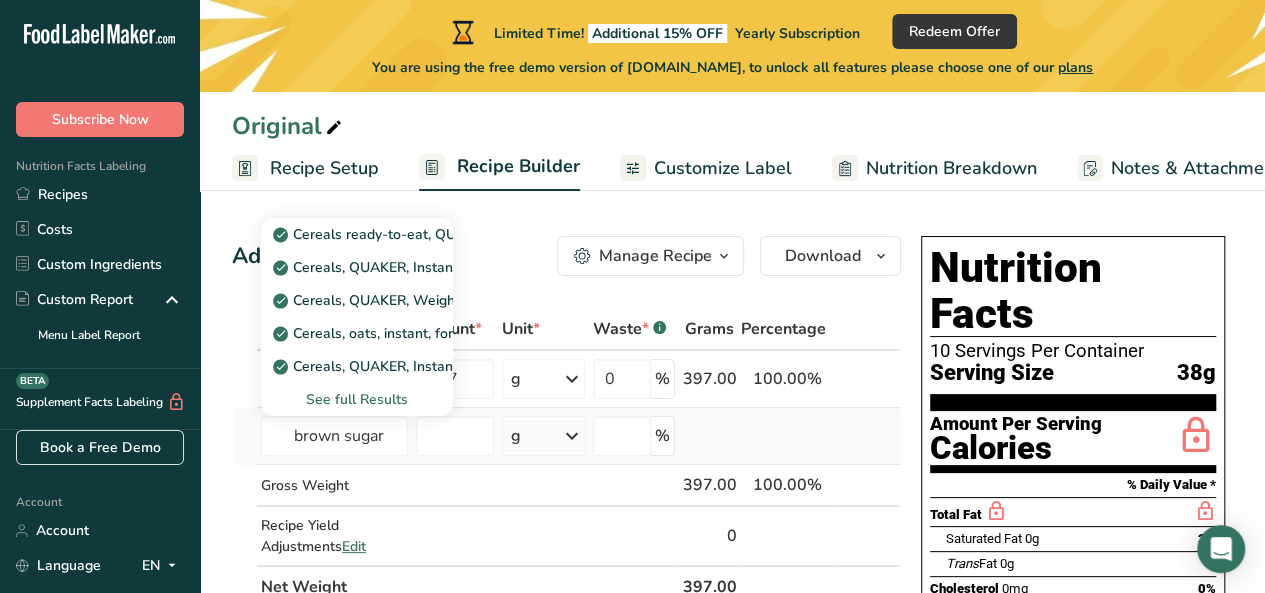 type 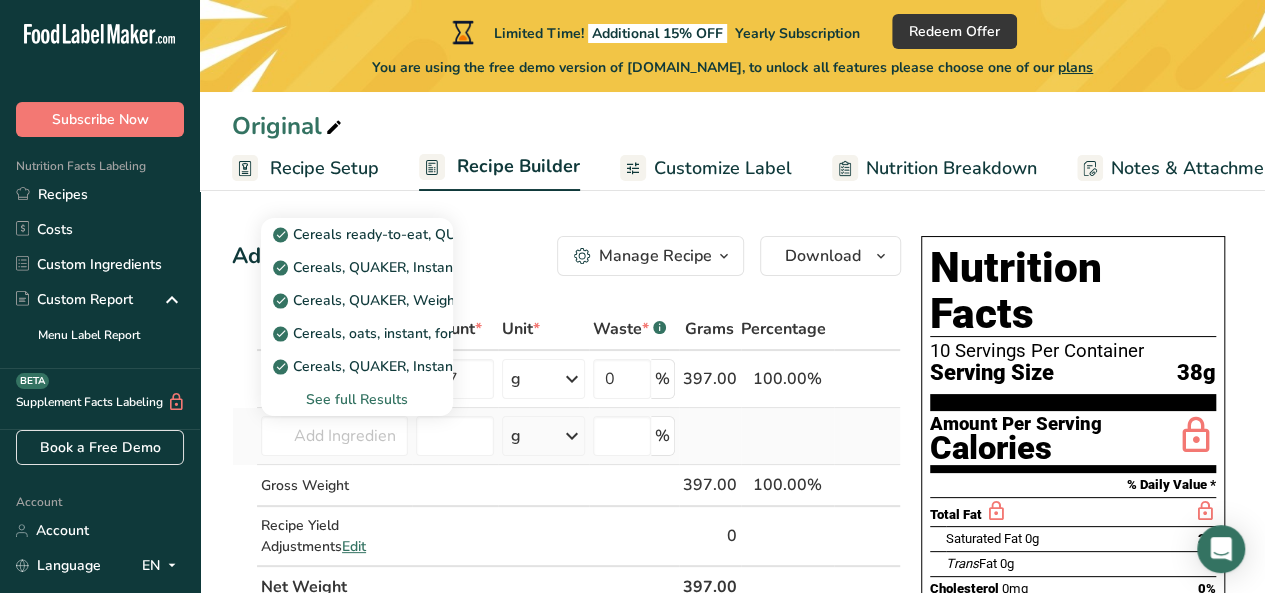 click on "See full Results" at bounding box center (357, 399) 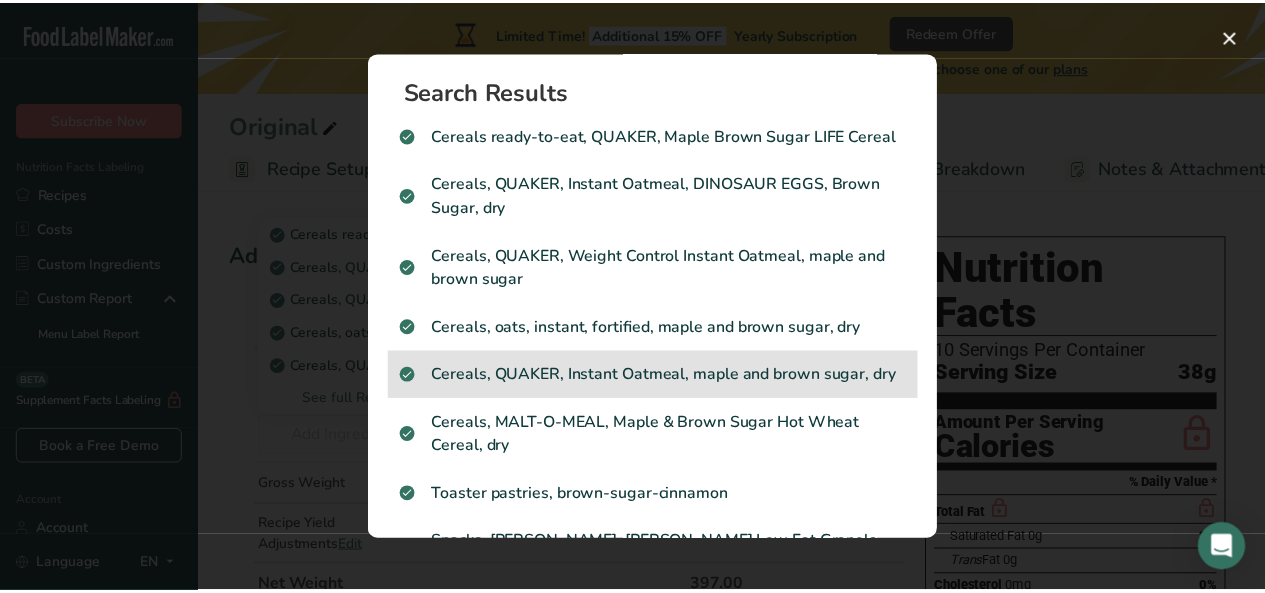 scroll, scrollTop: 310, scrollLeft: 0, axis: vertical 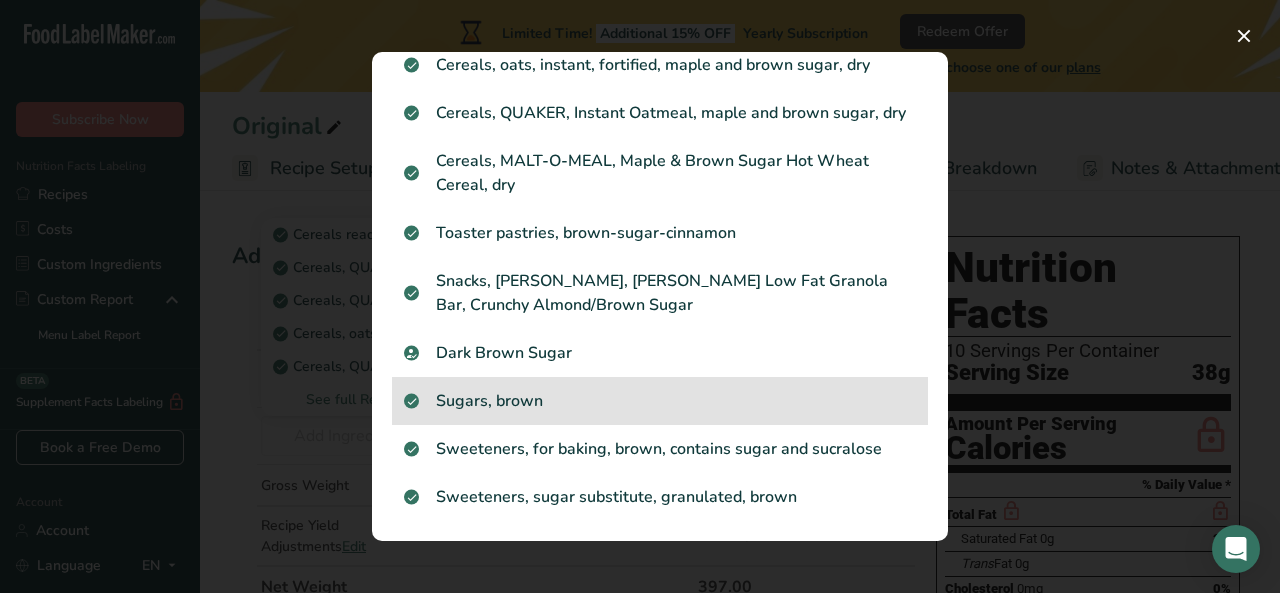 click on "Sugars, brown" at bounding box center [660, 401] 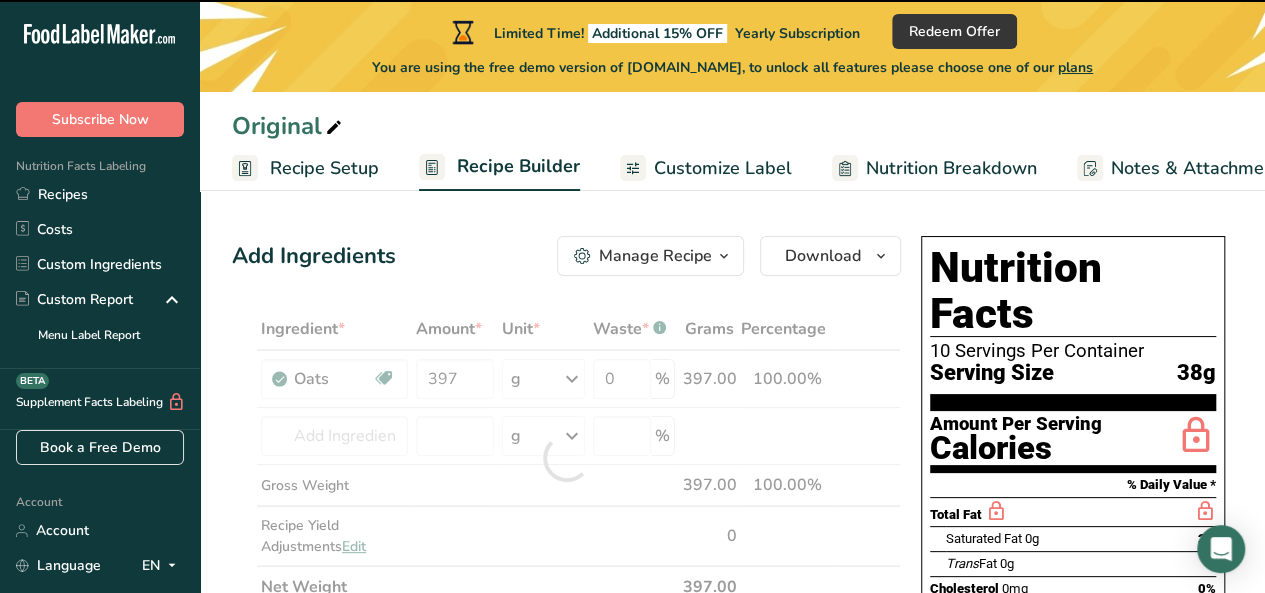 type on "0" 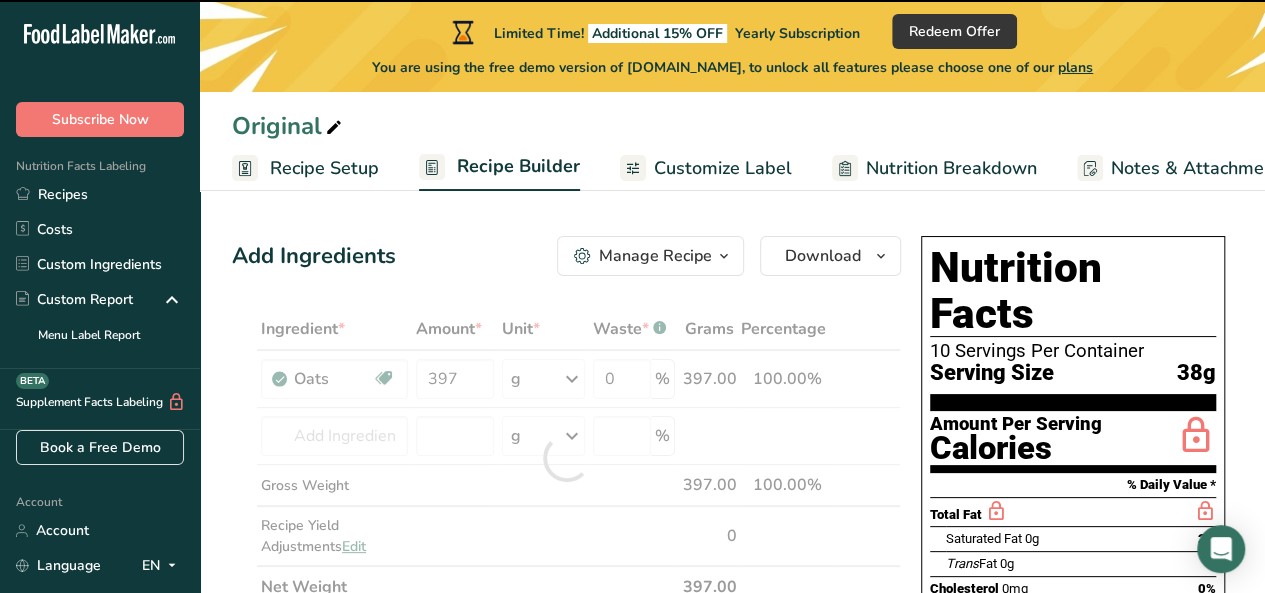 type on "0" 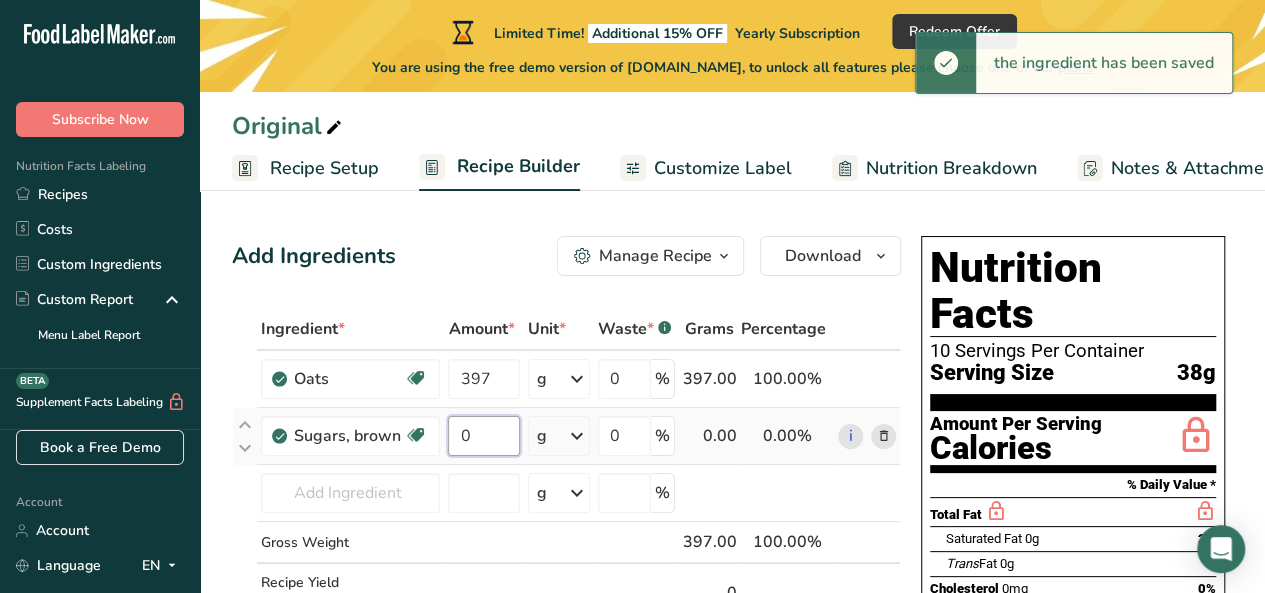 click on "0" at bounding box center [484, 436] 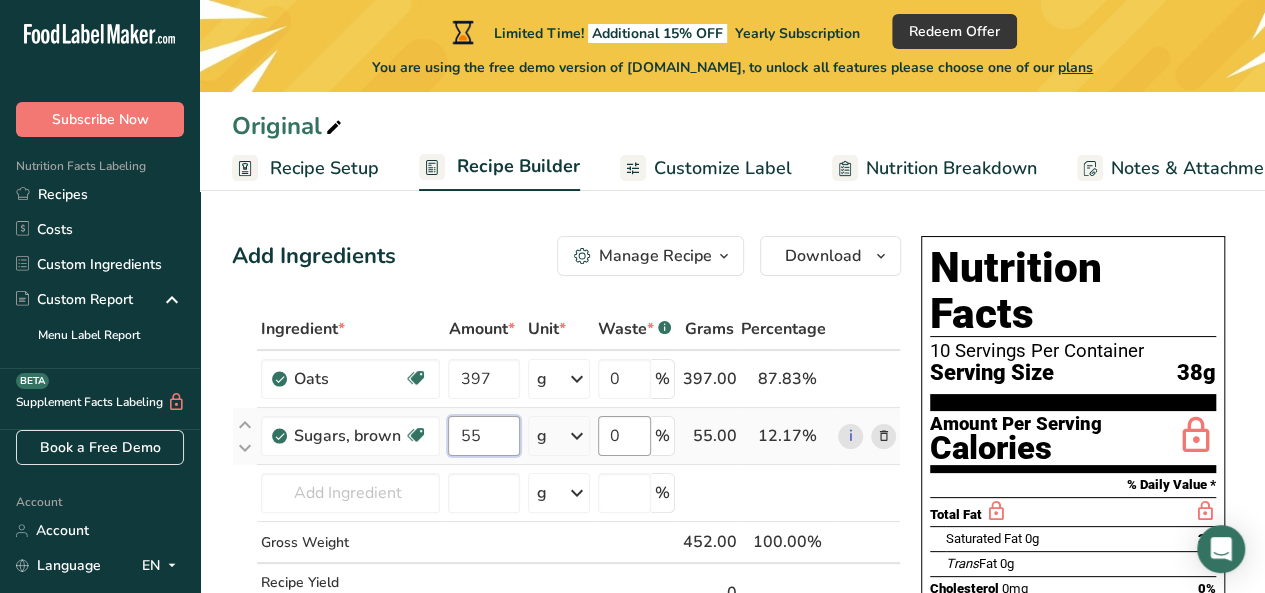 scroll, scrollTop: 100, scrollLeft: 0, axis: vertical 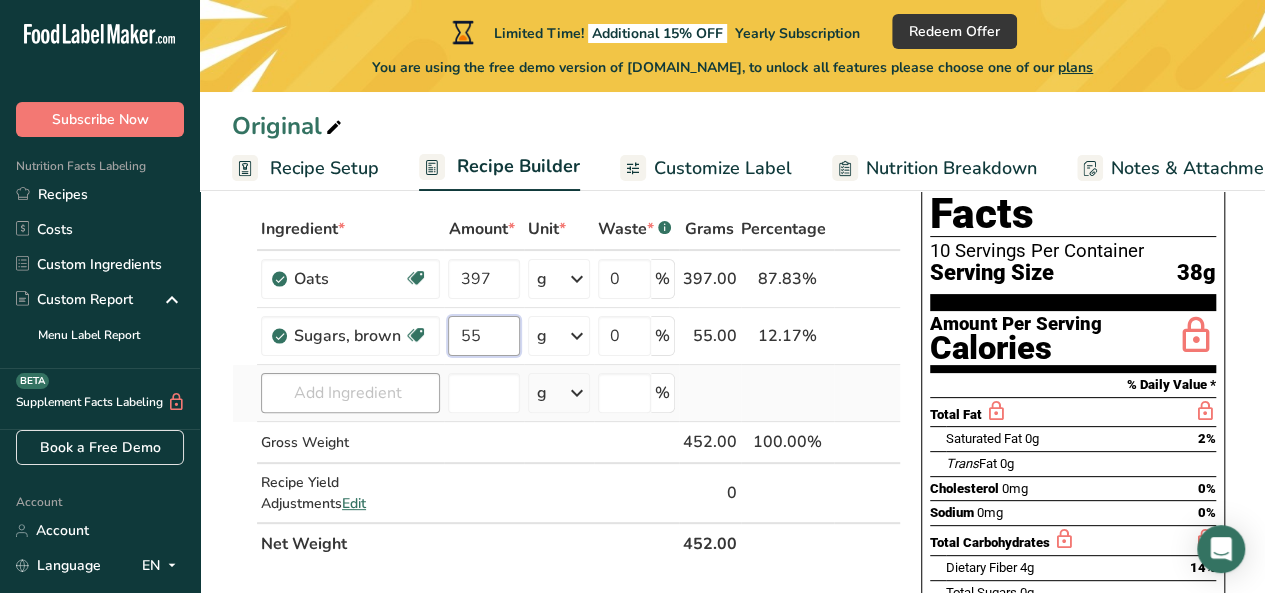 type on "55" 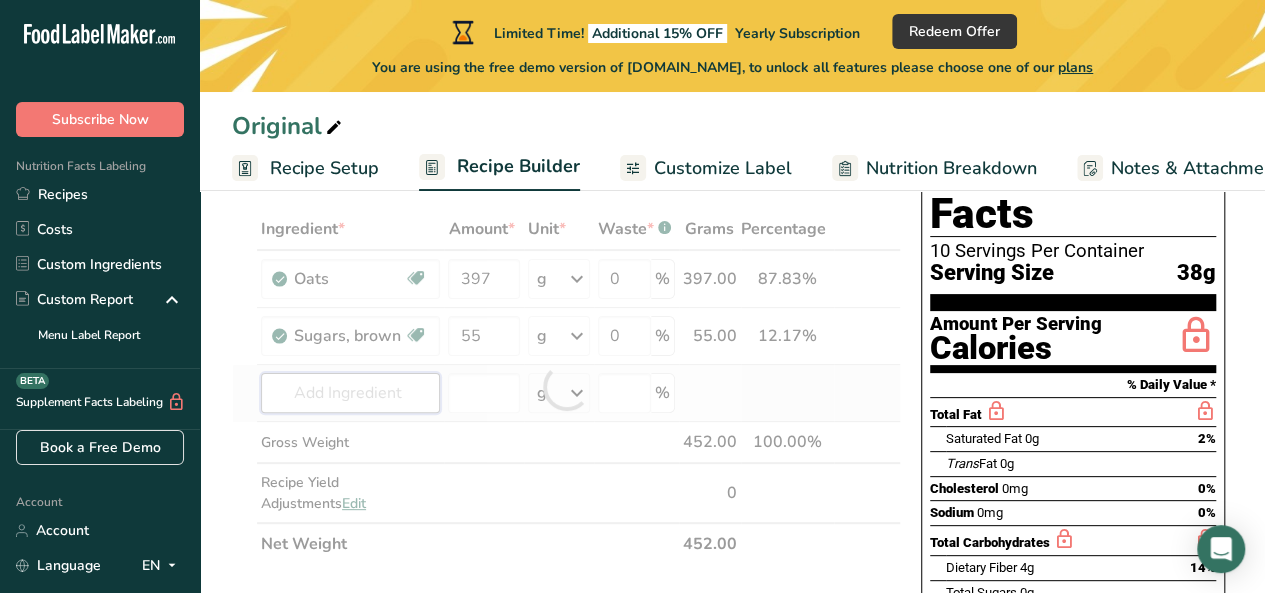 click on "Ingredient *
Amount *
Unit *
Waste *   .a-a{fill:#347362;}.b-a{fill:#fff;}          Grams
Percentage
Oats
Dairy free
Gluten free
Vegan
Vegetarian
Soy free
397
g
Portions
1 cup
Weight Units
g
kg
mg
See more
Volume Units
l
Volume units require a density conversion. If you know your ingredient's density enter it below. Otherwise, click on "RIA" our AI Regulatory bot - she will be able to help you
lb/ft3
g/cm3
Confirm
mL
lb/ft3
g/cm3" at bounding box center [566, 386] 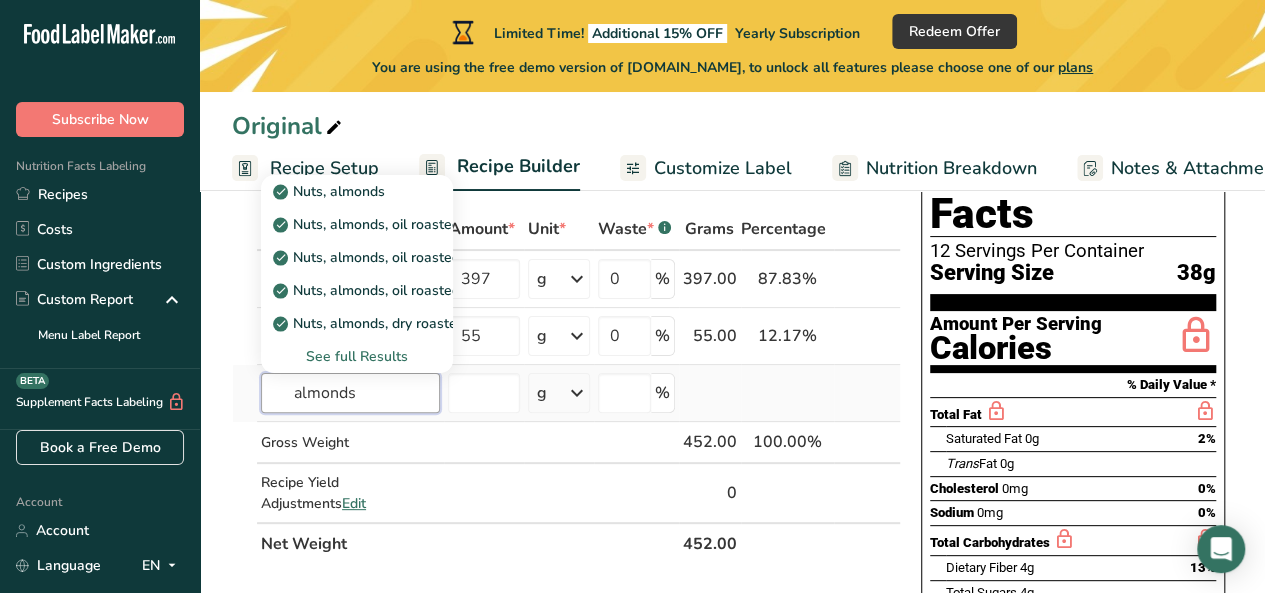type on "almonds" 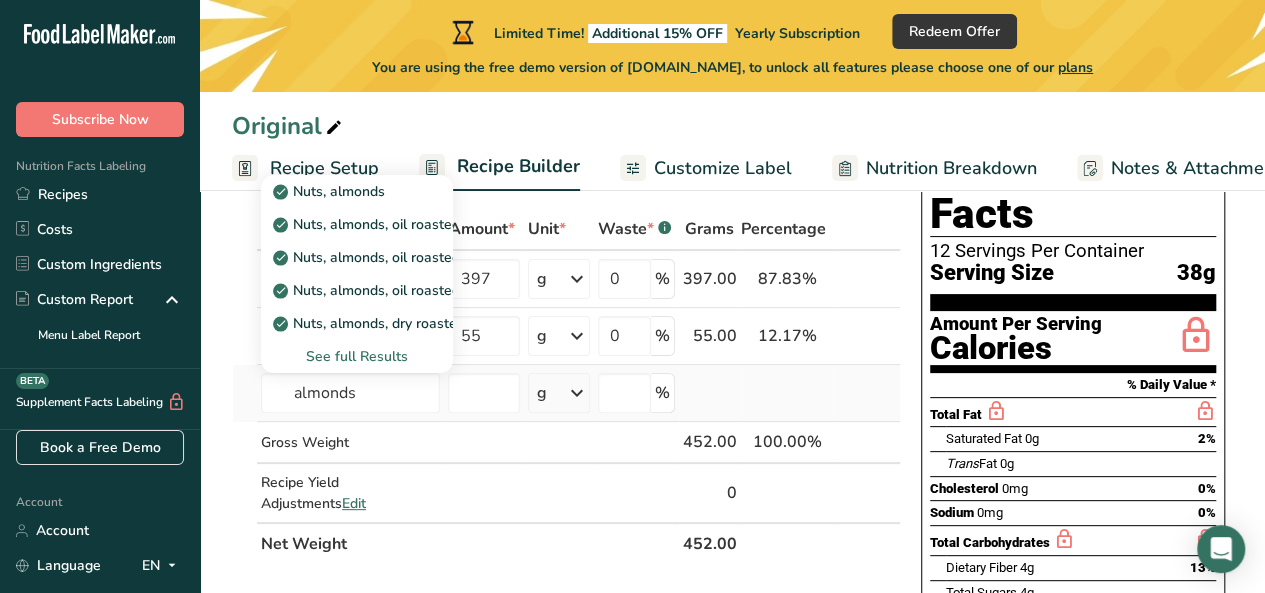 type 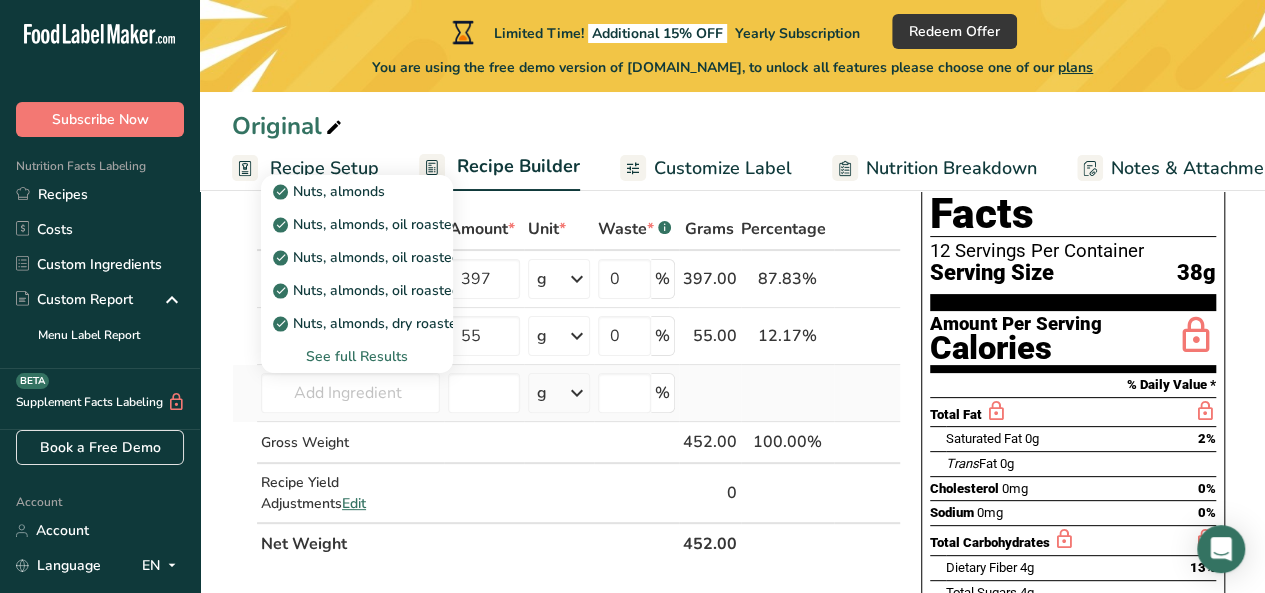 click on "See full Results" at bounding box center [357, 356] 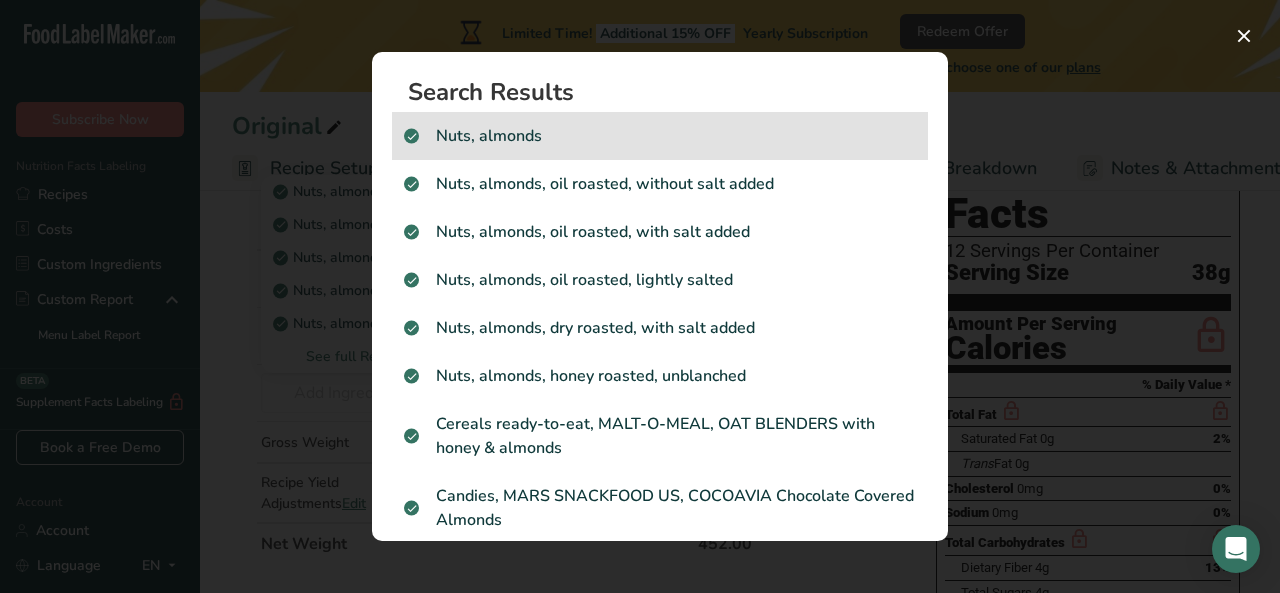 click on "Nuts, almonds" at bounding box center (660, 136) 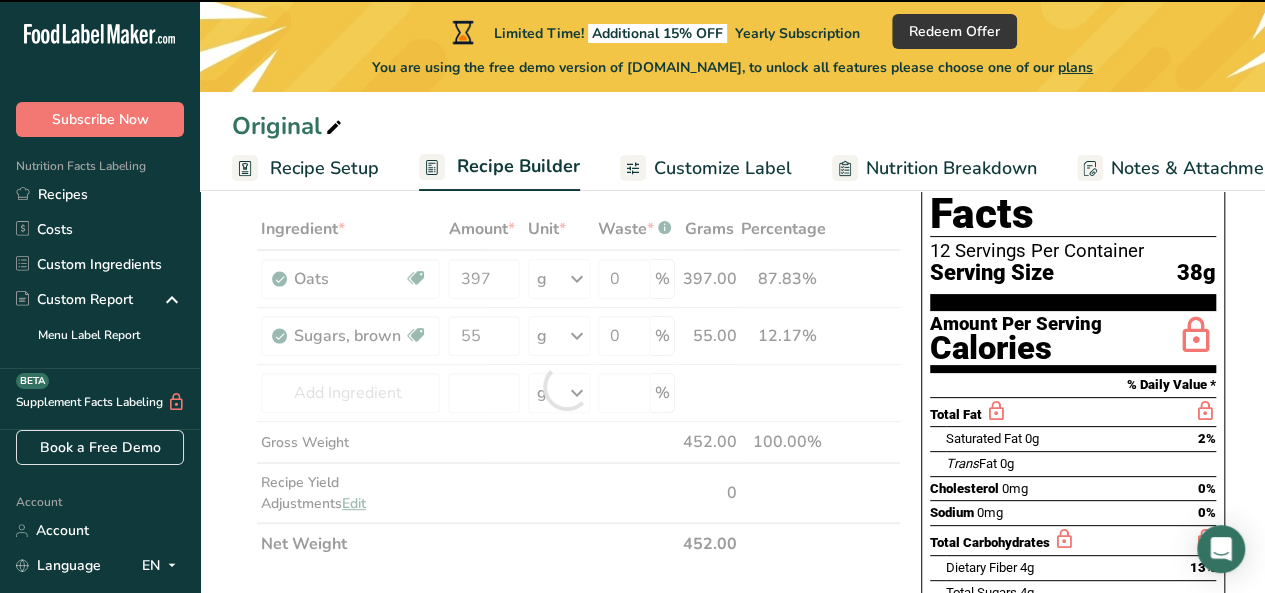 type on "0" 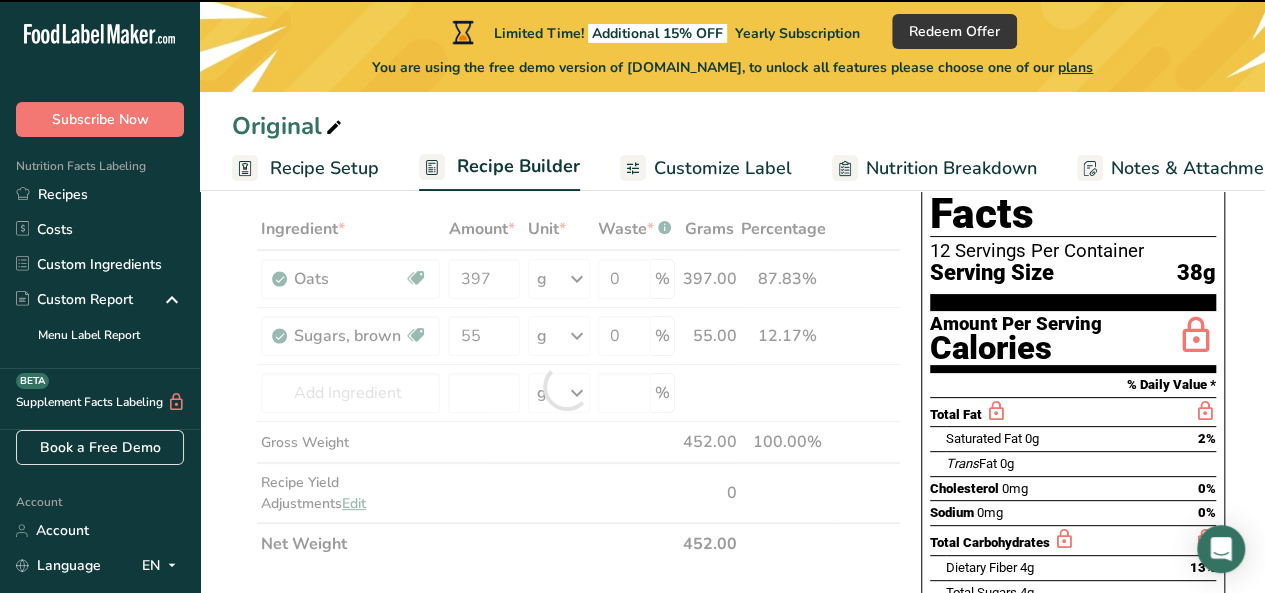 type on "0" 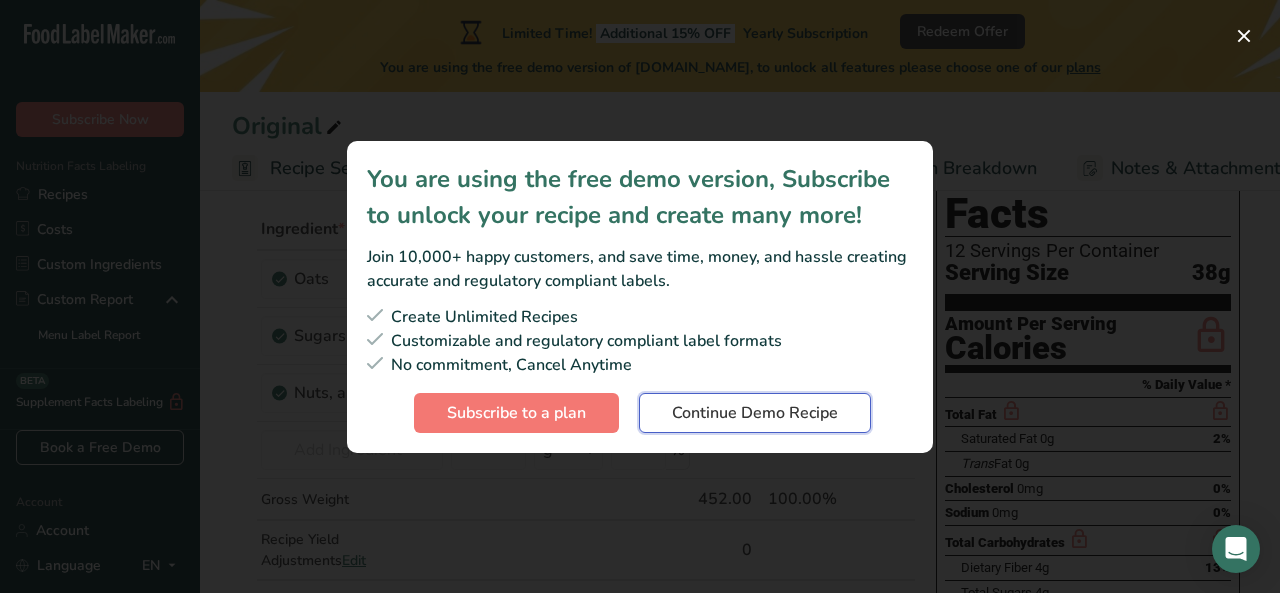 click on "Continue Demo Recipe" at bounding box center [755, 413] 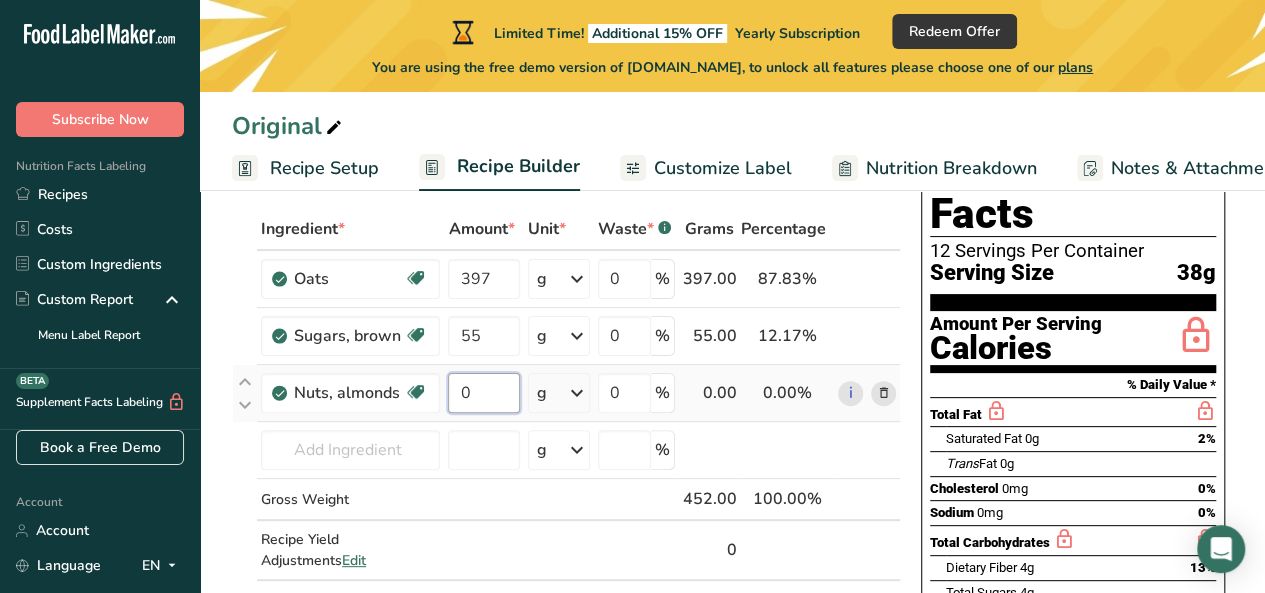 click on "0" at bounding box center (484, 393) 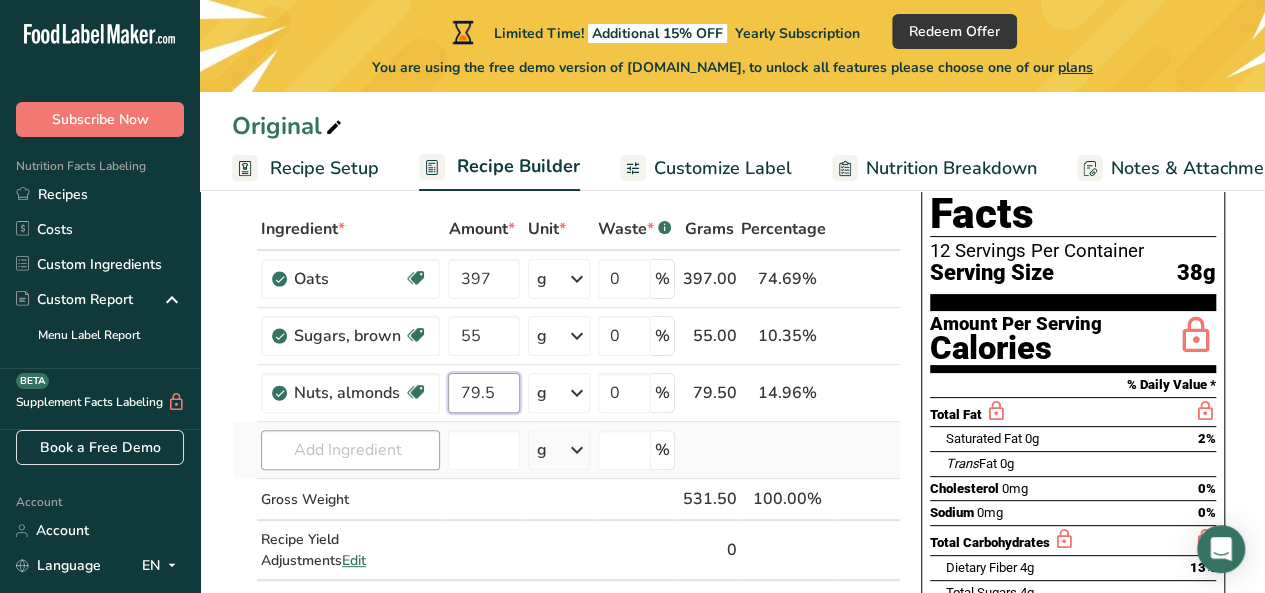 type on "79.5" 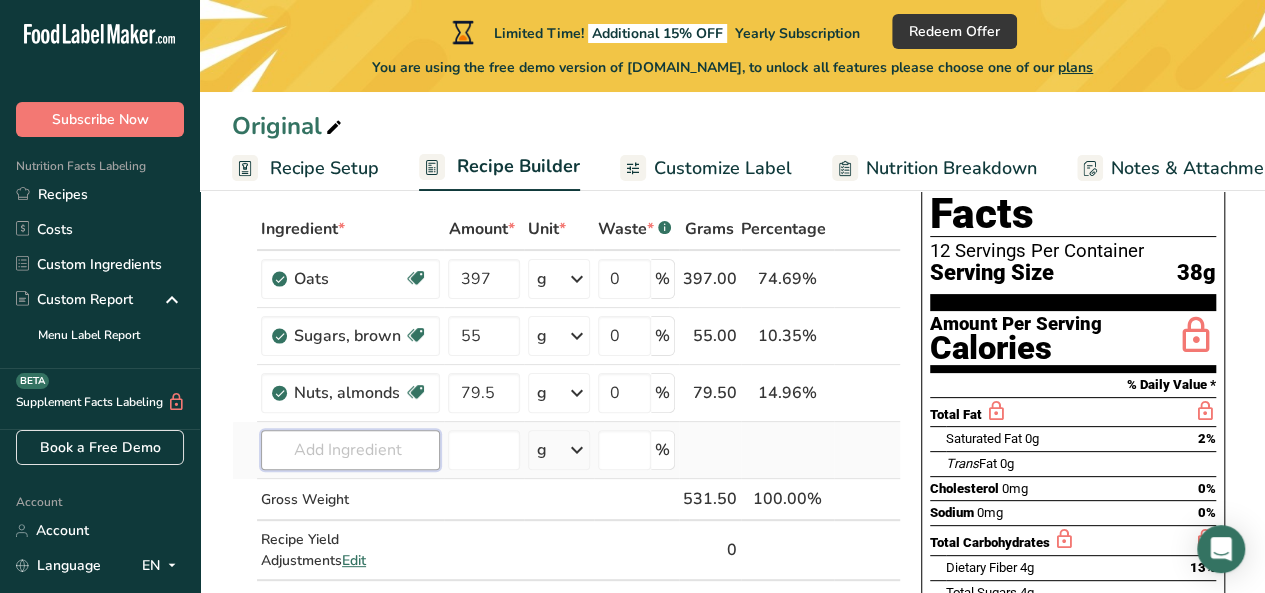 click on "Ingredient *
Amount *
Unit *
Waste *   .a-a{fill:#347362;}.b-a{fill:#fff;}          Grams
Percentage
Oats
Dairy free
Gluten free
Vegan
Vegetarian
Soy free
397
g
Portions
1 cup
Weight Units
g
kg
mg
See more
Volume Units
l
Volume units require a density conversion. If you know your ingredient's density enter it below. Otherwise, click on "RIA" our AI Regulatory bot - she will be able to help you
lb/ft3
g/cm3
Confirm
mL
lb/ft3
g/cm3" at bounding box center (566, 415) 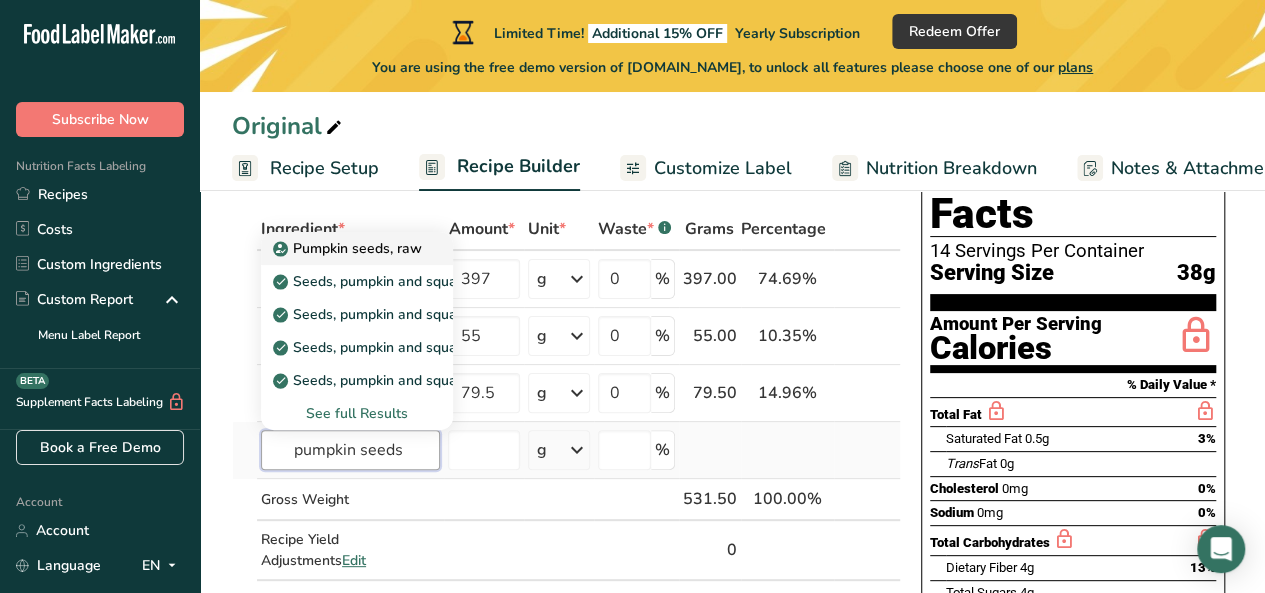 type on "pumpkin seeds" 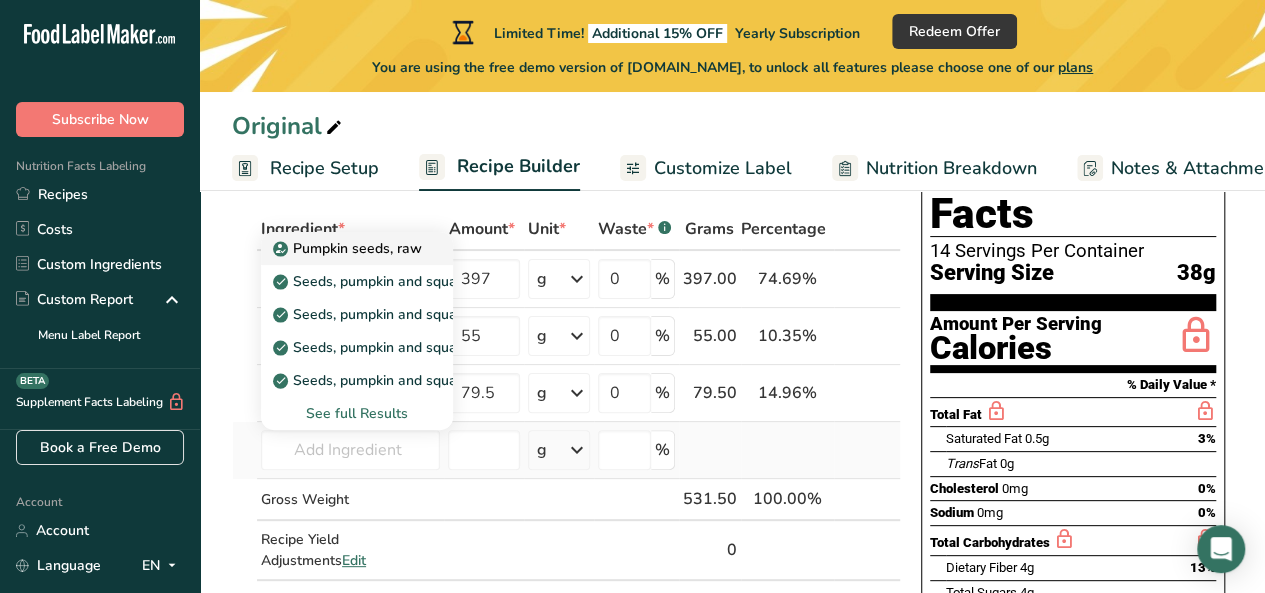 click on "Pumpkin seeds, raw" at bounding box center [349, 248] 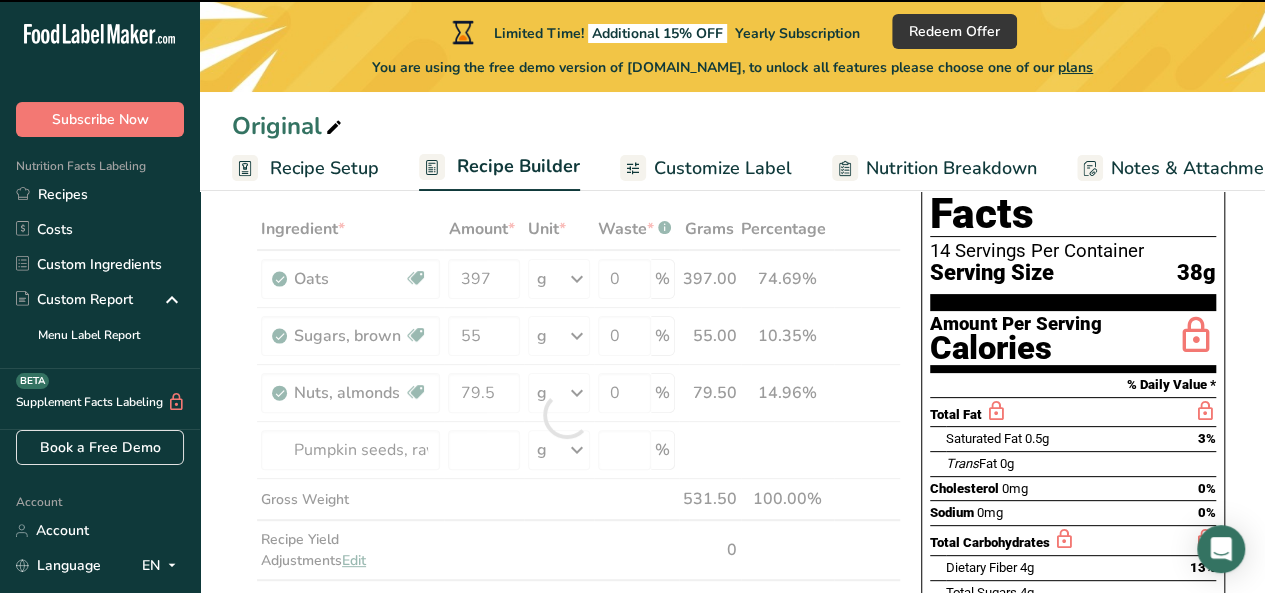 click at bounding box center [566, 415] 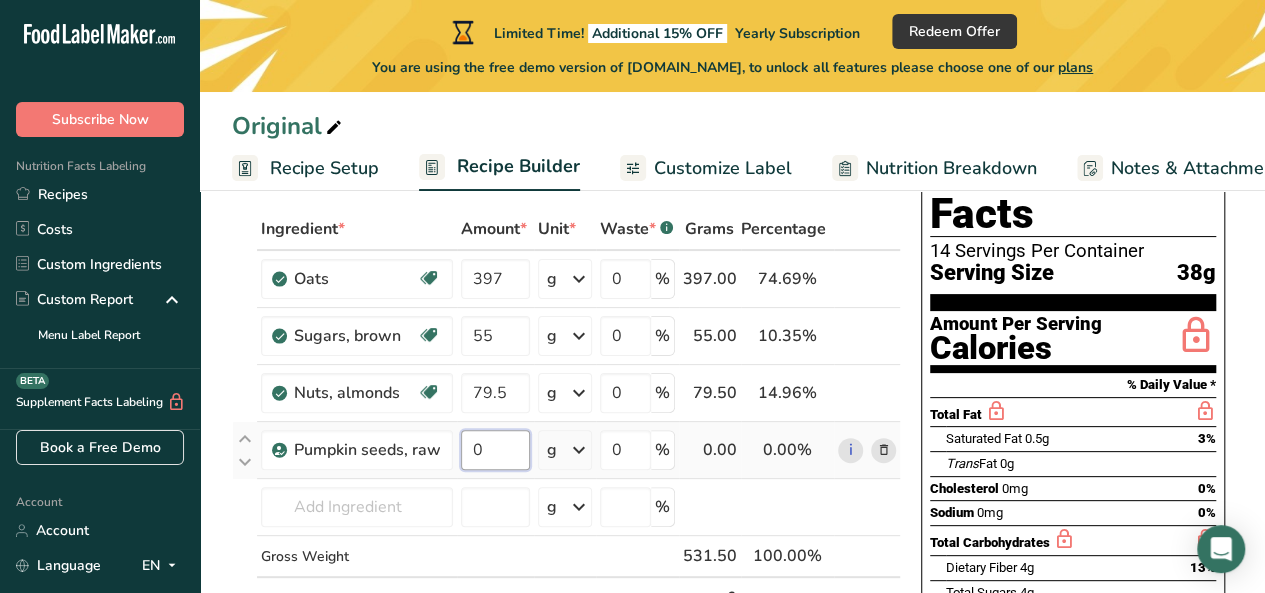 click on "0" at bounding box center (495, 450) 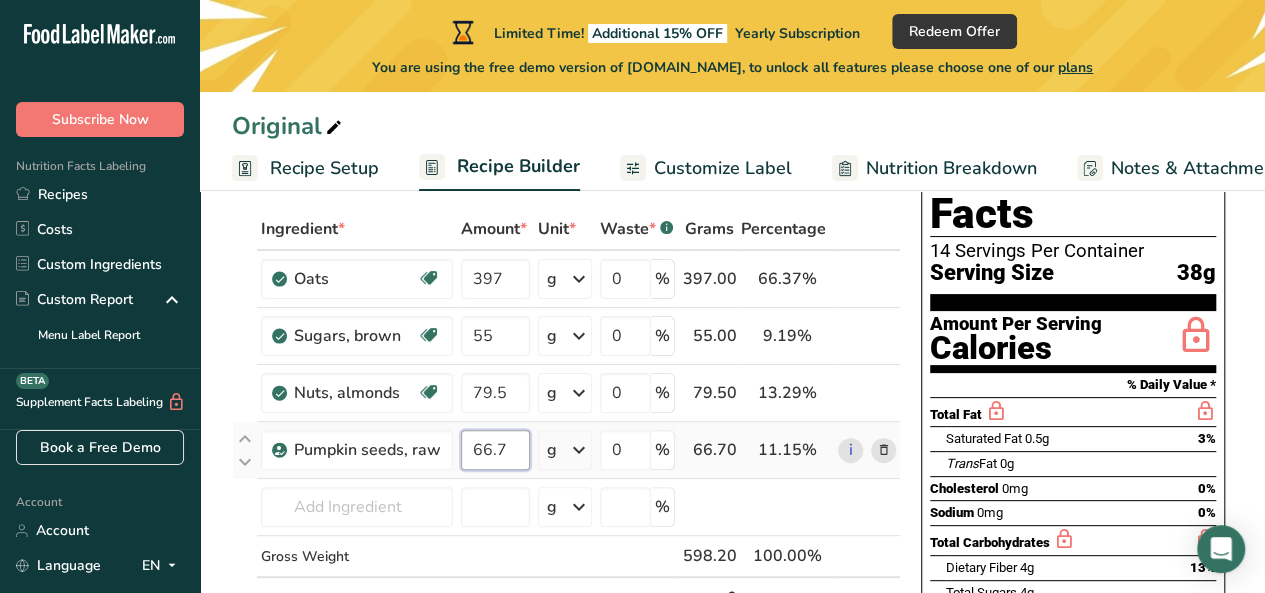 scroll, scrollTop: 200, scrollLeft: 0, axis: vertical 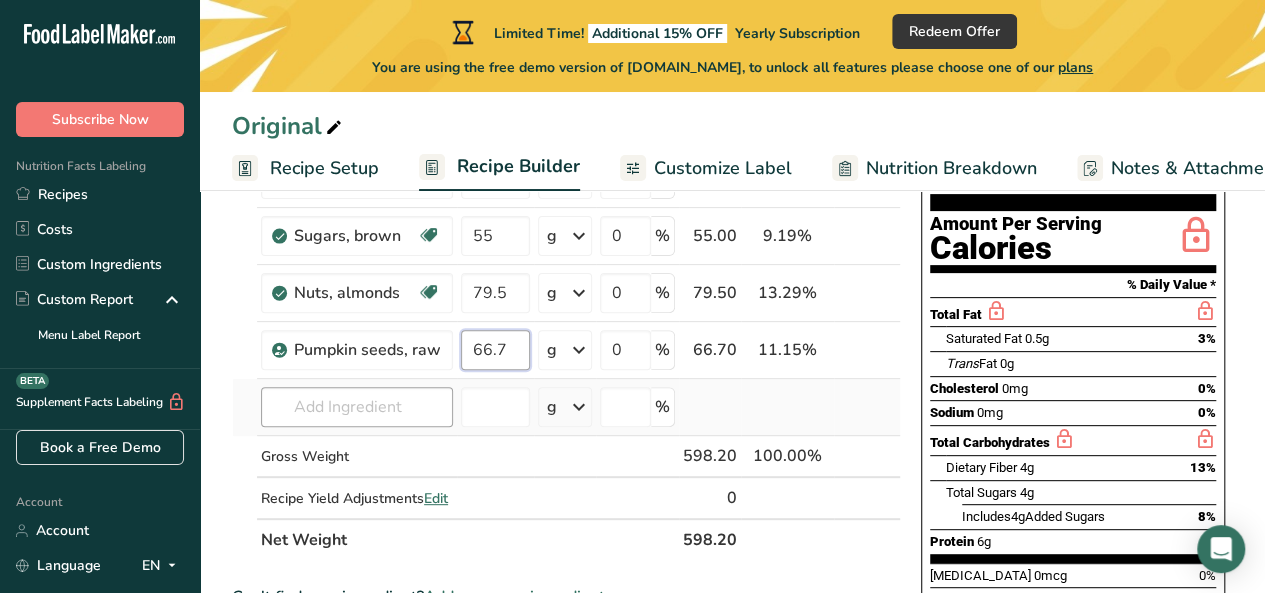 type on "66.7" 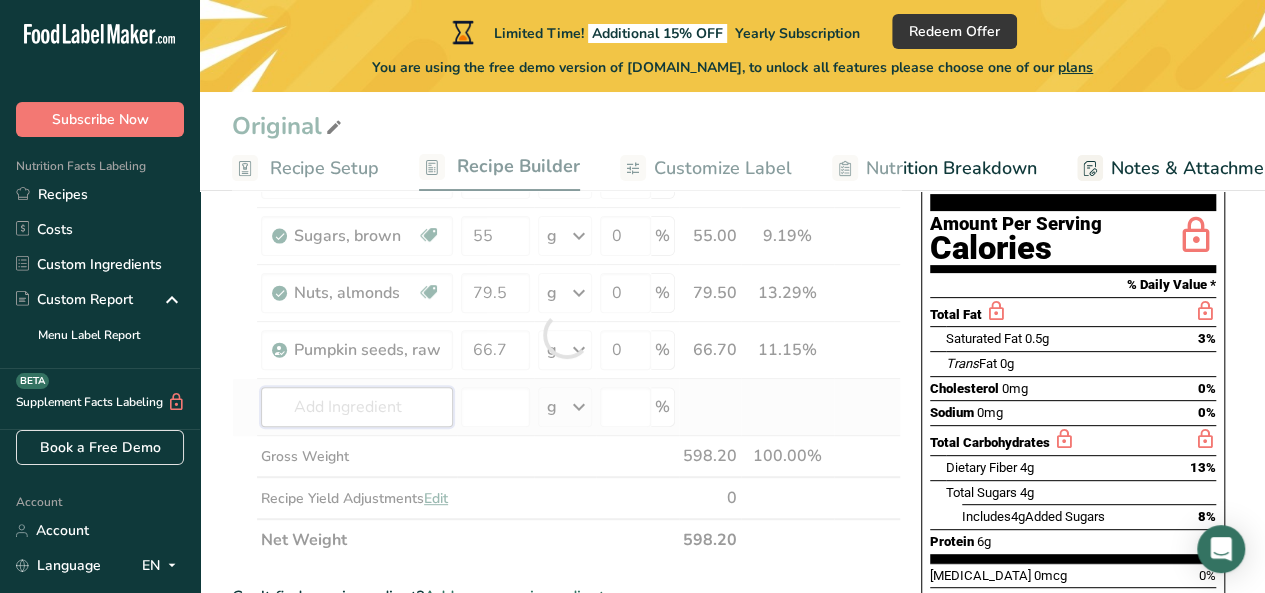 click on "Ingredient *
Amount *
Unit *
Waste *   .a-a{fill:#347362;}.b-a{fill:#fff;}          Grams
Percentage
Oats
Dairy free
Gluten free
Vegan
Vegetarian
Soy free
397
g
Portions
1 cup
Weight Units
g
kg
mg
See more
Volume Units
l
Volume units require a density conversion. If you know your ingredient's density enter it below. Otherwise, click on "RIA" our AI Regulatory bot - she will be able to help you
lb/ft3
g/cm3
Confirm
mL
lb/ft3
g/cm3" at bounding box center (566, 334) 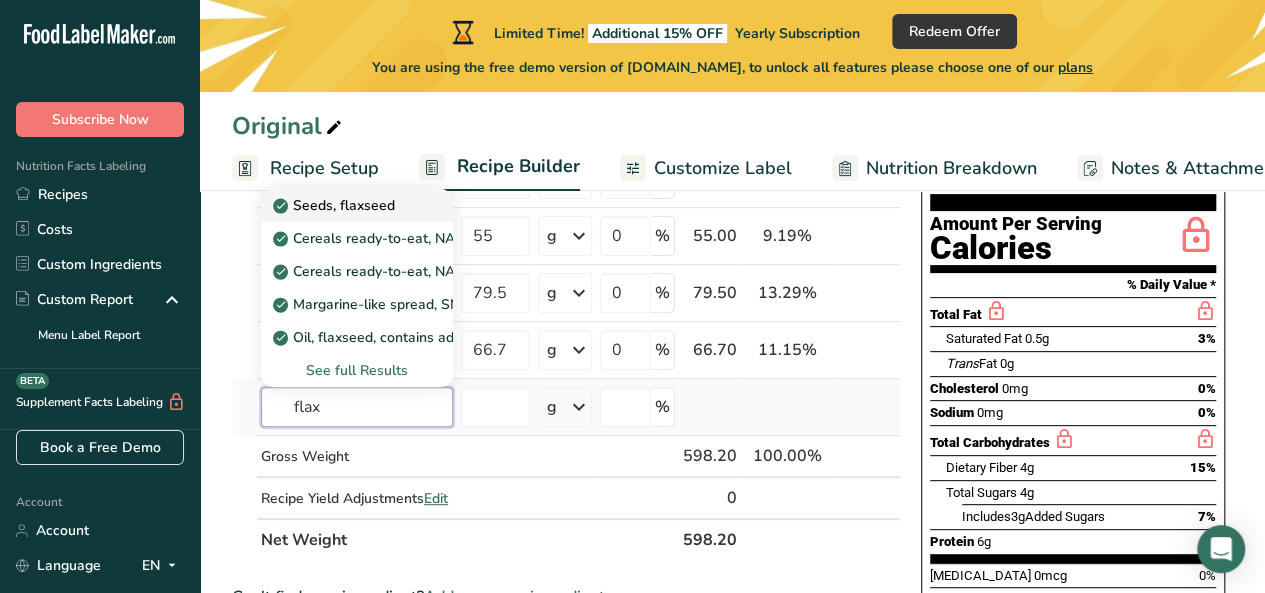 type on "flax" 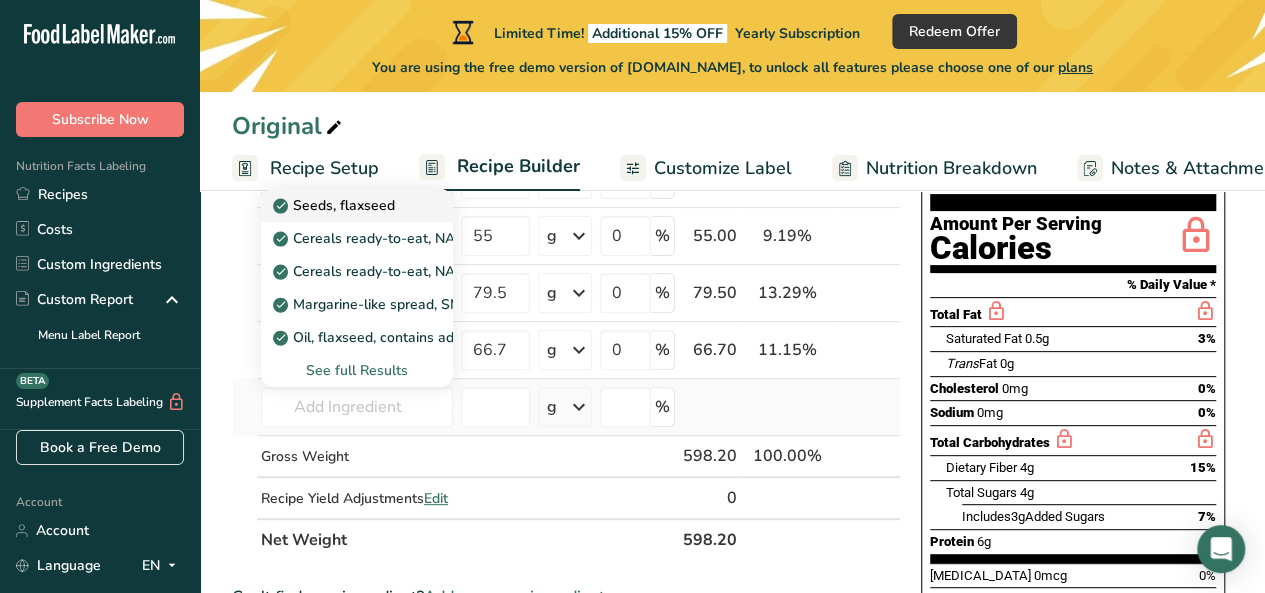 click on "Seeds, flaxseed" at bounding box center (336, 205) 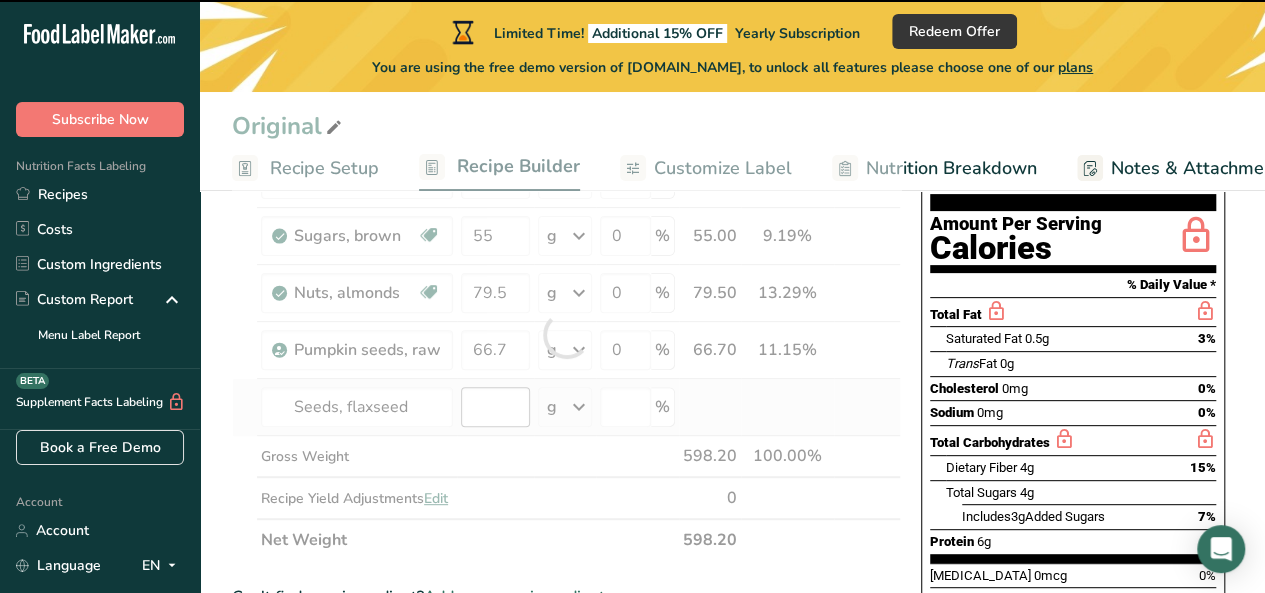 type on "0" 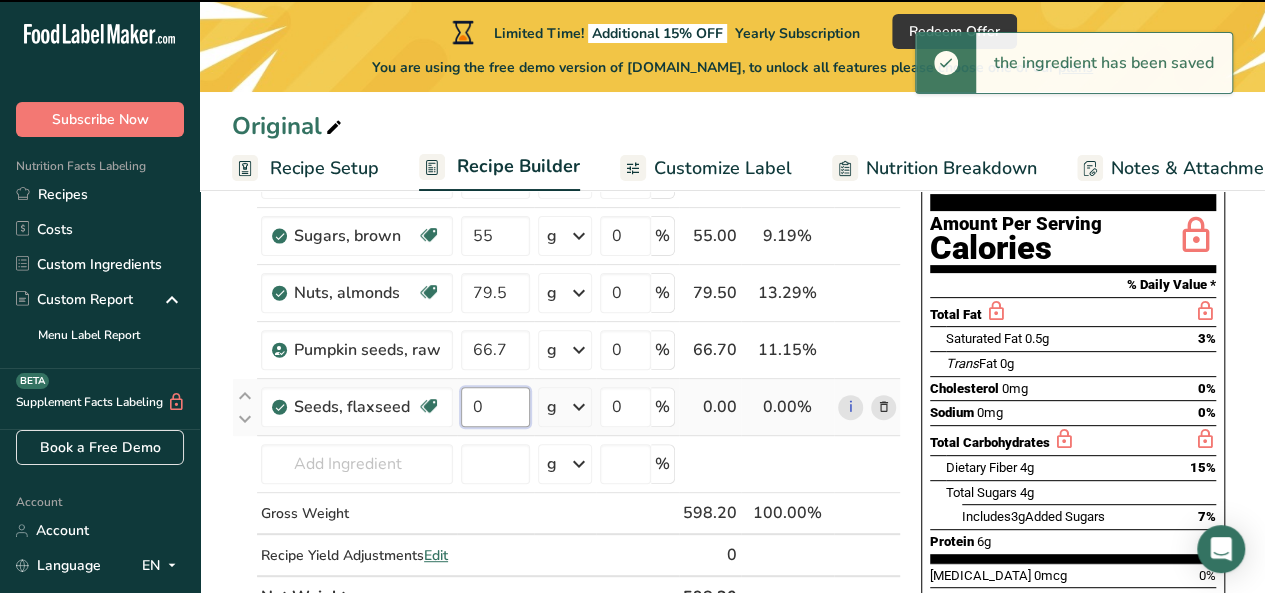 click on "0" at bounding box center [495, 407] 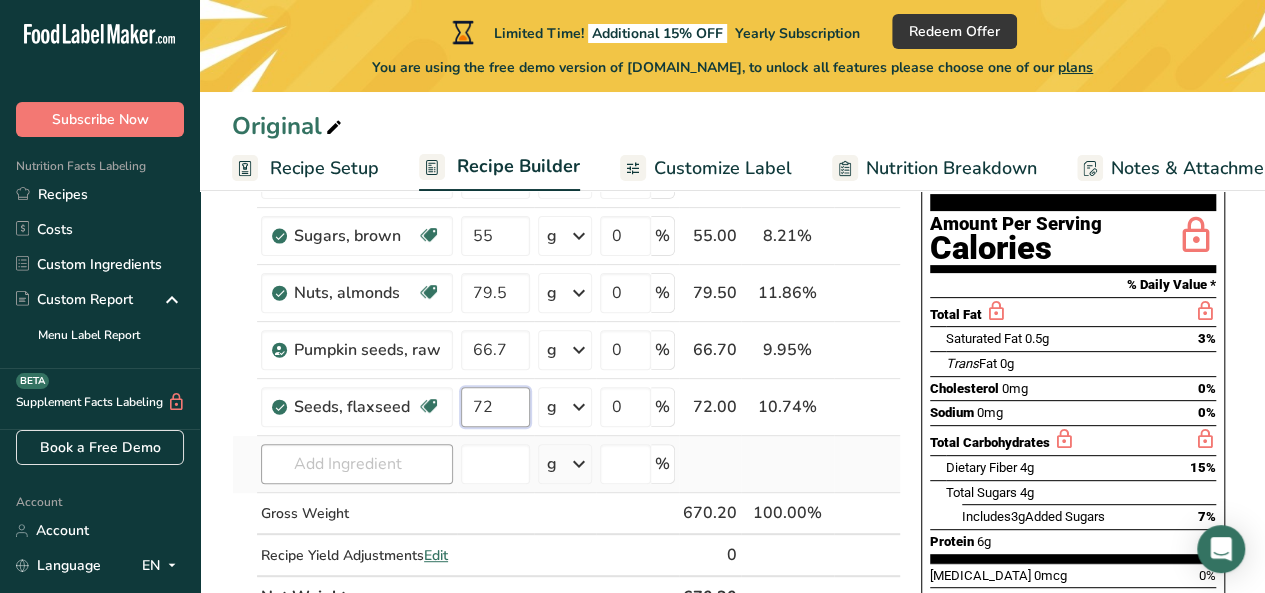 type on "72" 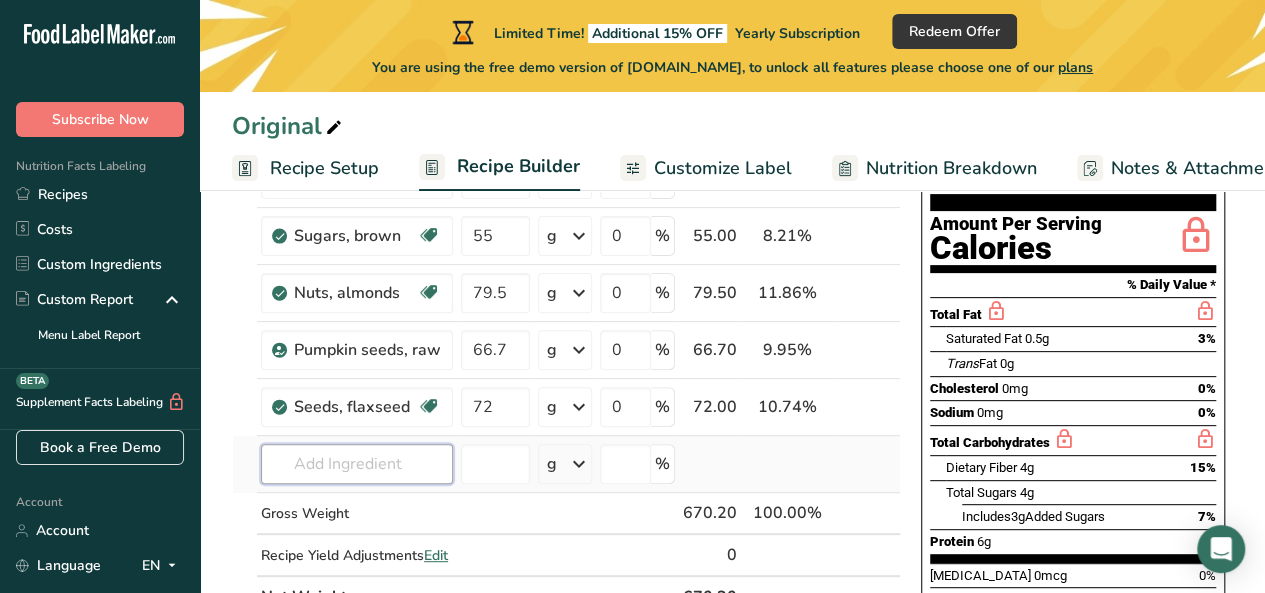click on "Ingredient *
Amount *
Unit *
Waste *   .a-a{fill:#347362;}.b-a{fill:#fff;}          Grams
Percentage
Oats
Dairy free
Gluten free
Vegan
Vegetarian
Soy free
397
g
Portions
1 cup
Weight Units
g
kg
mg
See more
Volume Units
l
Volume units require a density conversion. If you know your ingredient's density enter it below. Otherwise, click on "RIA" our AI Regulatory bot - she will be able to help you
lb/ft3
g/cm3
Confirm
mL
lb/ft3
g/cm3" at bounding box center [566, 363] 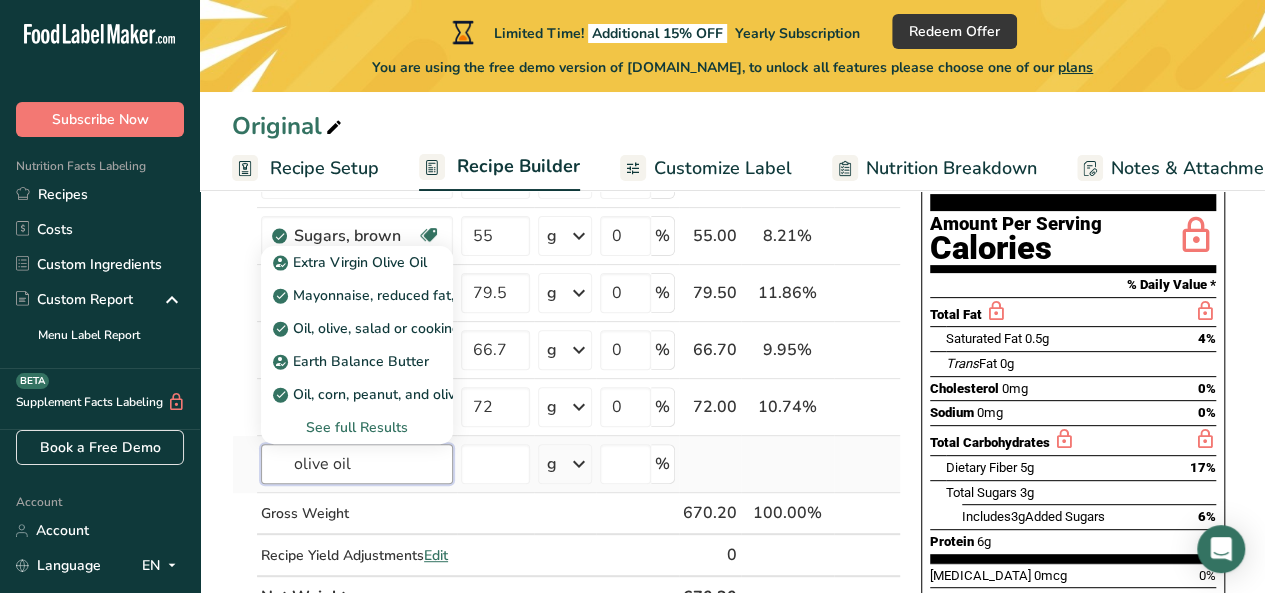 type on "olive oil" 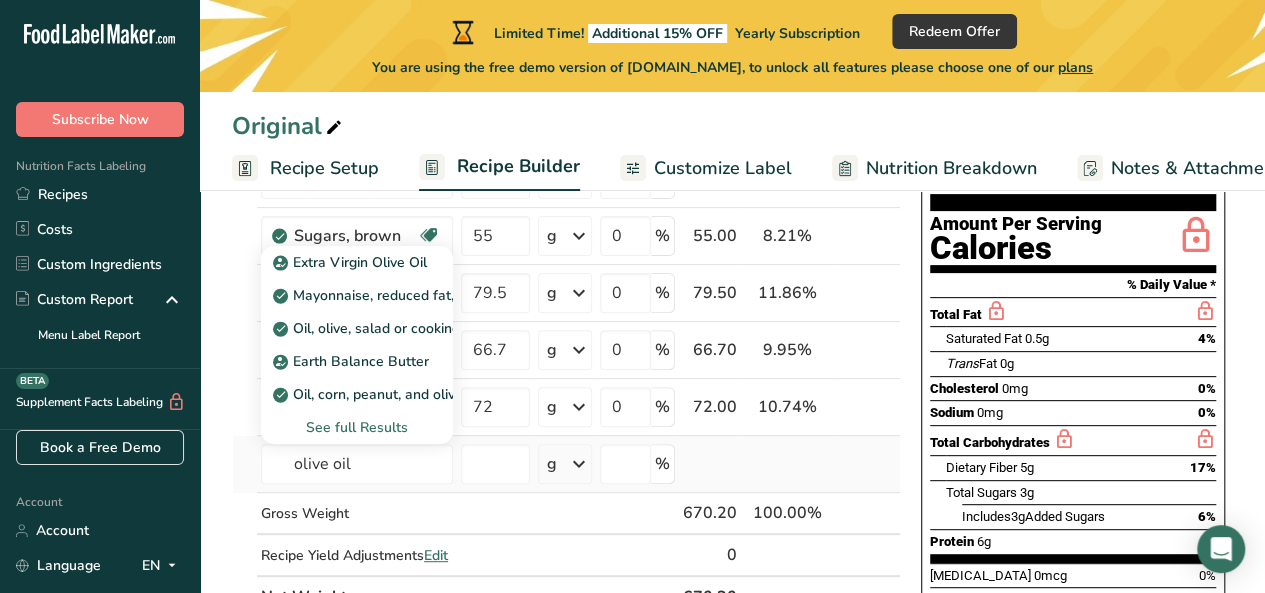 type 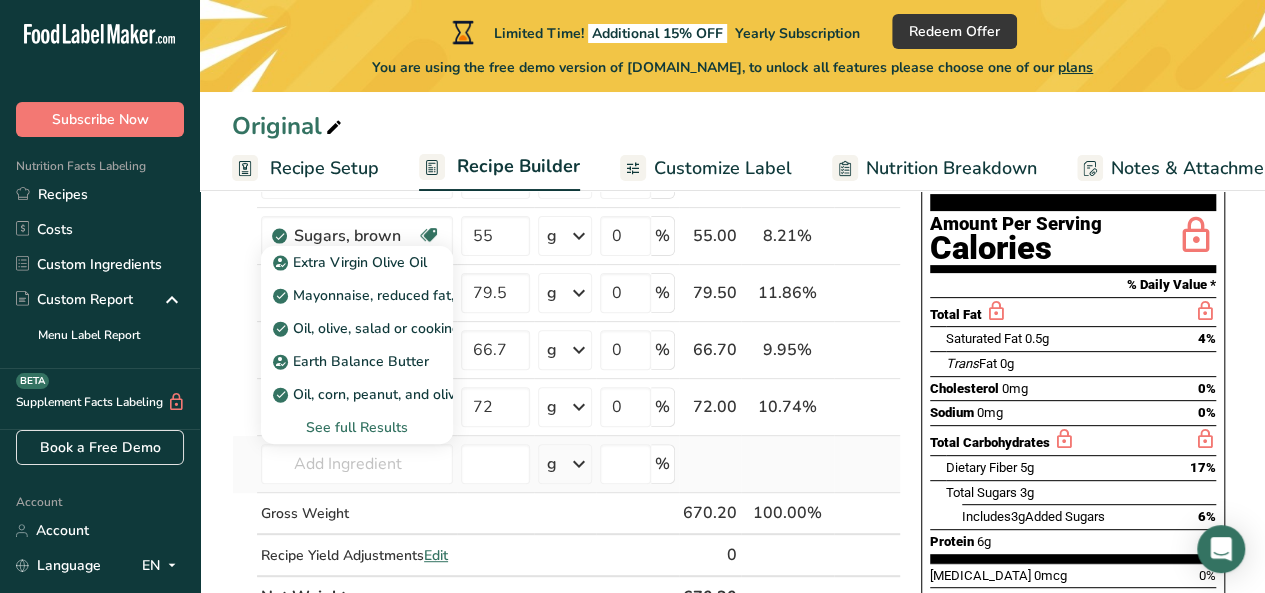 click on "See full Results" at bounding box center (357, 427) 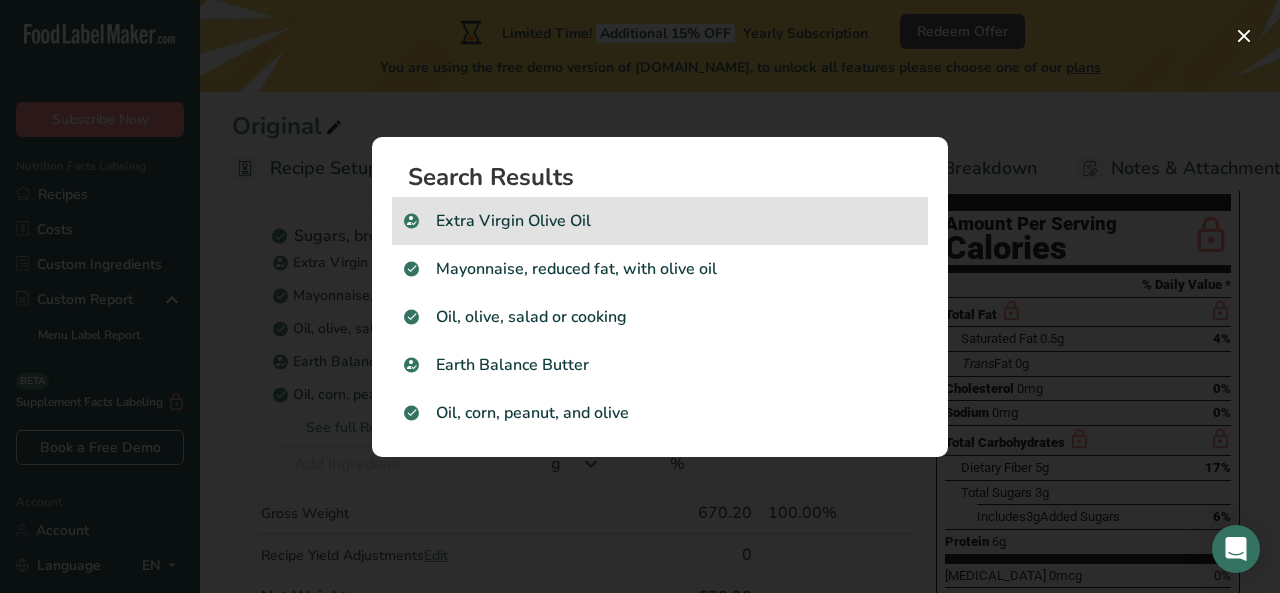 click on "Extra Virgin Olive Oil" at bounding box center (660, 221) 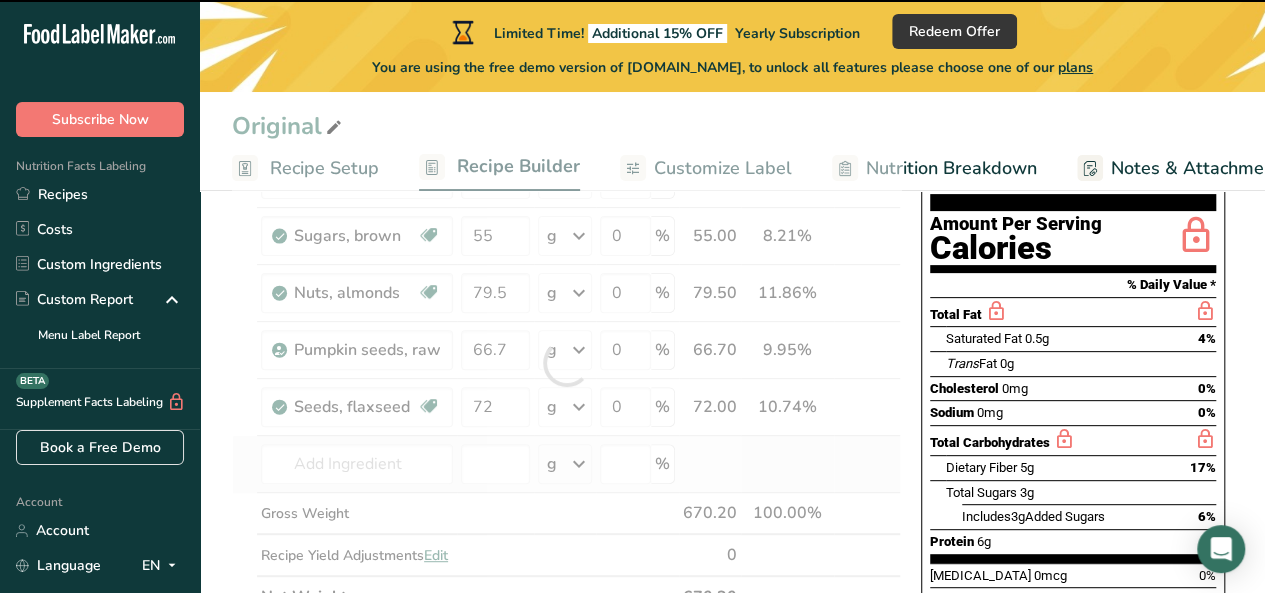 type on "0" 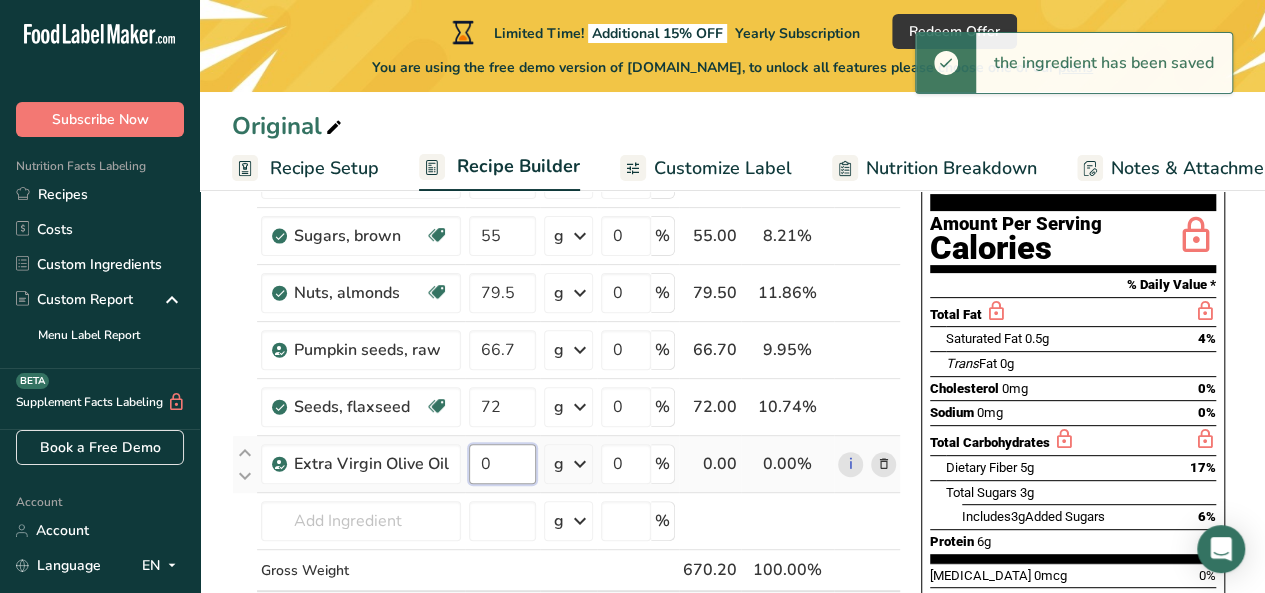 click on "0" at bounding box center (502, 464) 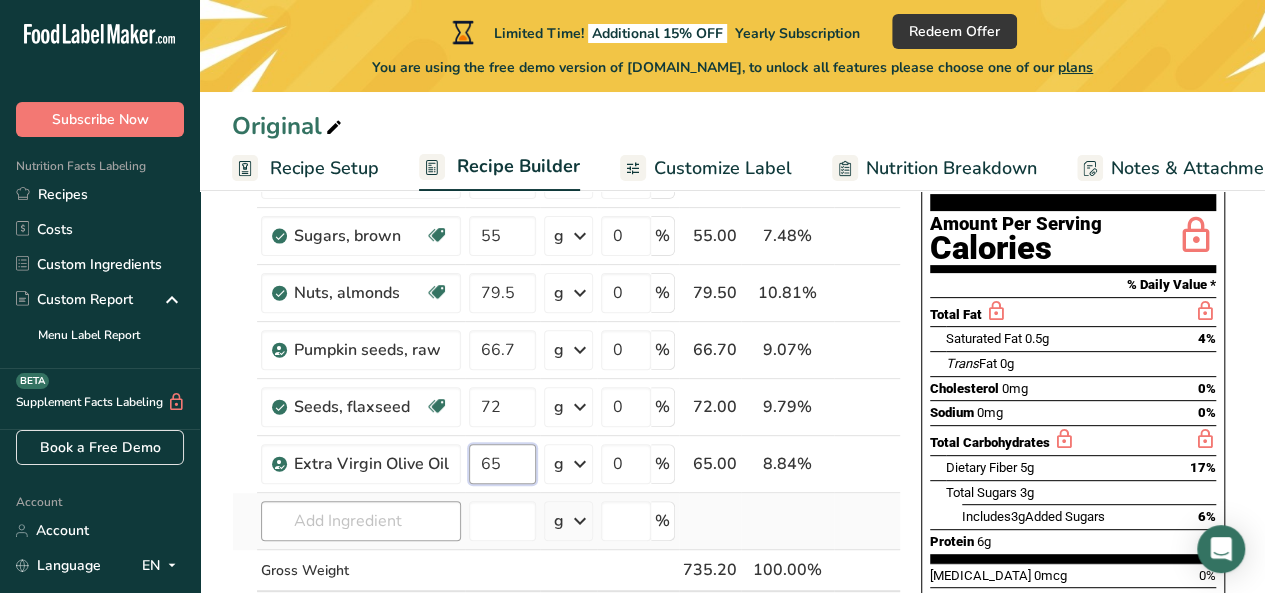 type on "65" 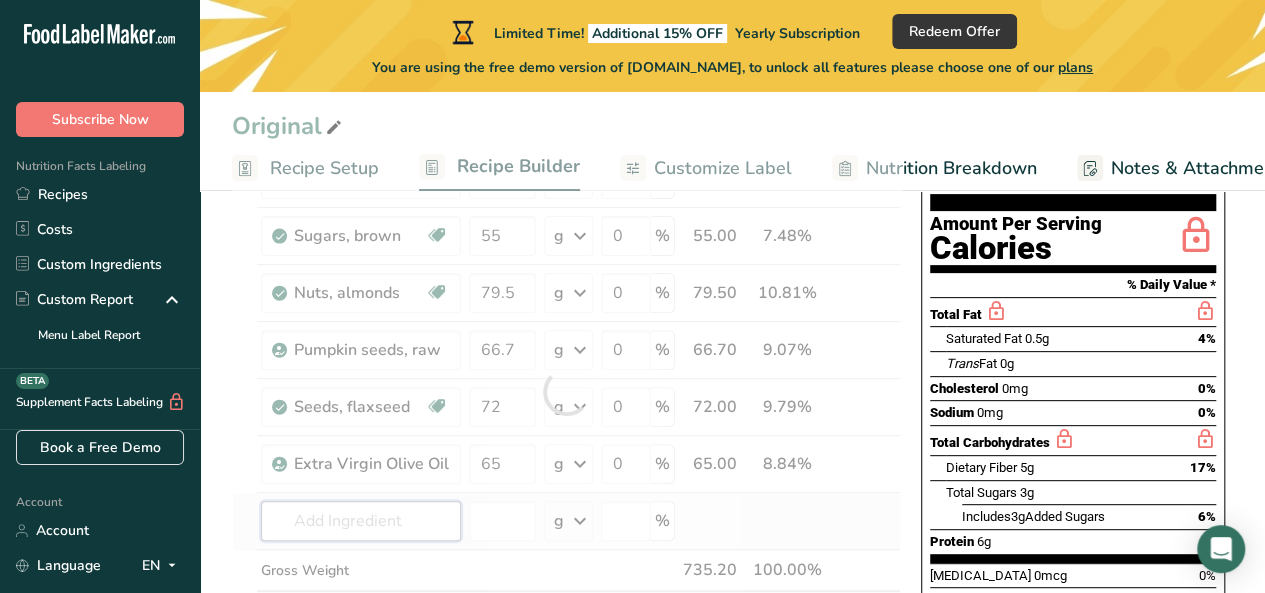 click on "Ingredient *
Amount *
Unit *
Waste *   .a-a{fill:#347362;}.b-a{fill:#fff;}          Grams
Percentage
Oats
Dairy free
Gluten free
Vegan
Vegetarian
Soy free
397
g
Portions
1 cup
Weight Units
g
kg
mg
See more
Volume Units
l
Volume units require a density conversion. If you know your ingredient's density enter it below. Otherwise, click on "RIA" our AI Regulatory bot - she will be able to help you
lb/ft3
g/cm3
Confirm
mL
lb/ft3
g/cm3" at bounding box center [566, 391] 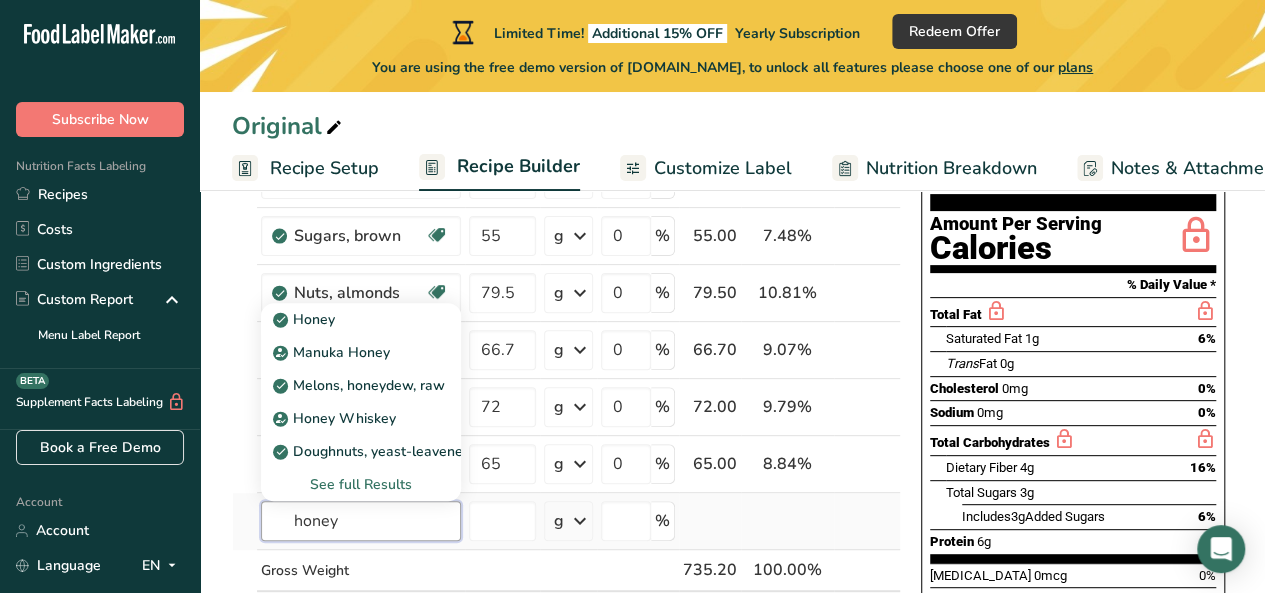 type on "honey" 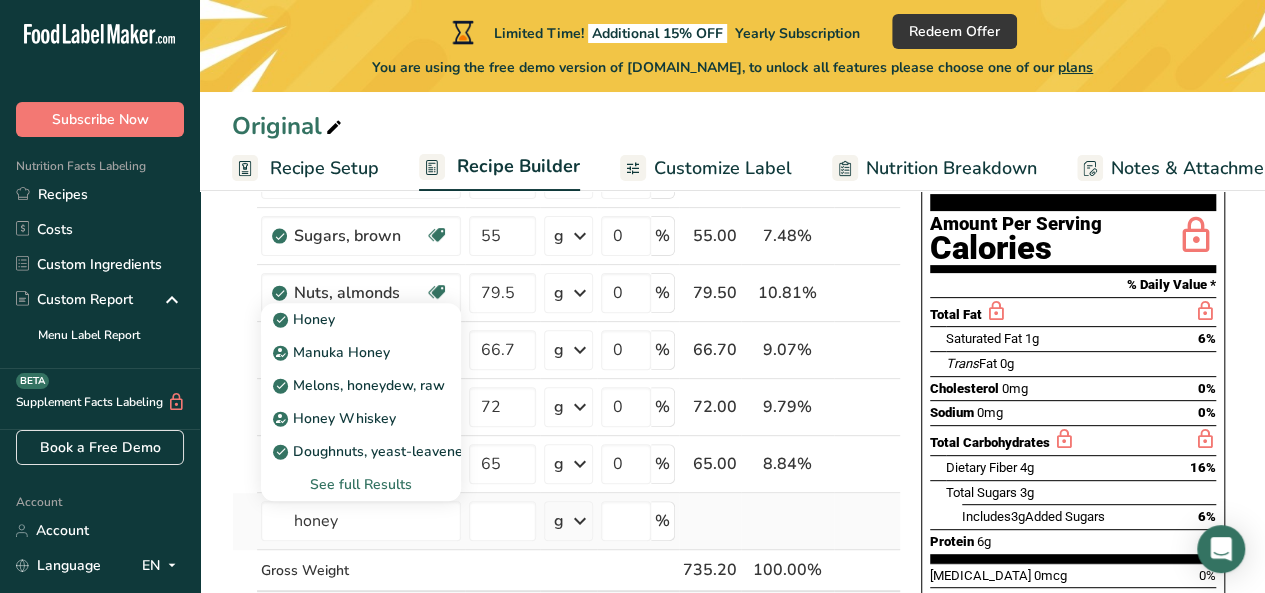type 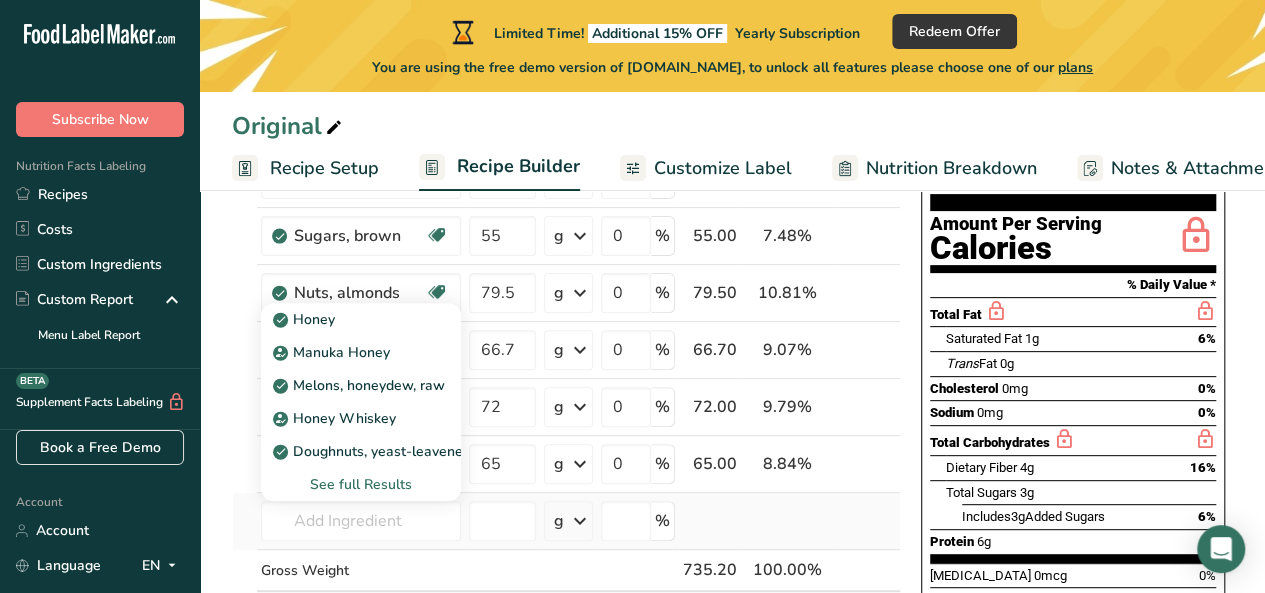 click on "See full Results" at bounding box center (361, 484) 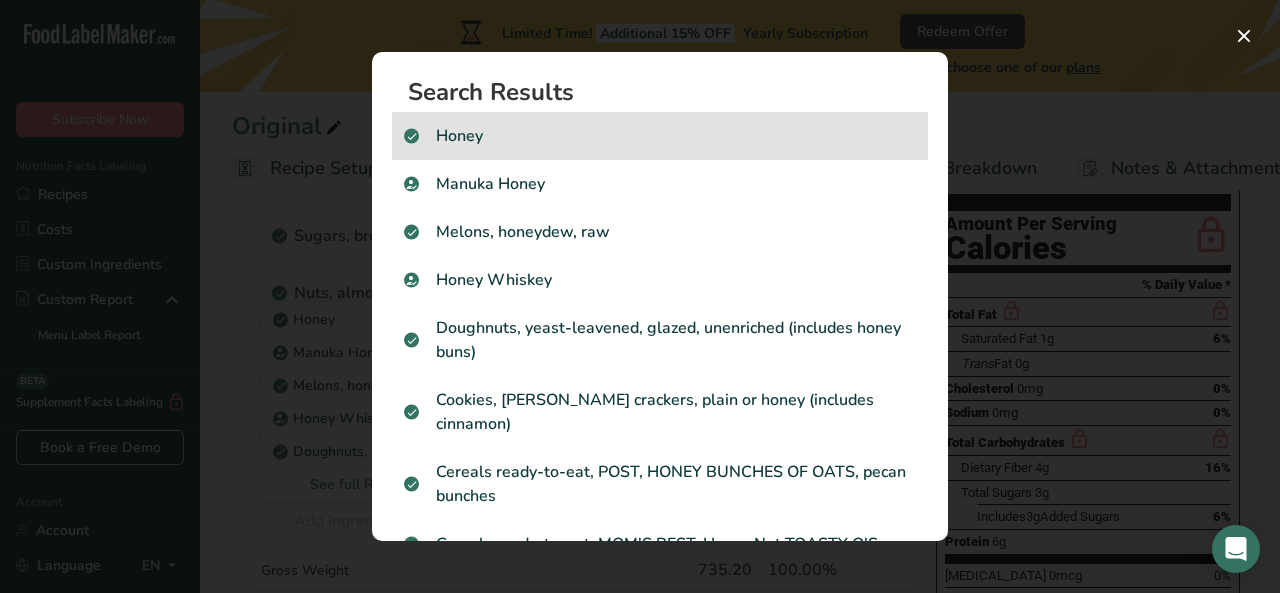 click on "Honey" at bounding box center (660, 136) 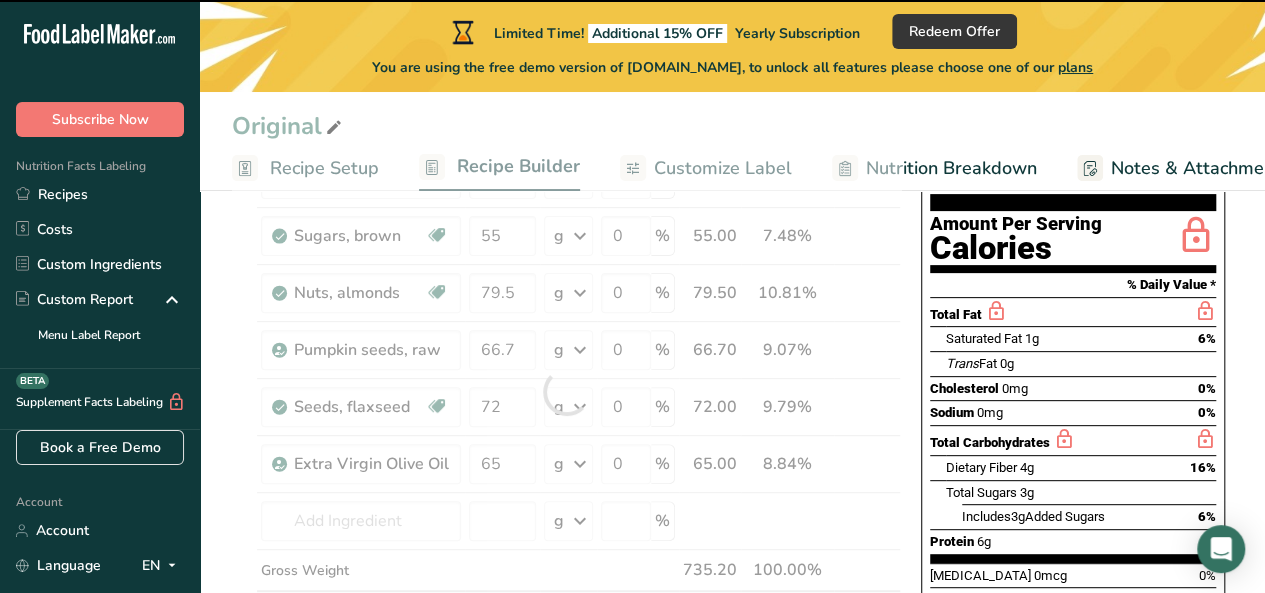 type on "0" 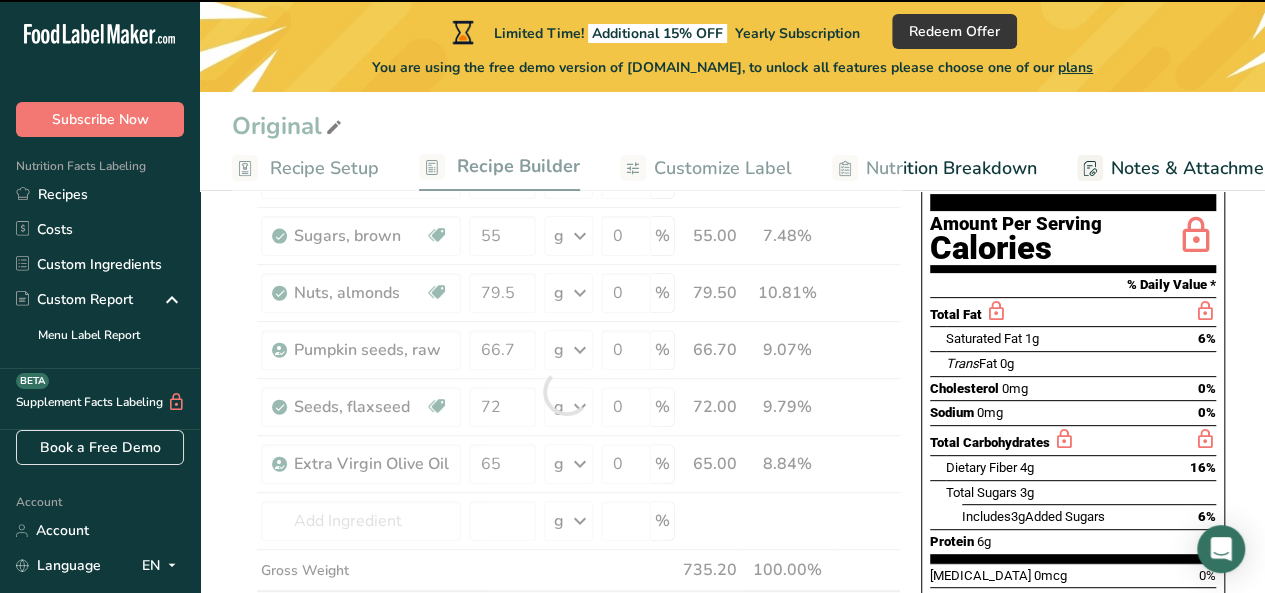 type on "0" 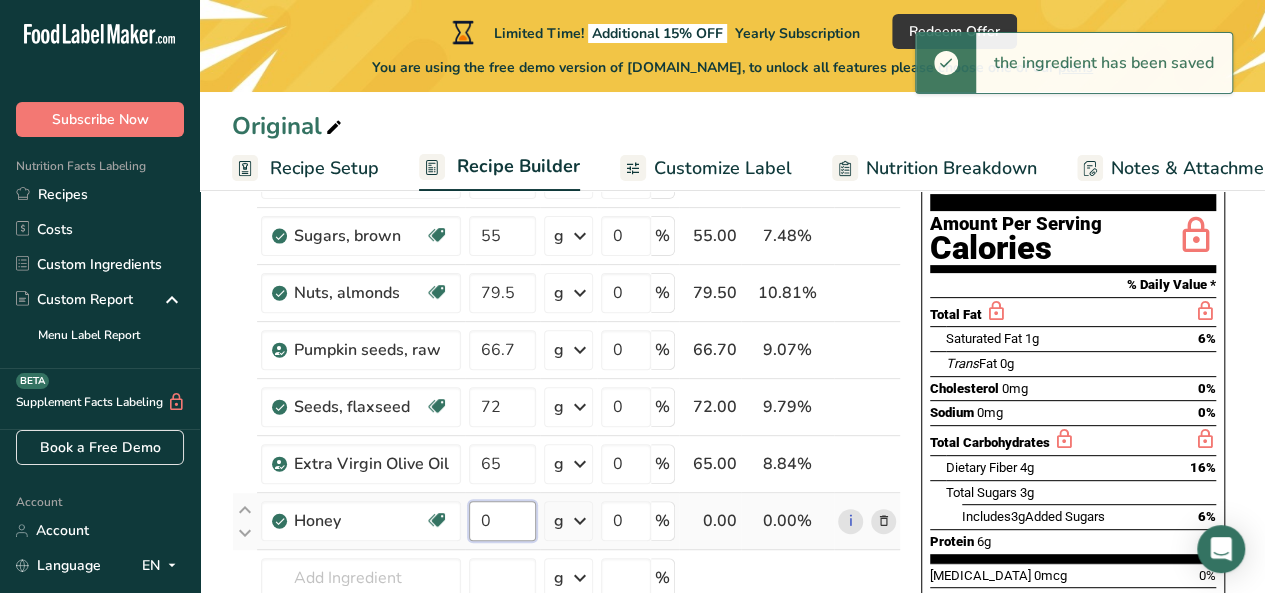 click on "0" at bounding box center [502, 521] 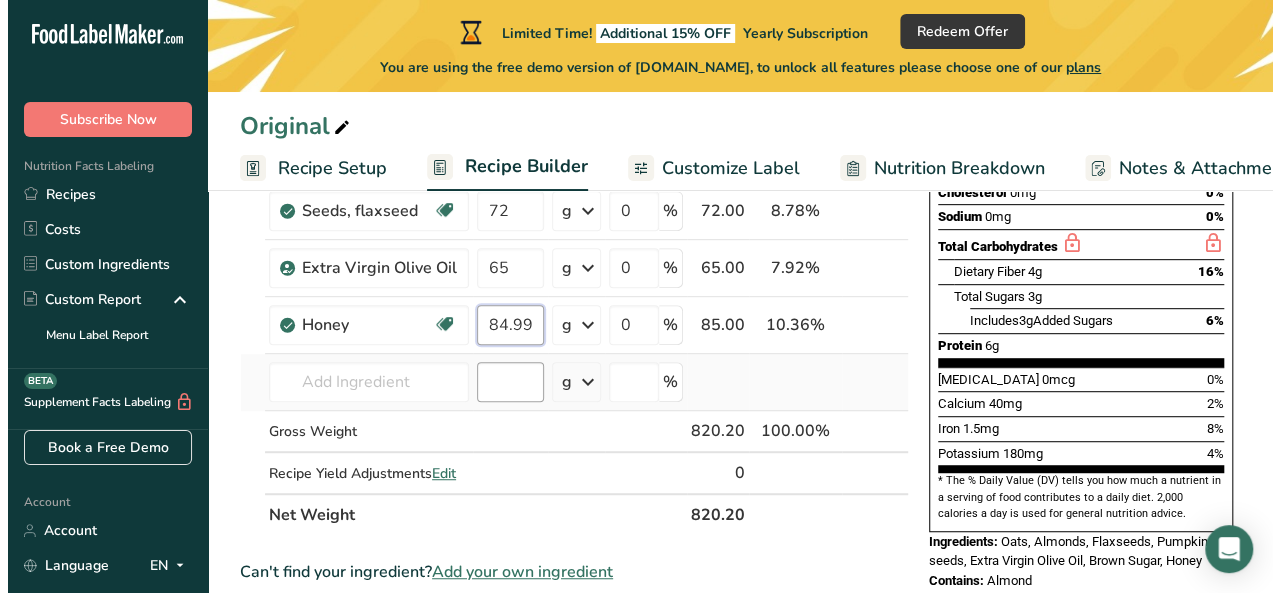 scroll, scrollTop: 300, scrollLeft: 0, axis: vertical 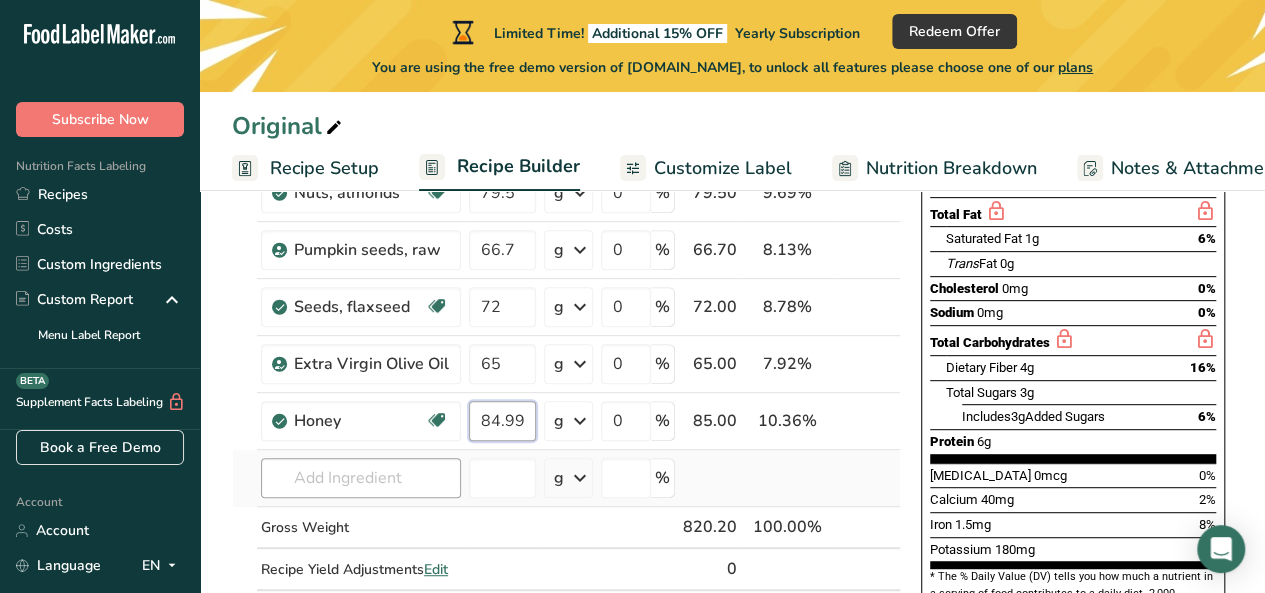 type on "84.999998" 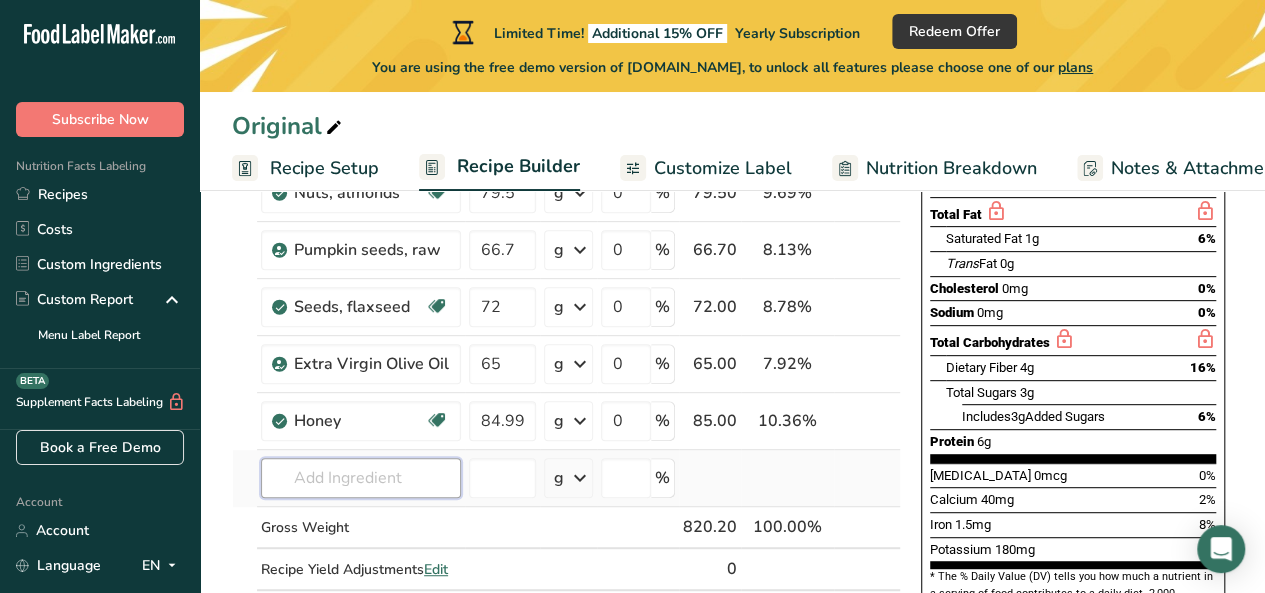 click on "Ingredient *
Amount *
Unit *
Waste *   .a-a{fill:#347362;}.b-a{fill:#fff;}          Grams
Percentage
Oats
Dairy free
Gluten free
Vegan
Vegetarian
Soy free
397
g
Portions
1 cup
Weight Units
g
kg
mg
See more
Volume Units
l
Volume units require a density conversion. If you know your ingredient's density enter it below. Otherwise, click on "RIA" our AI Regulatory bot - she will be able to help you
lb/ft3
g/cm3
Confirm
mL
lb/ft3
g/cm3" at bounding box center [566, 320] 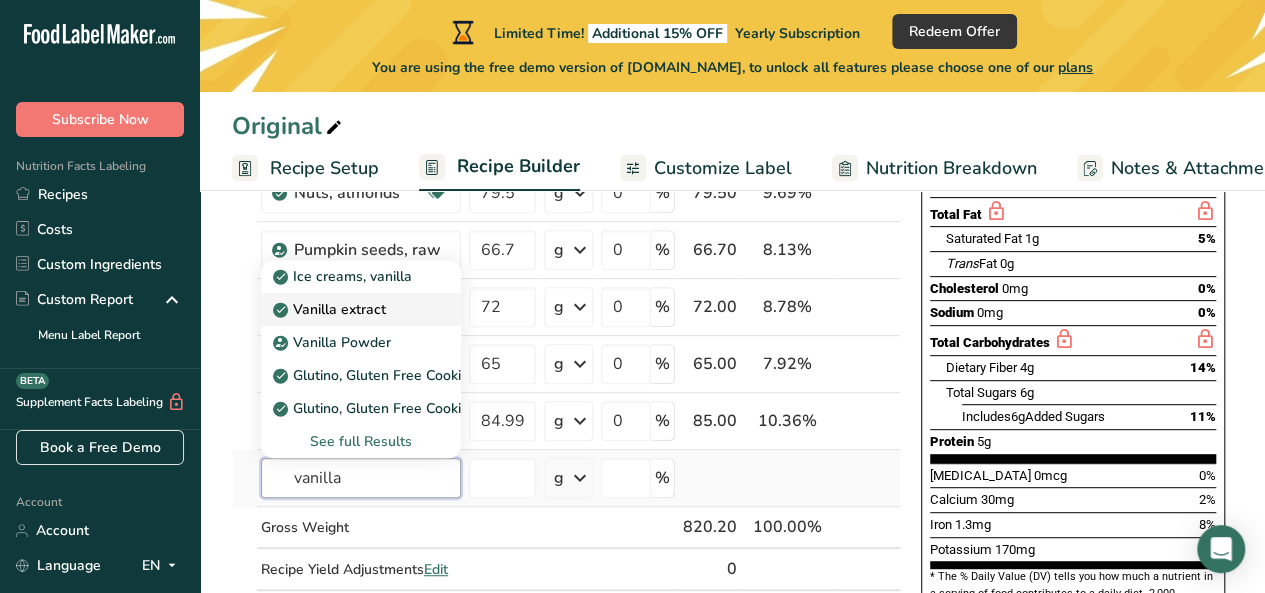type on "vanilla" 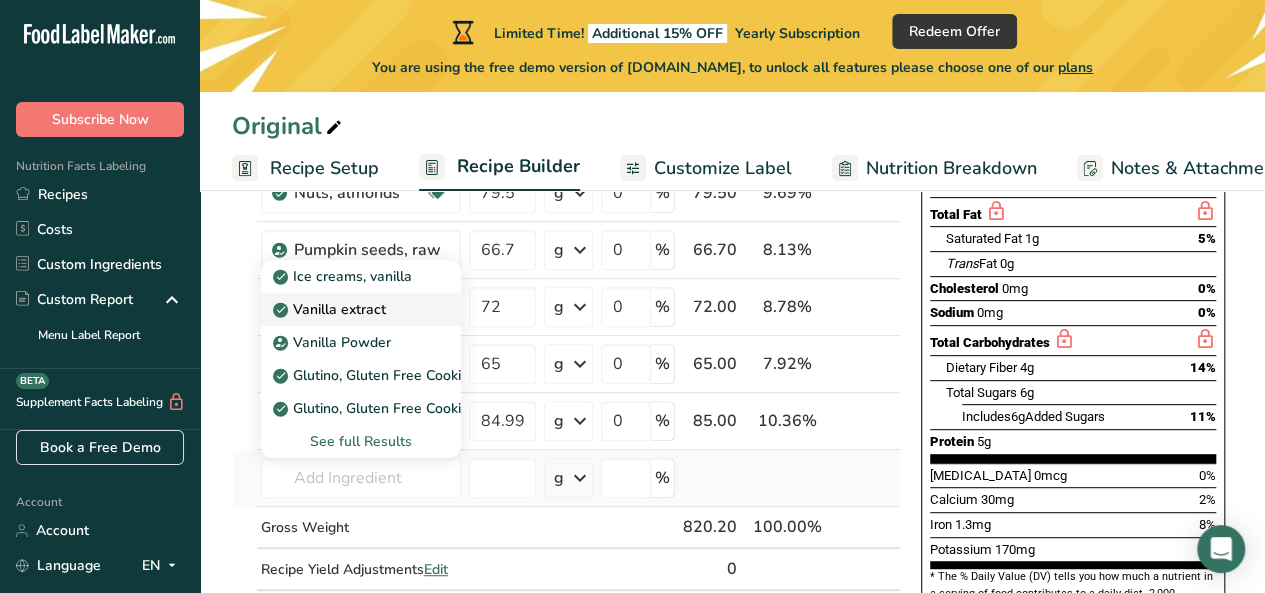 click on "Vanilla extract" at bounding box center (331, 309) 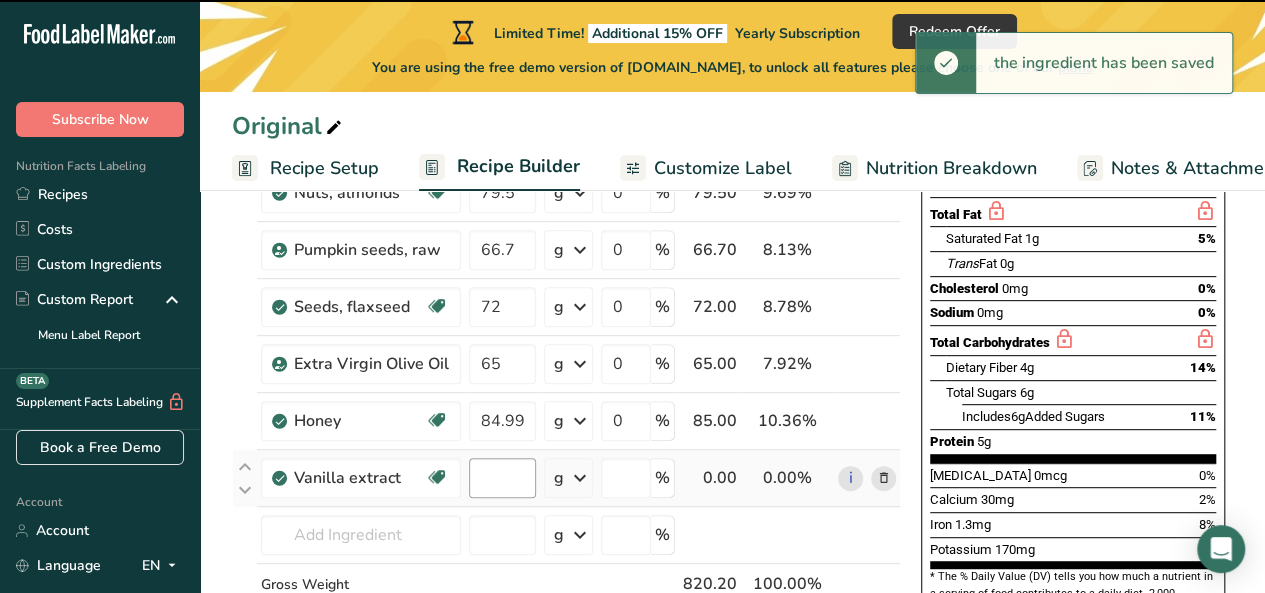 type on "0" 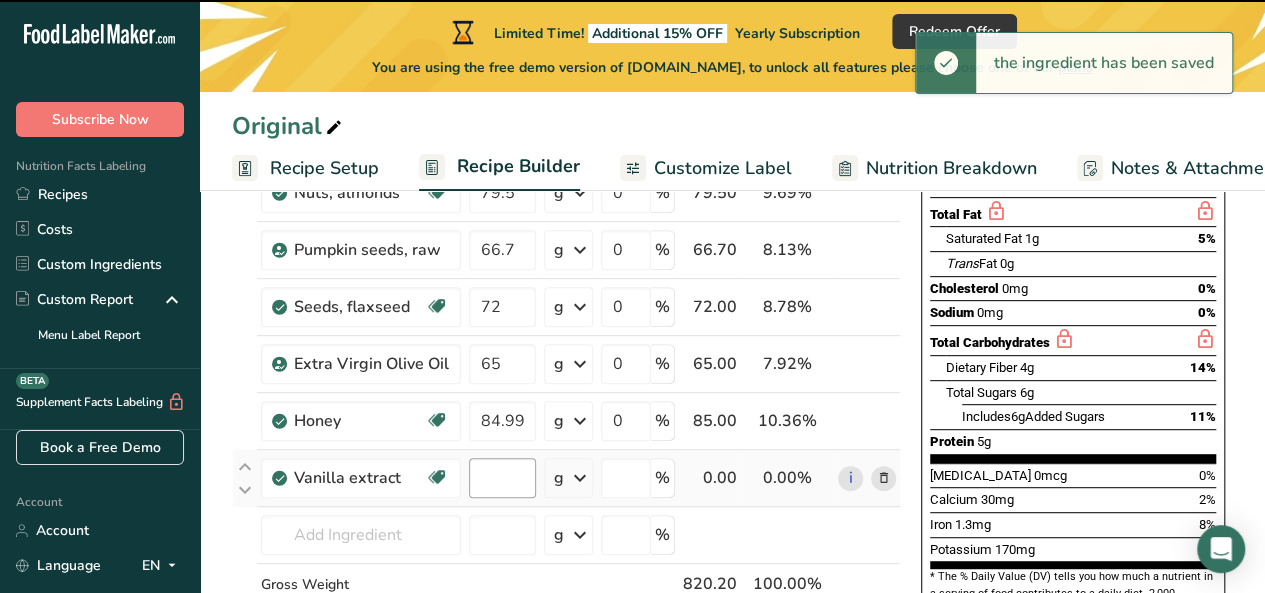 type on "0" 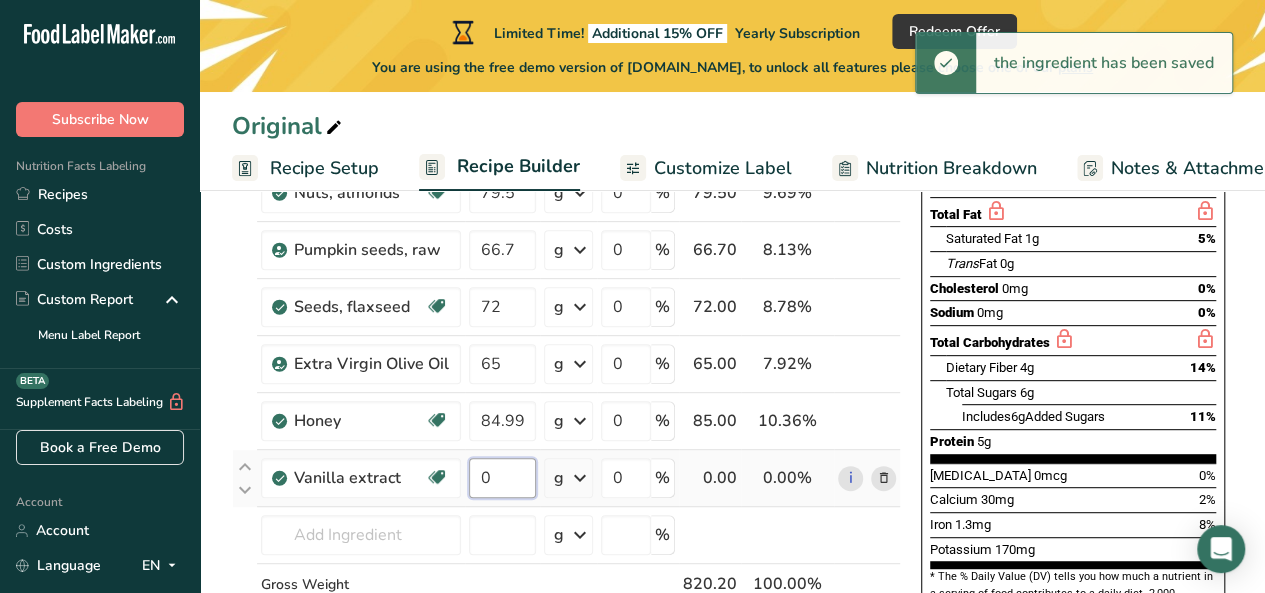 click on "0" at bounding box center [502, 478] 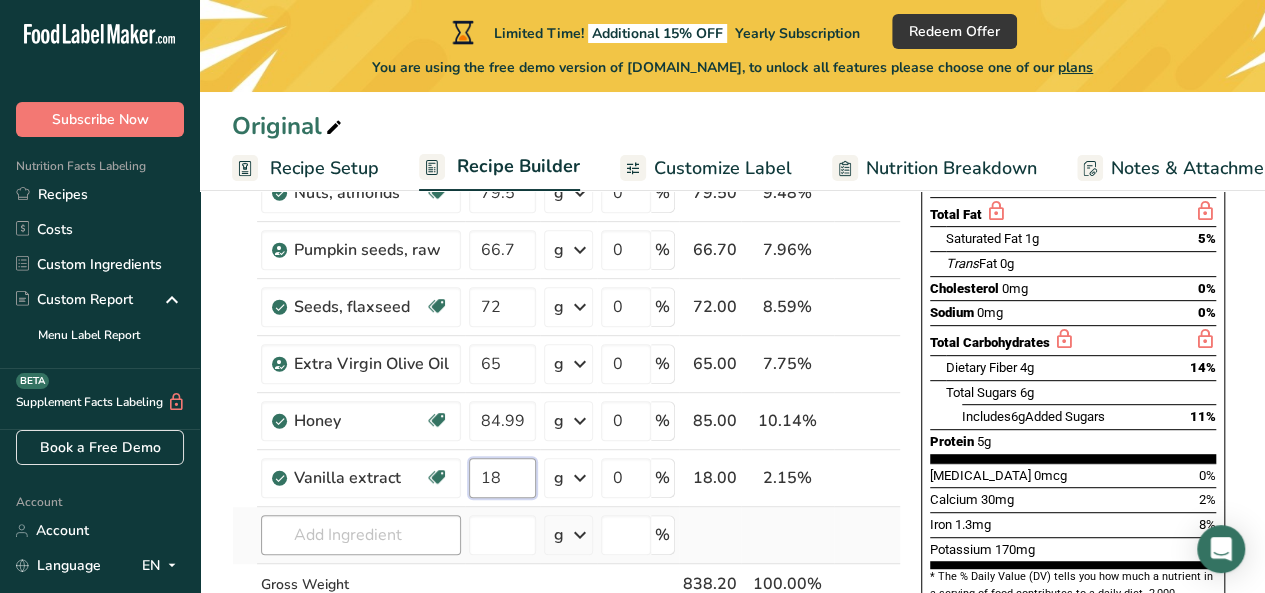 type on "18" 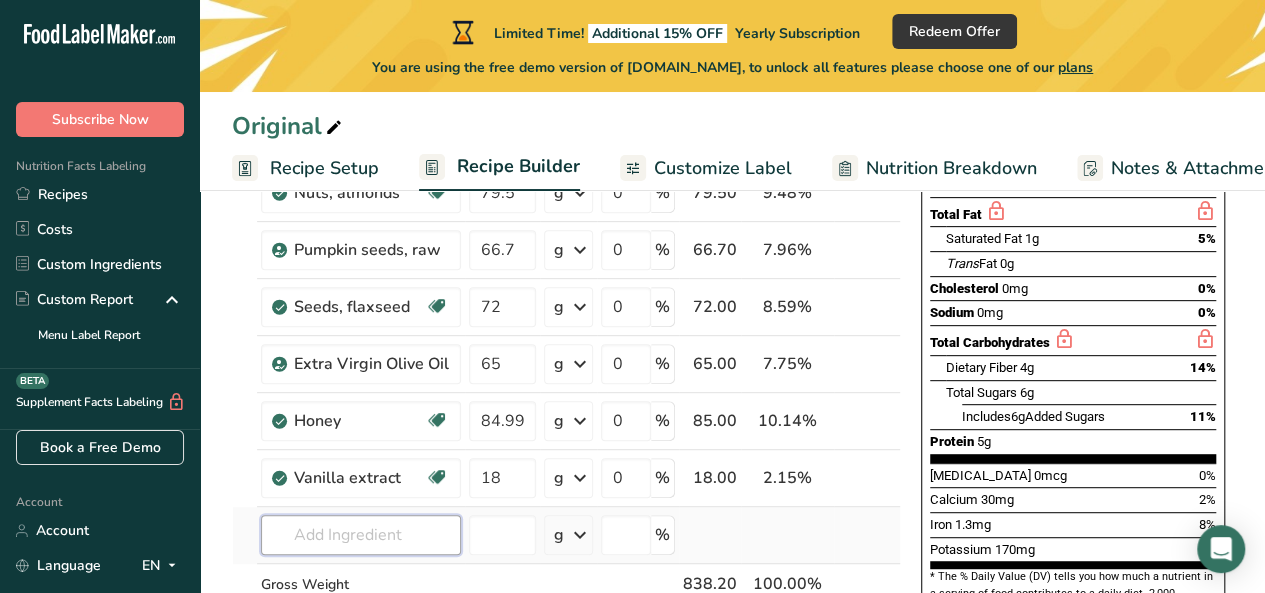 click on "Ingredient *
Amount *
Unit *
Waste *   .a-a{fill:#347362;}.b-a{fill:#fff;}          Grams
Percentage
Oats
Dairy free
Gluten free
Vegan
Vegetarian
Soy free
397
g
Portions
1 cup
Weight Units
g
kg
mg
See more
Volume Units
l
Volume units require a density conversion. If you know your ingredient's density enter it below. Otherwise, click on "RIA" our AI Regulatory bot - she will be able to help you
lb/ft3
g/cm3
Confirm
mL
lb/ft3
g/cm3" at bounding box center [566, 348] 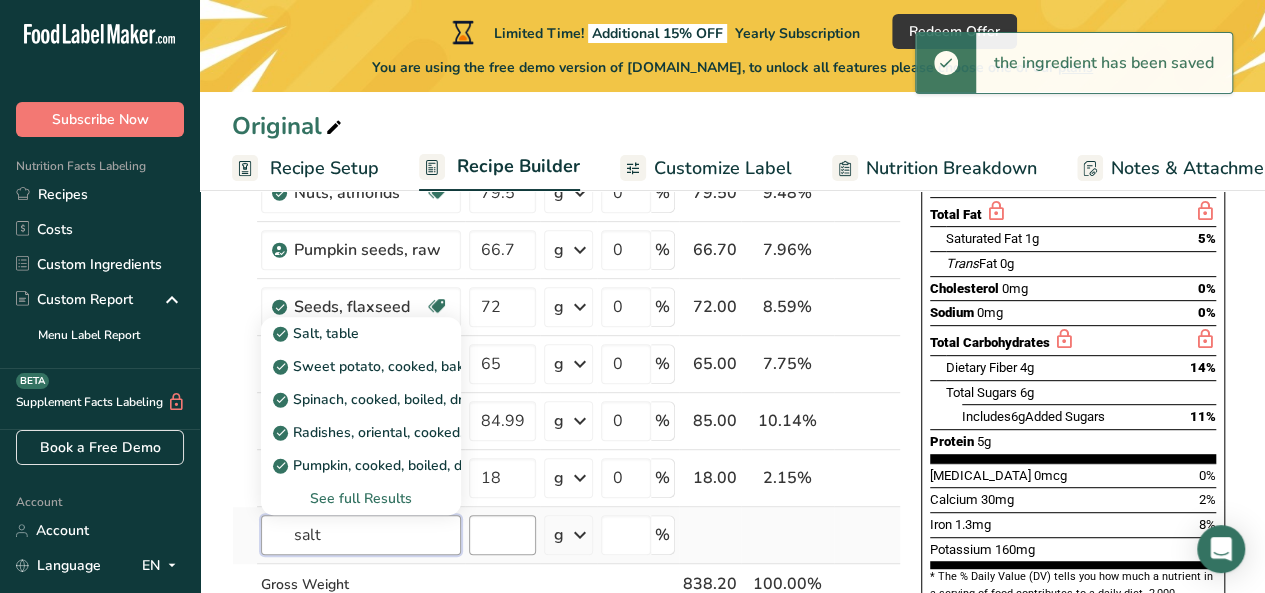 type on "salt" 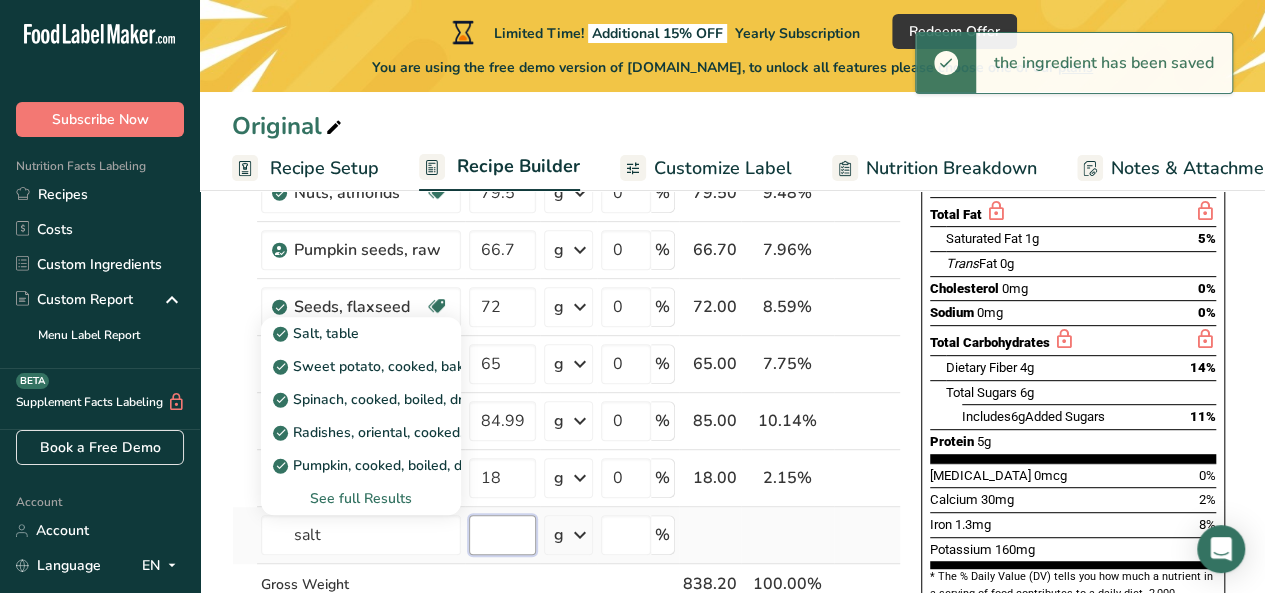 type 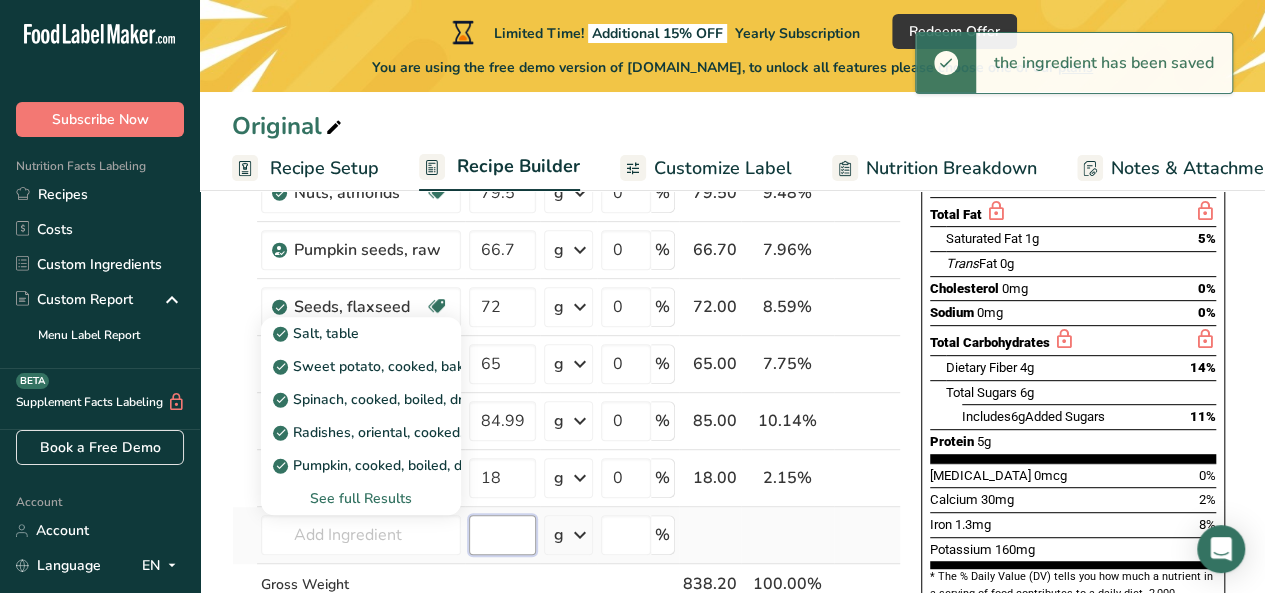 click at bounding box center (502, 535) 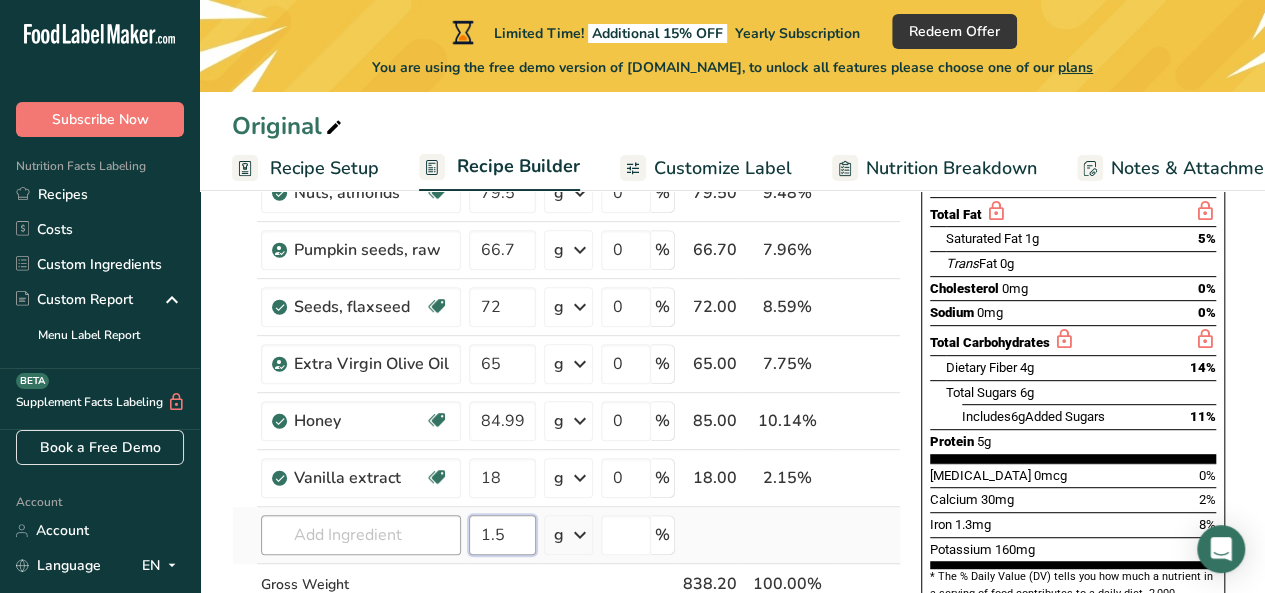 type on "1.5" 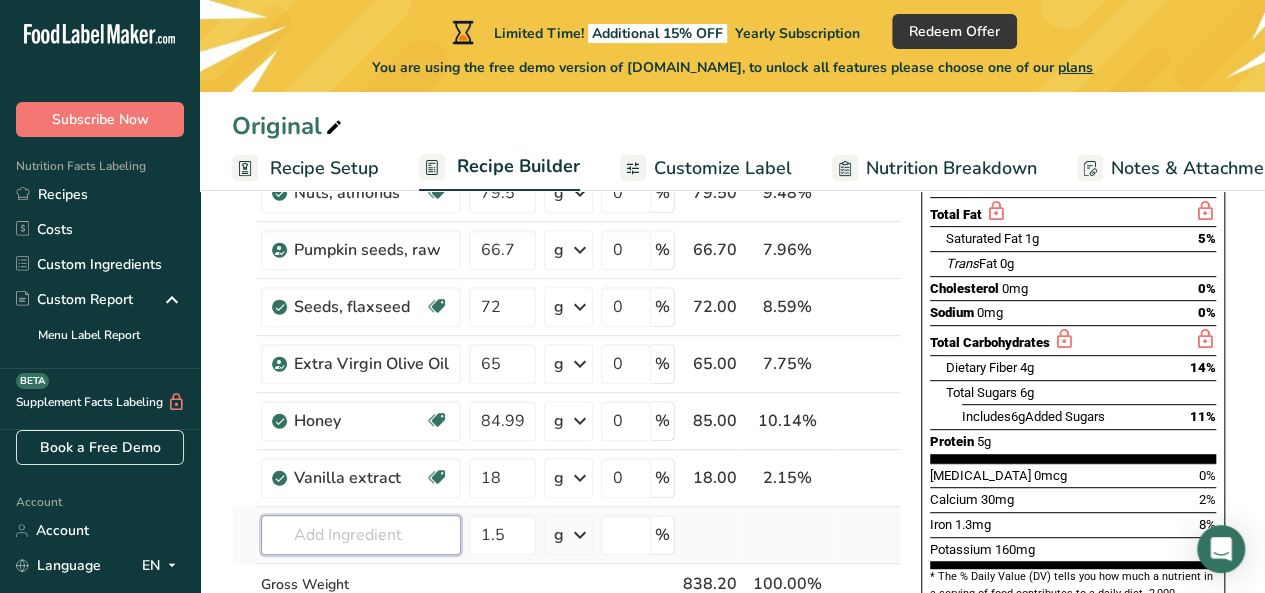 click at bounding box center [361, 535] 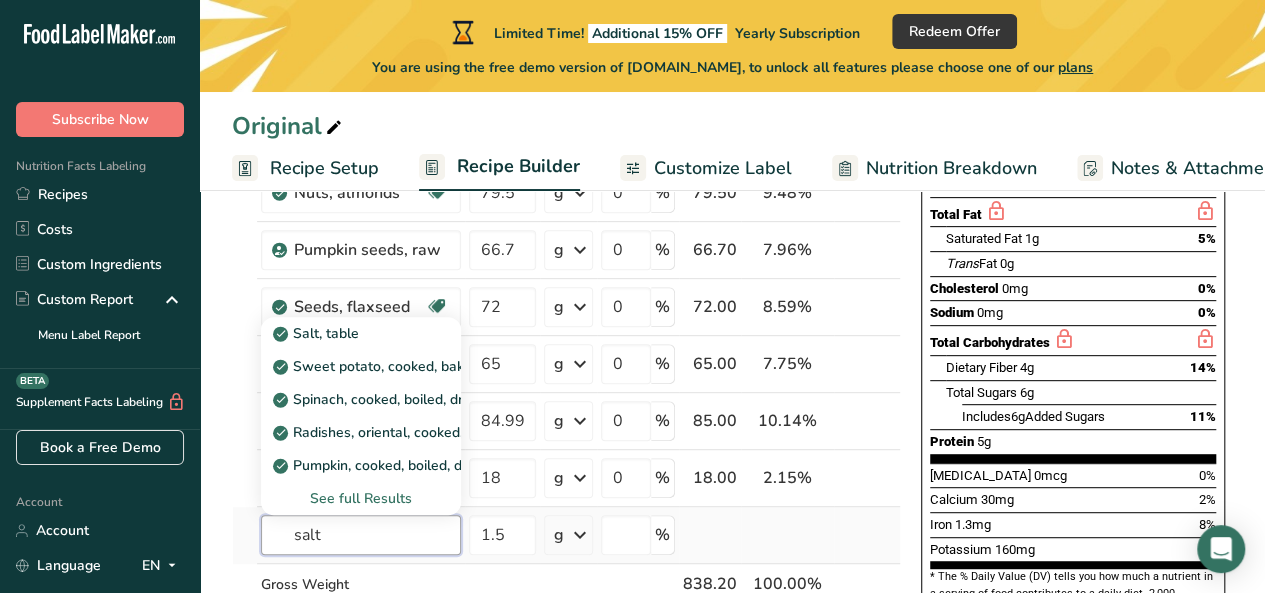 type on "salt" 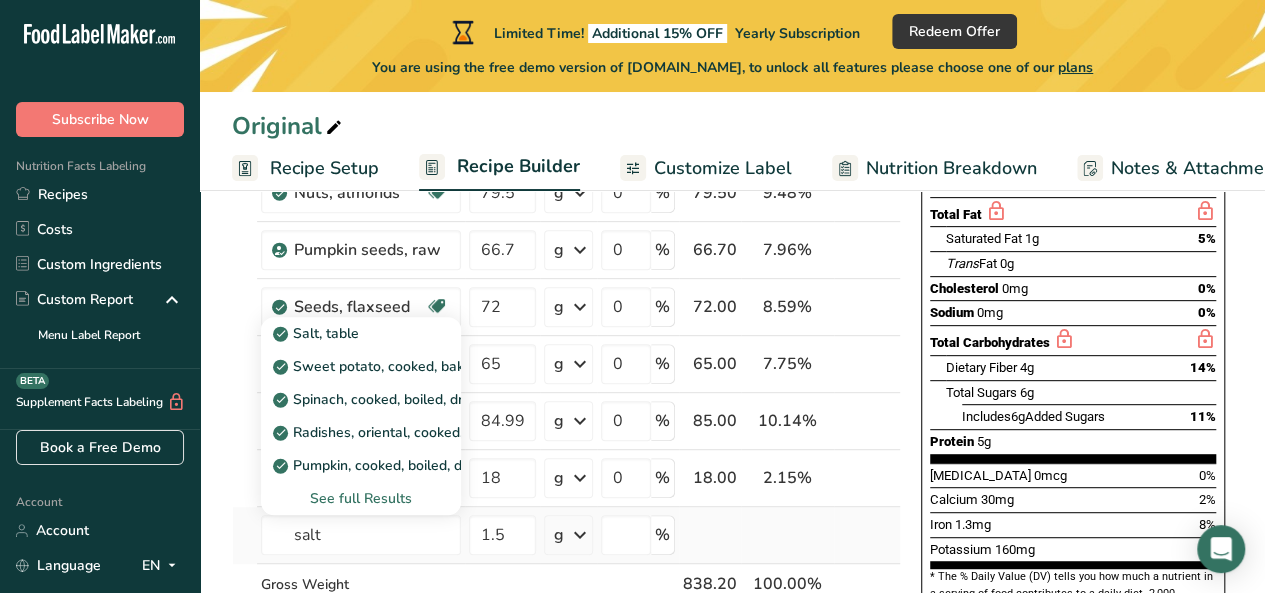 type 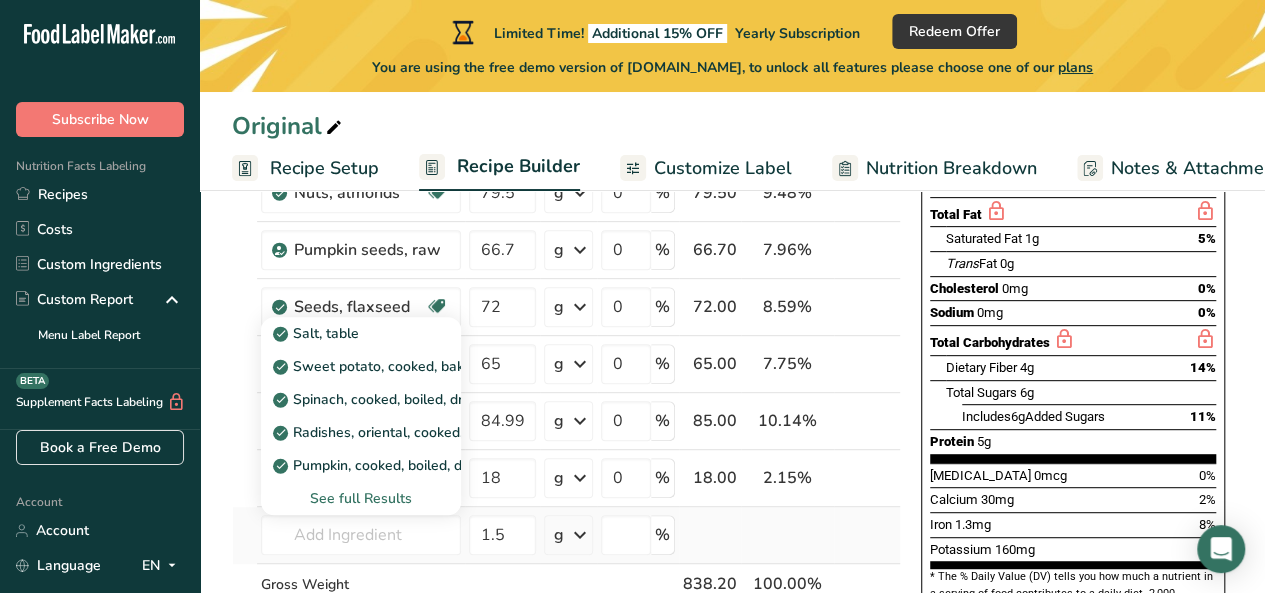 click on "See full Results" at bounding box center [361, 498] 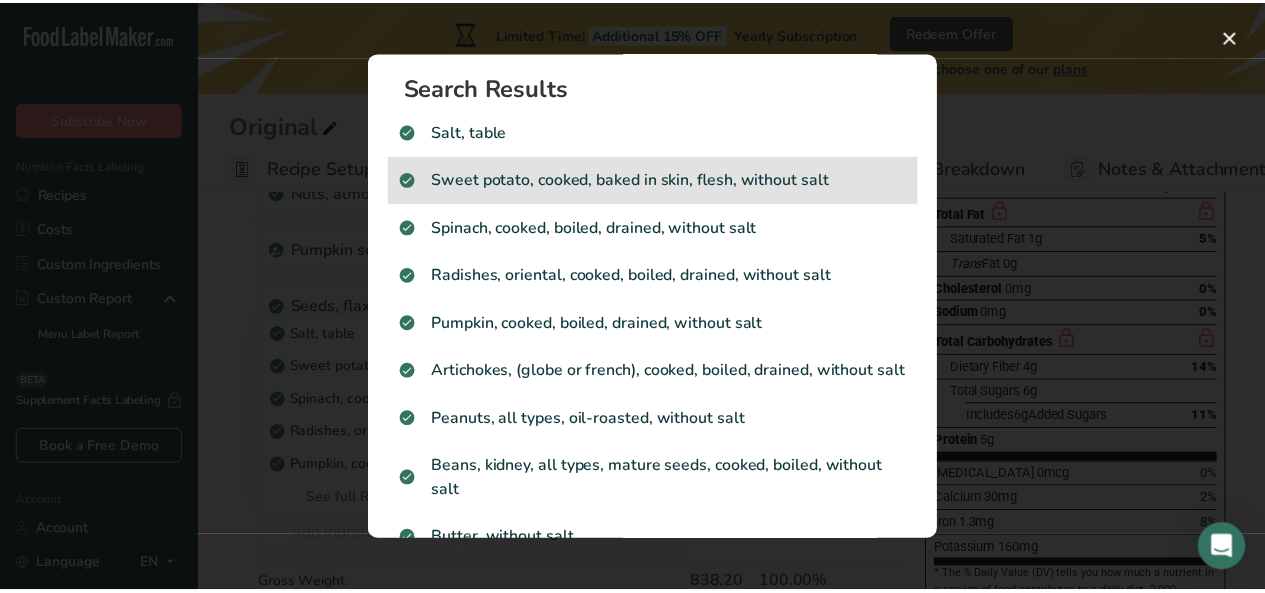 scroll, scrollTop: 0, scrollLeft: 0, axis: both 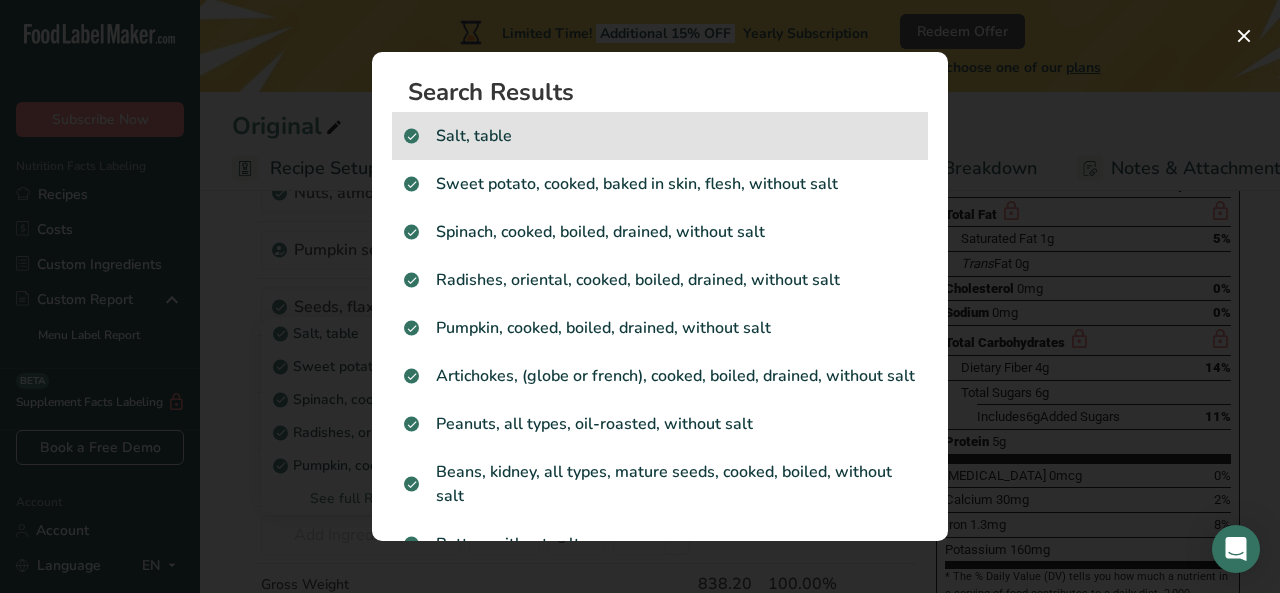 click on "Salt, table" at bounding box center [660, 136] 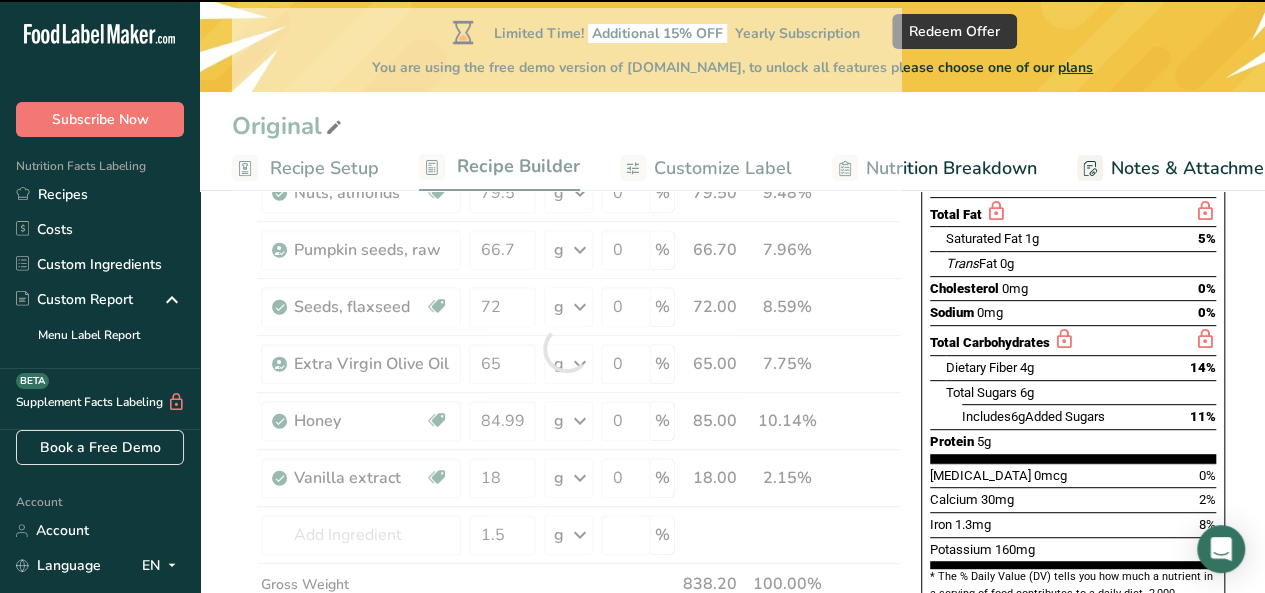 type on "0" 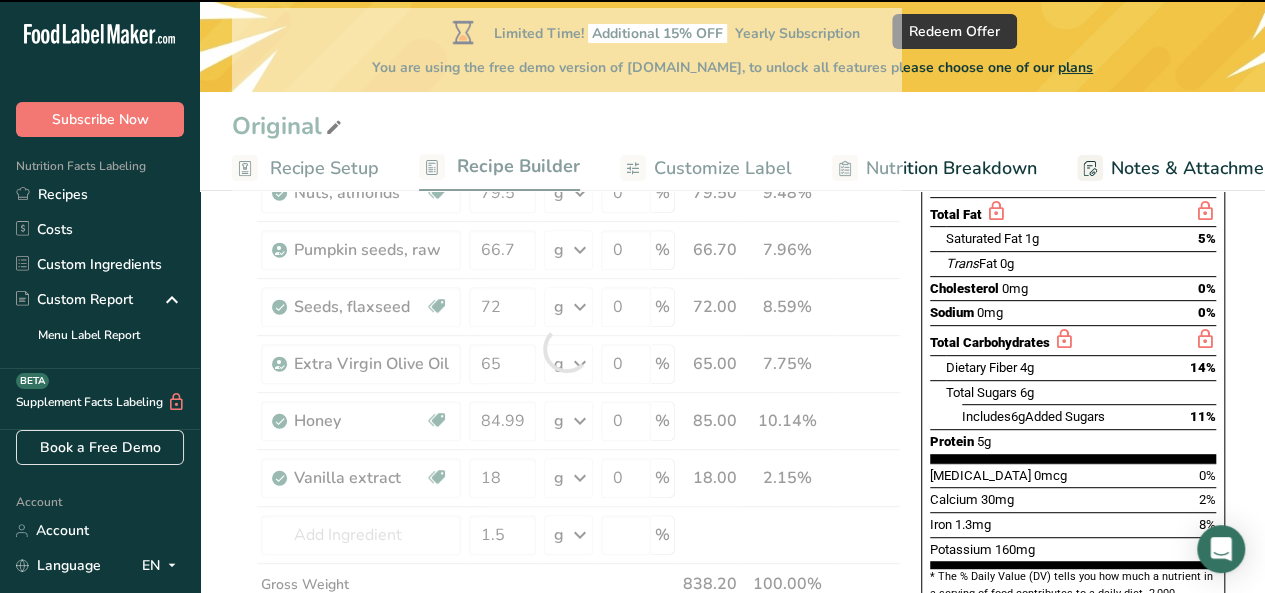 type on "0" 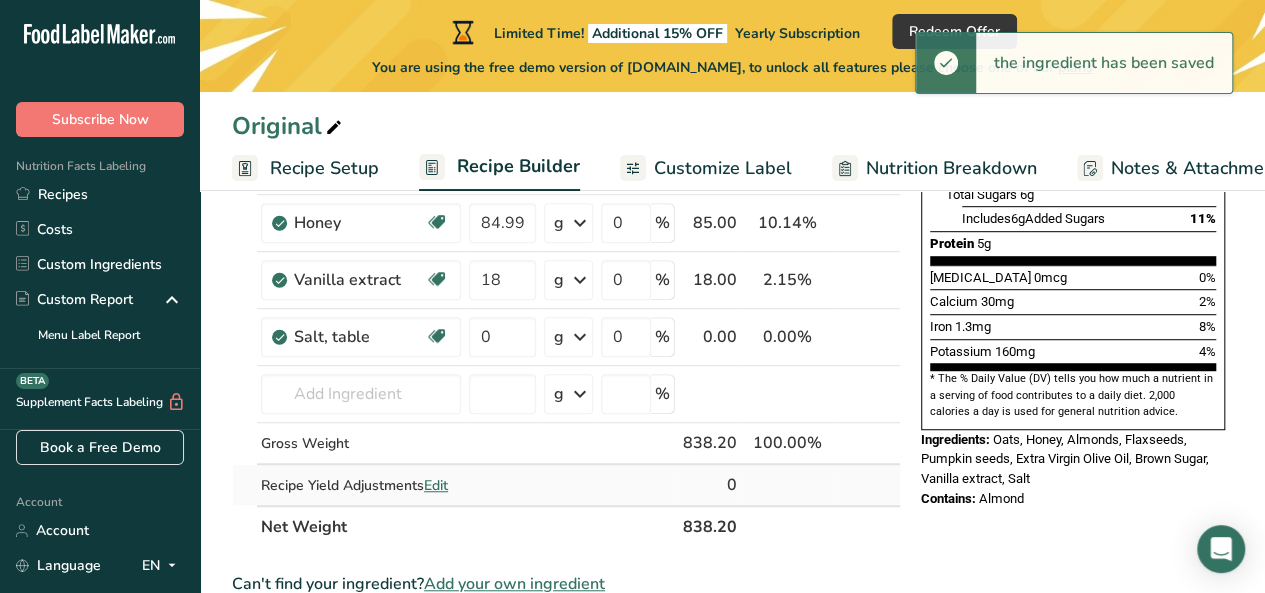 scroll, scrollTop: 400, scrollLeft: 0, axis: vertical 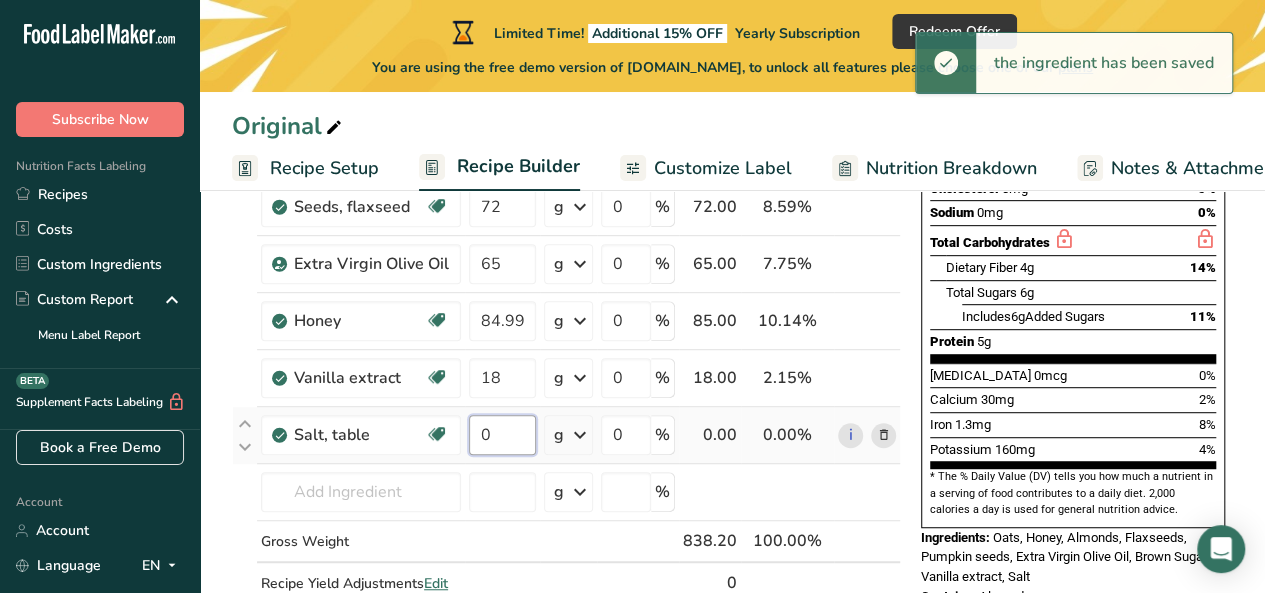 click on "0" at bounding box center [502, 435] 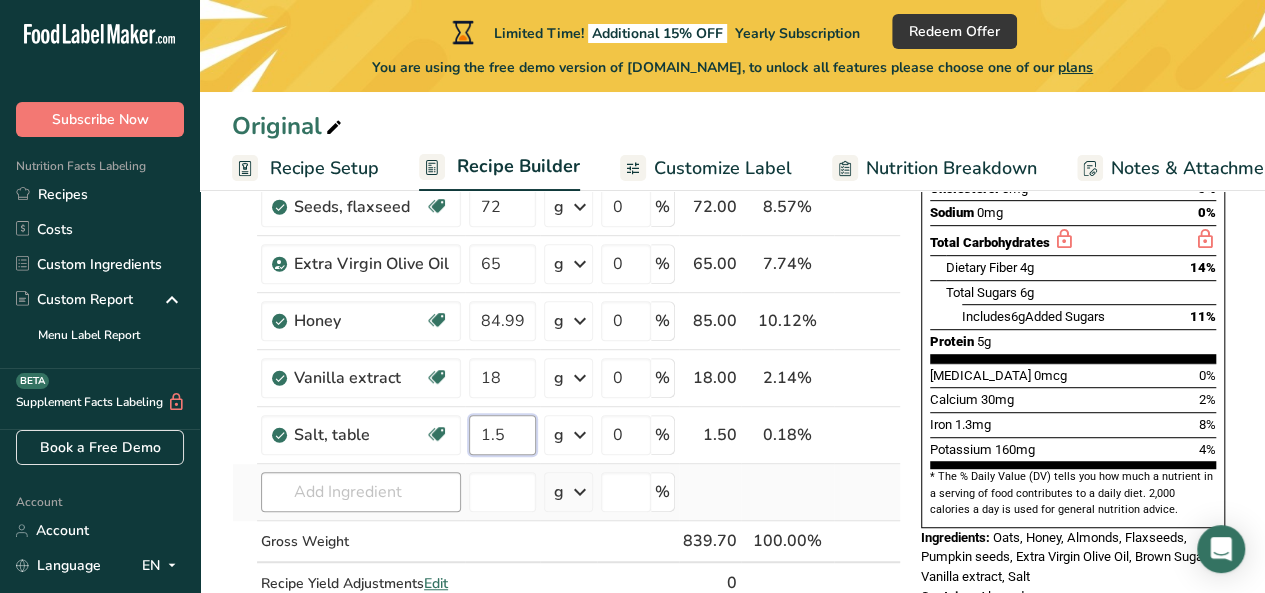 type on "1.5" 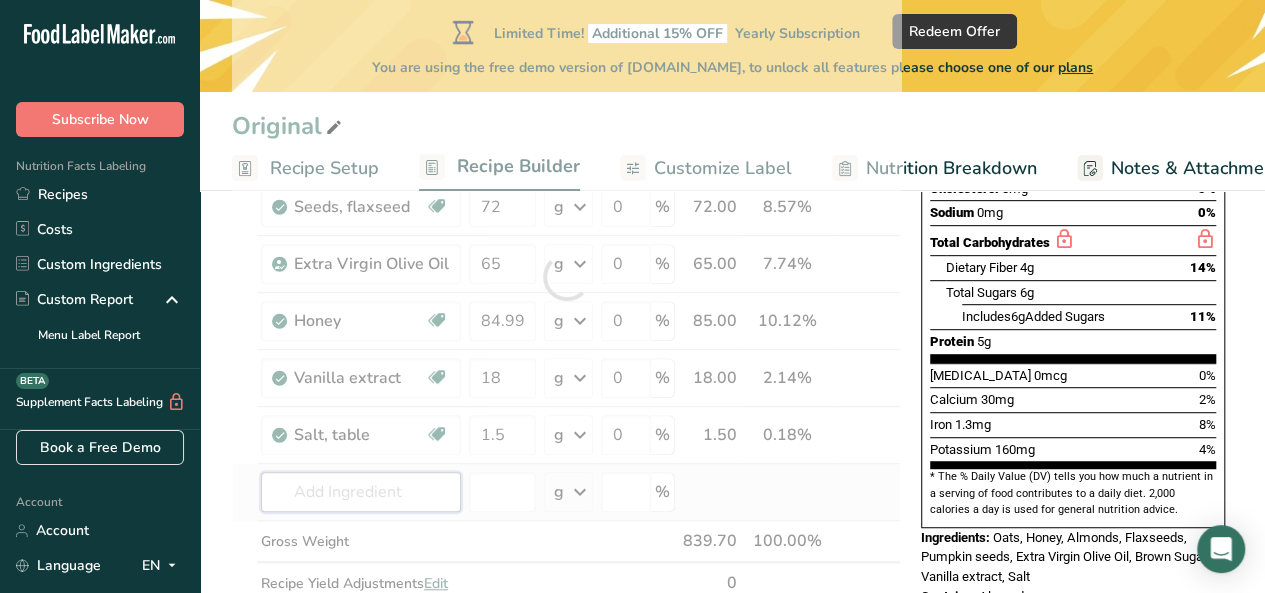 click on "Ingredient *
Amount *
Unit *
Waste *   .a-a{fill:#347362;}.b-a{fill:#fff;}          Grams
Percentage
Oats
Dairy free
Gluten free
Vegan
Vegetarian
Soy free
397
g
Portions
1 cup
Weight Units
g
kg
mg
See more
Volume Units
l
Volume units require a density conversion. If you know your ingredient's density enter it below. Otherwise, click on "RIA" our AI Regulatory bot - she will be able to help you
lb/ft3
g/cm3
Confirm
mL
lb/ft3
g/cm3" at bounding box center (566, 277) 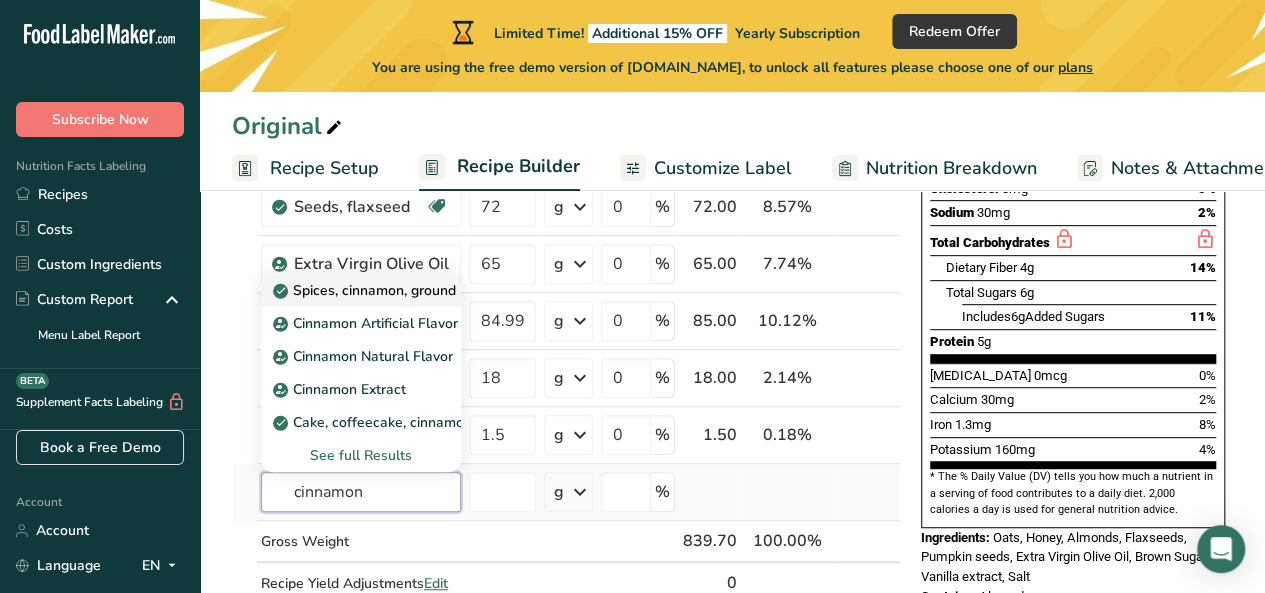 type on "cinnamon" 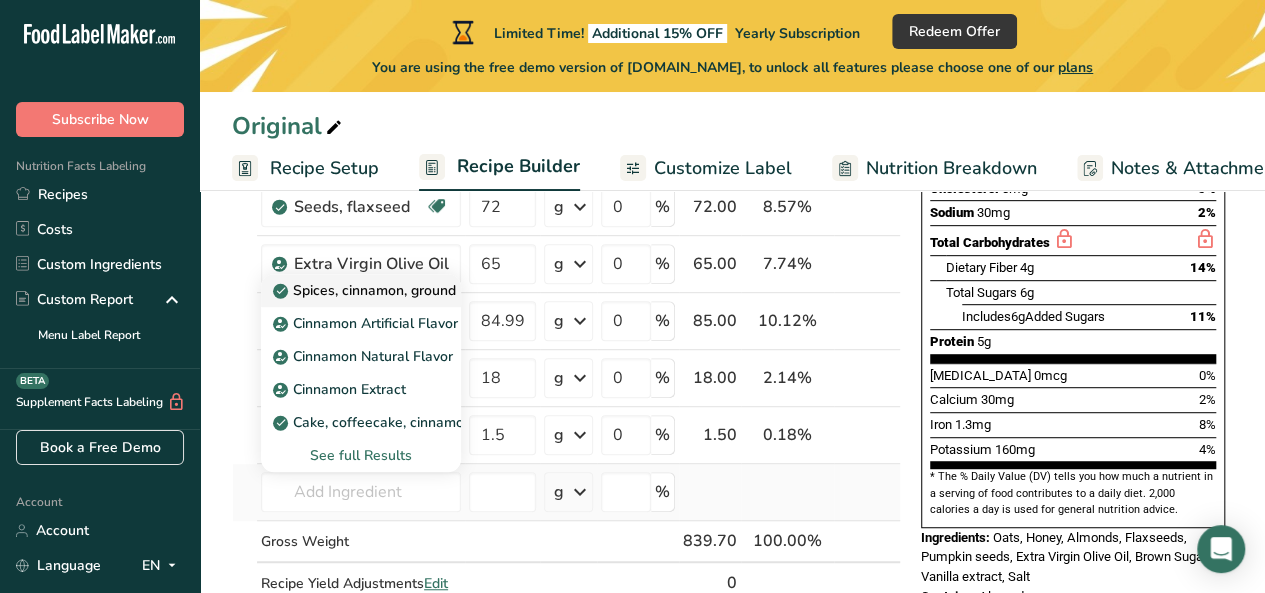 click on "Spices, cinnamon, ground" at bounding box center [366, 290] 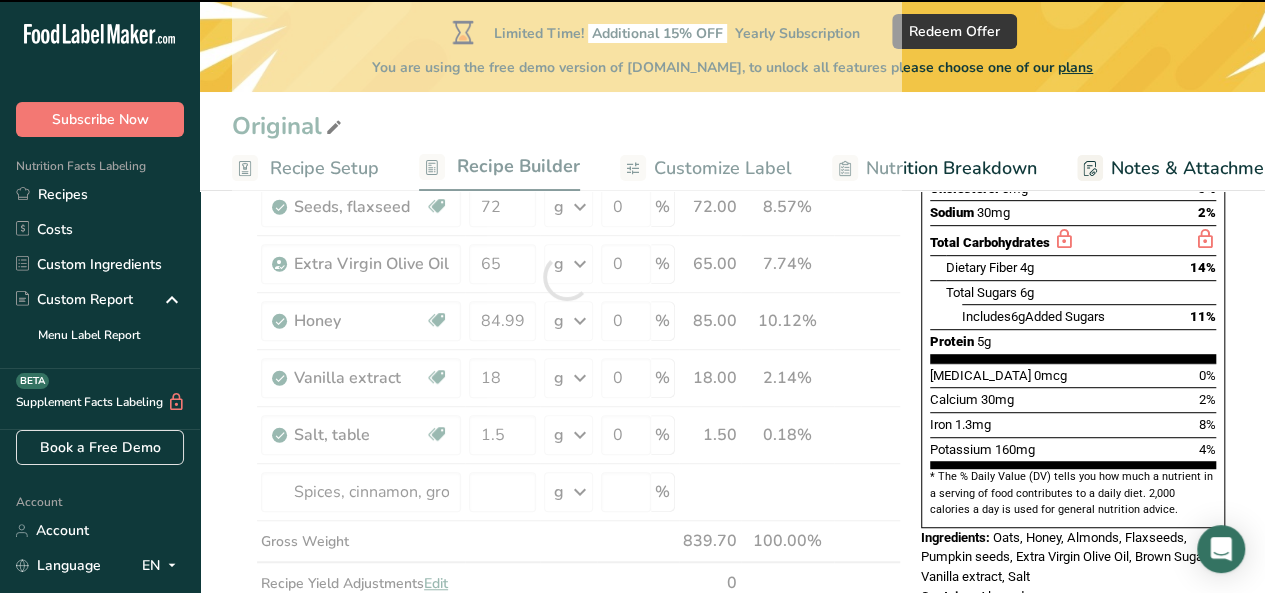 type on "0" 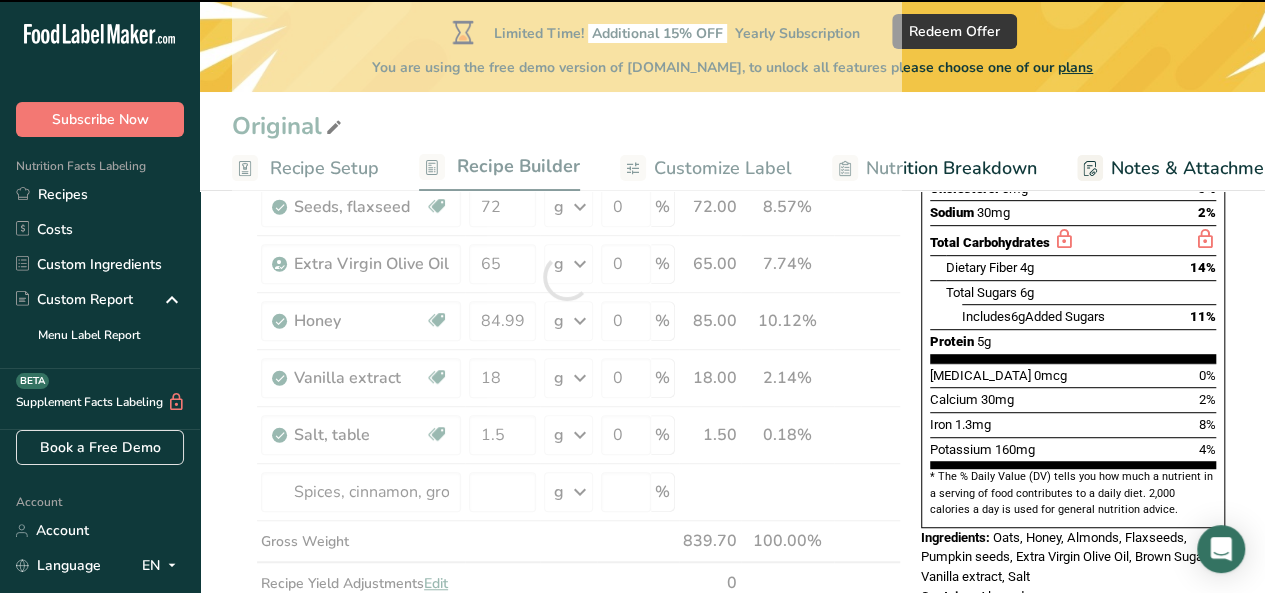 type on "0" 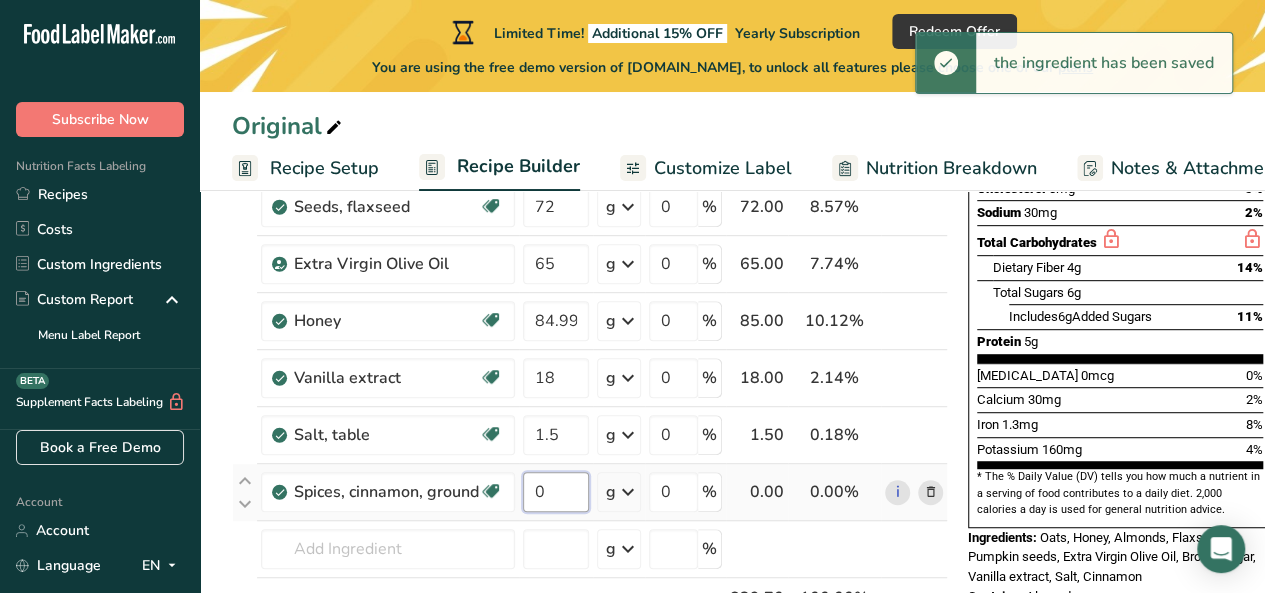 click on "0" at bounding box center [556, 492] 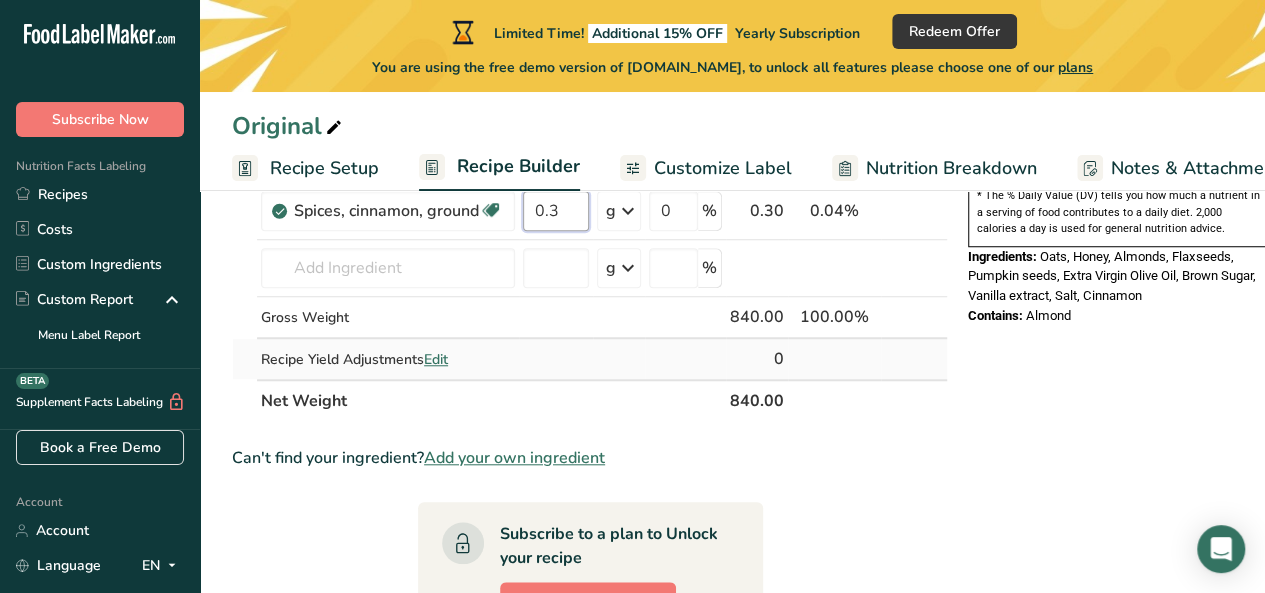 scroll, scrollTop: 700, scrollLeft: 0, axis: vertical 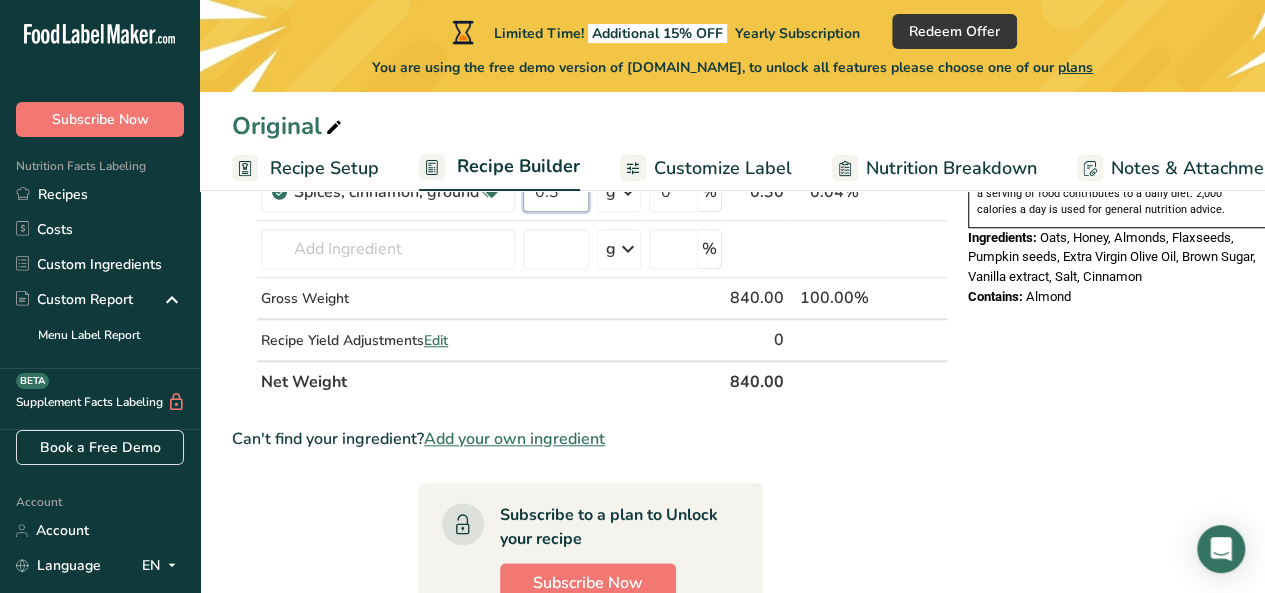 type on "0.3" 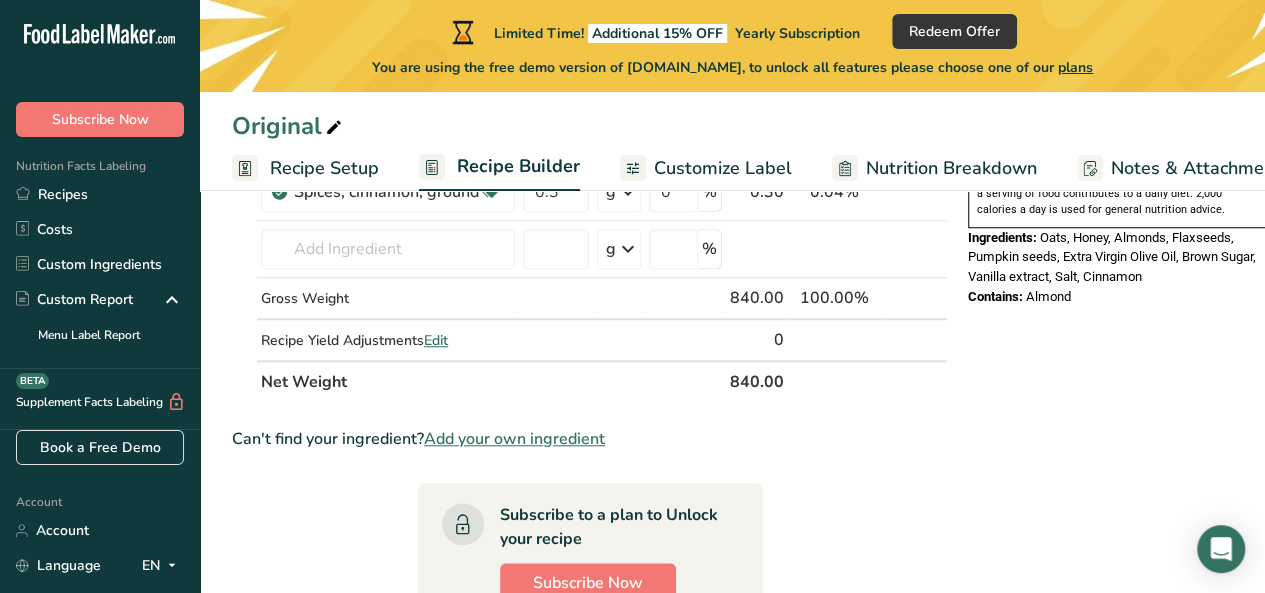 click on "Ingredient *
Amount *
Unit *
Waste *   .a-a{fill:#347362;}.b-a{fill:#fff;}          Grams
Percentage
Oats
Dairy free
Gluten free
Vegan
Vegetarian
Soy free
397
g
Portions
1 cup
Weight Units
g
kg
mg
See more
Volume Units
l
Volume units require a density conversion. If you know your ingredient's density enter it below. Otherwise, click on "RIA" our AI Regulatory bot - she will be able to help you
lb/ft3
g/cm3
Confirm
mL
lb/ft3
fl oz" at bounding box center (590, 334) 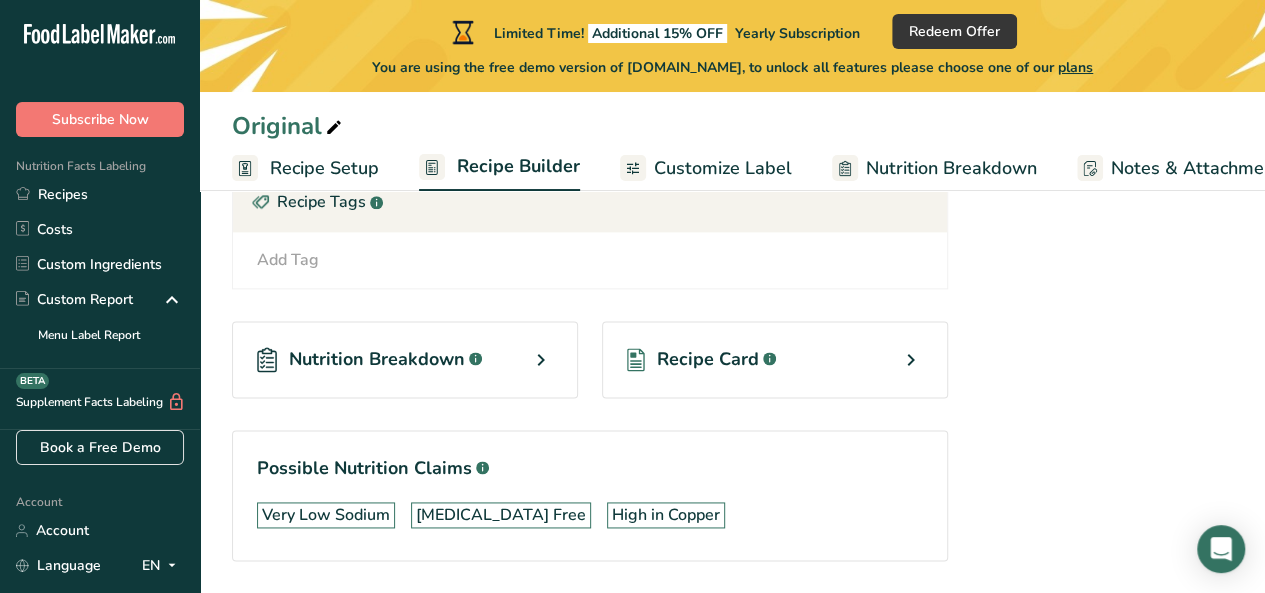 scroll, scrollTop: 1240, scrollLeft: 0, axis: vertical 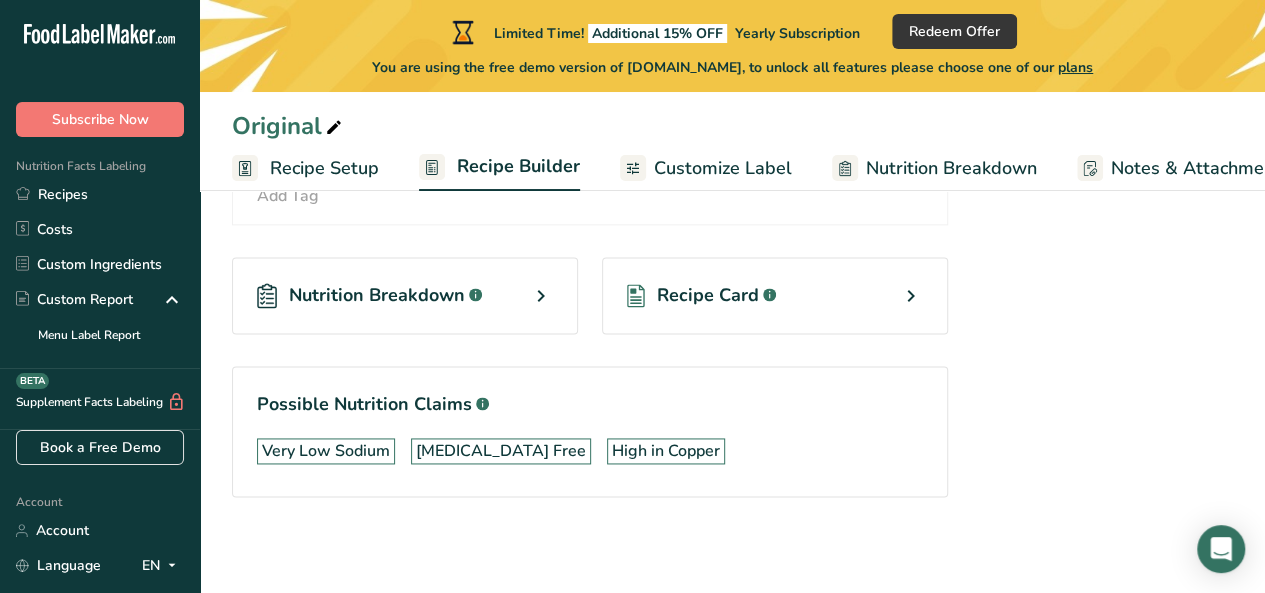 click at bounding box center [541, 296] 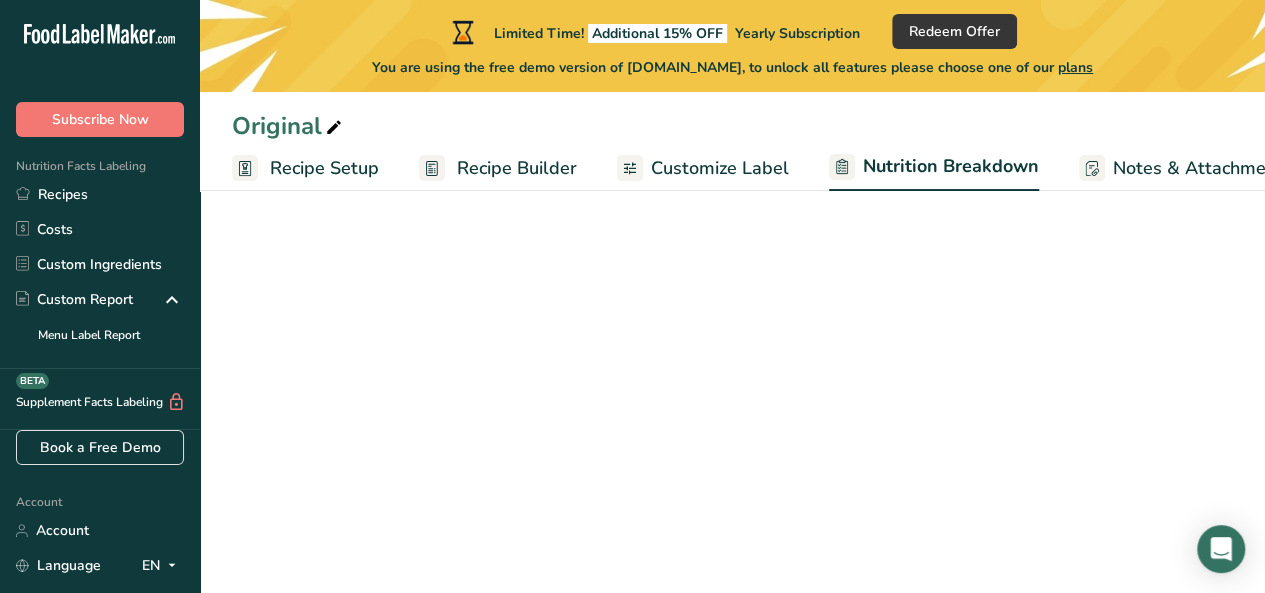 select on "Calories" 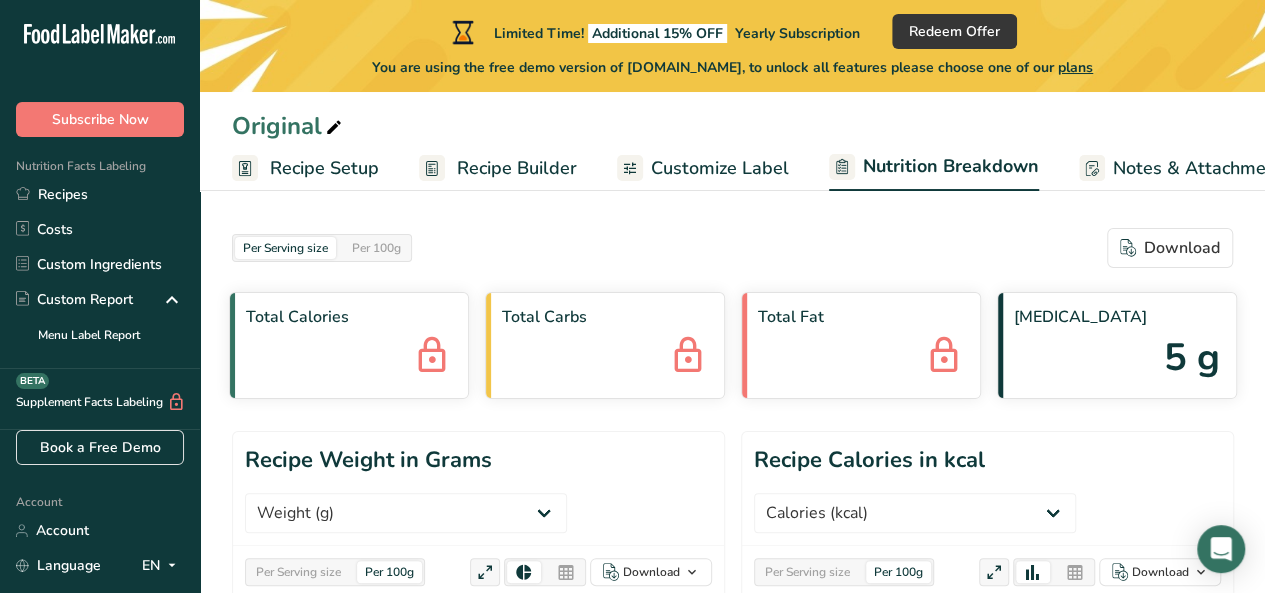 scroll, scrollTop: 100, scrollLeft: 0, axis: vertical 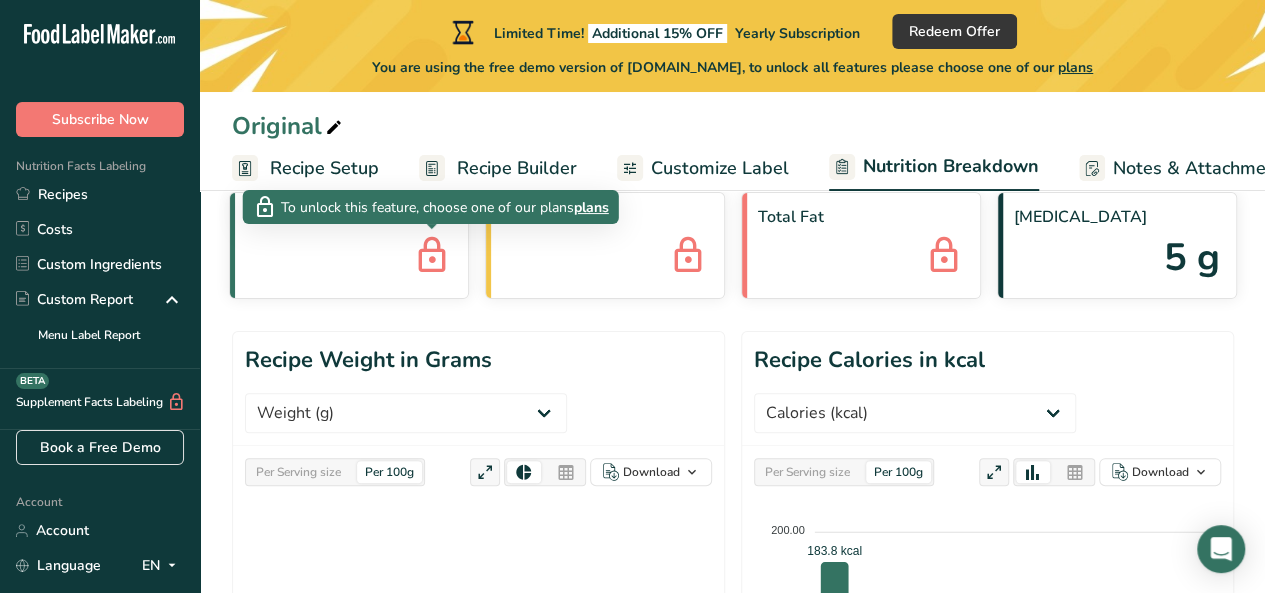 click at bounding box center [432, 257] 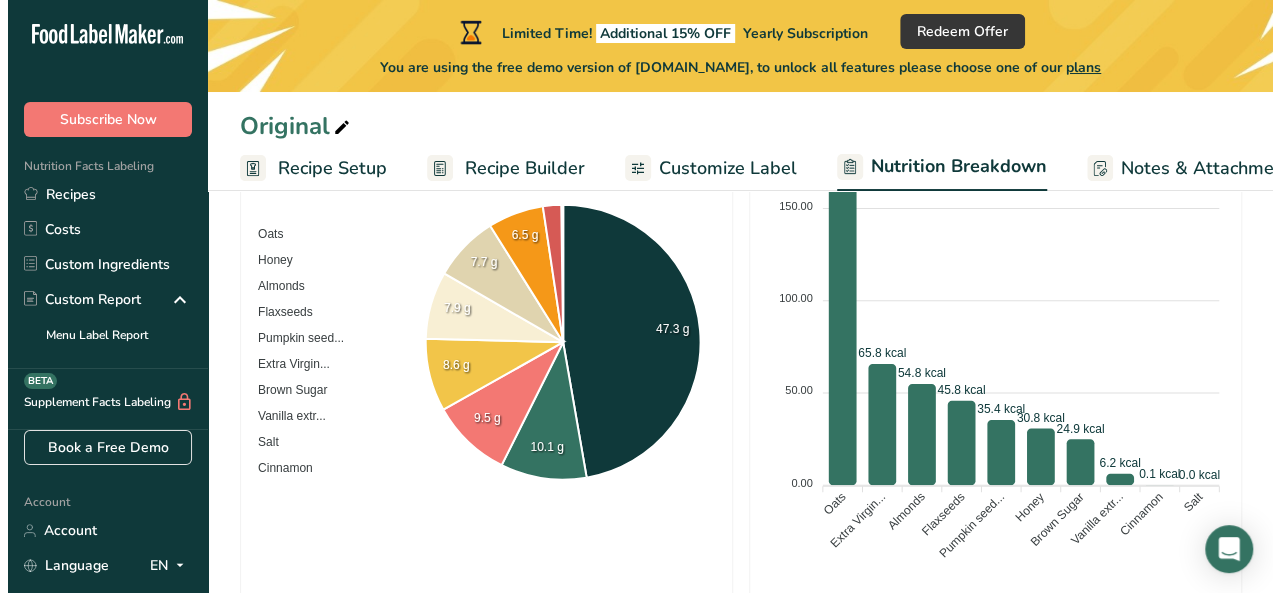 scroll, scrollTop: 400, scrollLeft: 0, axis: vertical 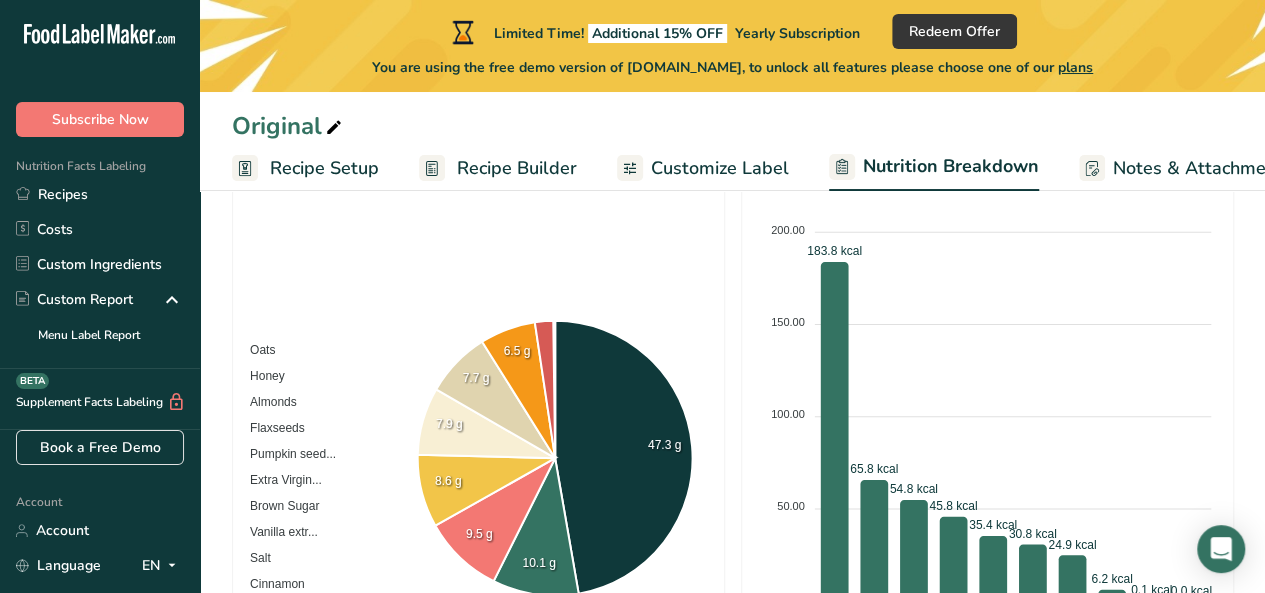 click on "plans" at bounding box center [1075, 67] 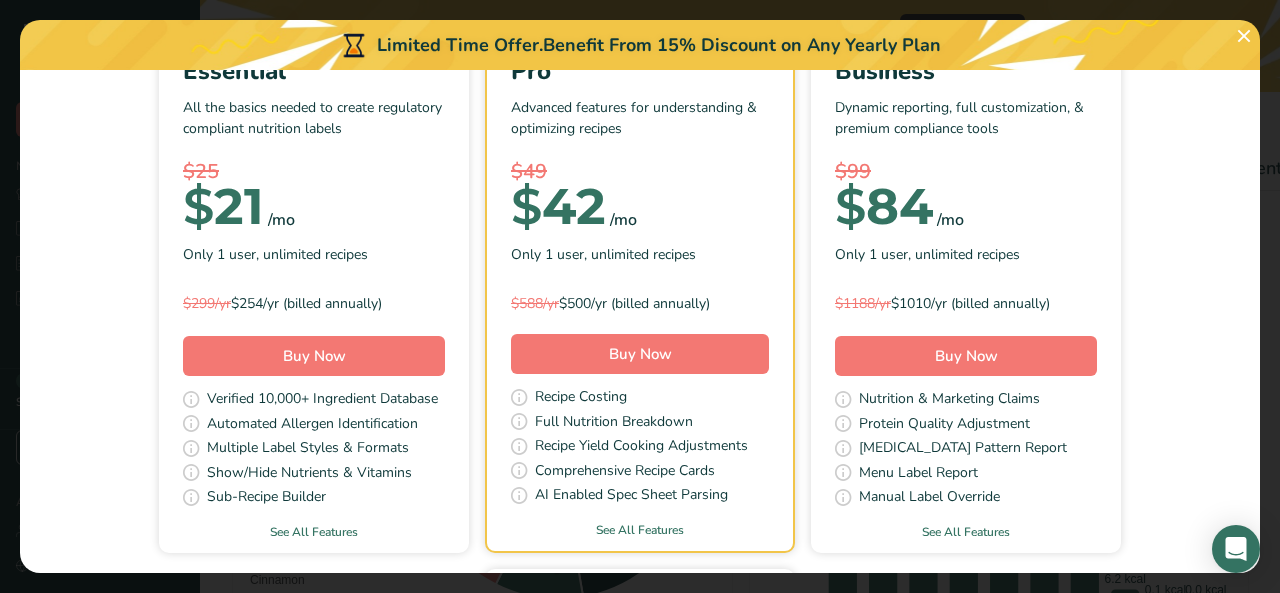 scroll, scrollTop: 0, scrollLeft: 0, axis: both 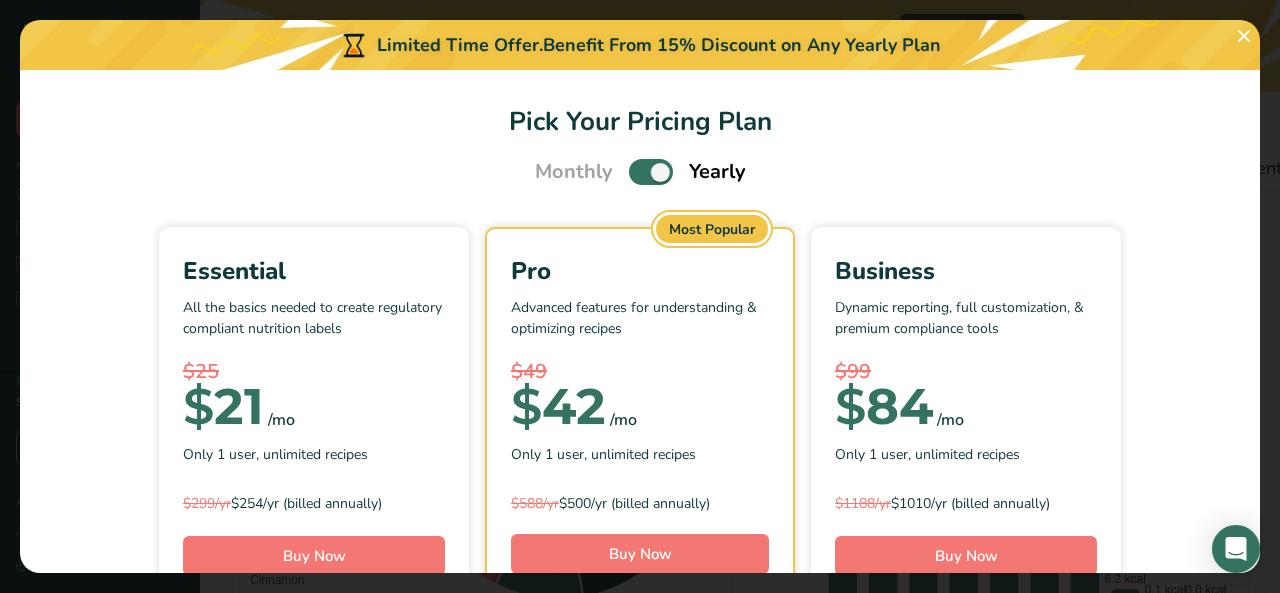 click at bounding box center (651, 171) 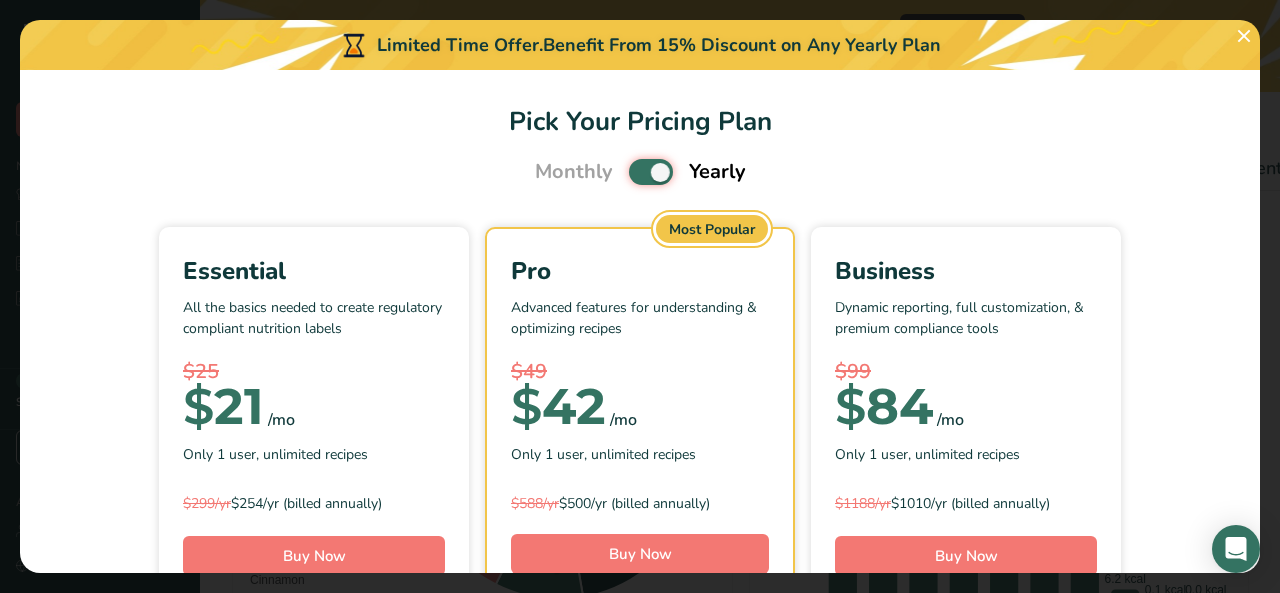 click at bounding box center (635, 172) 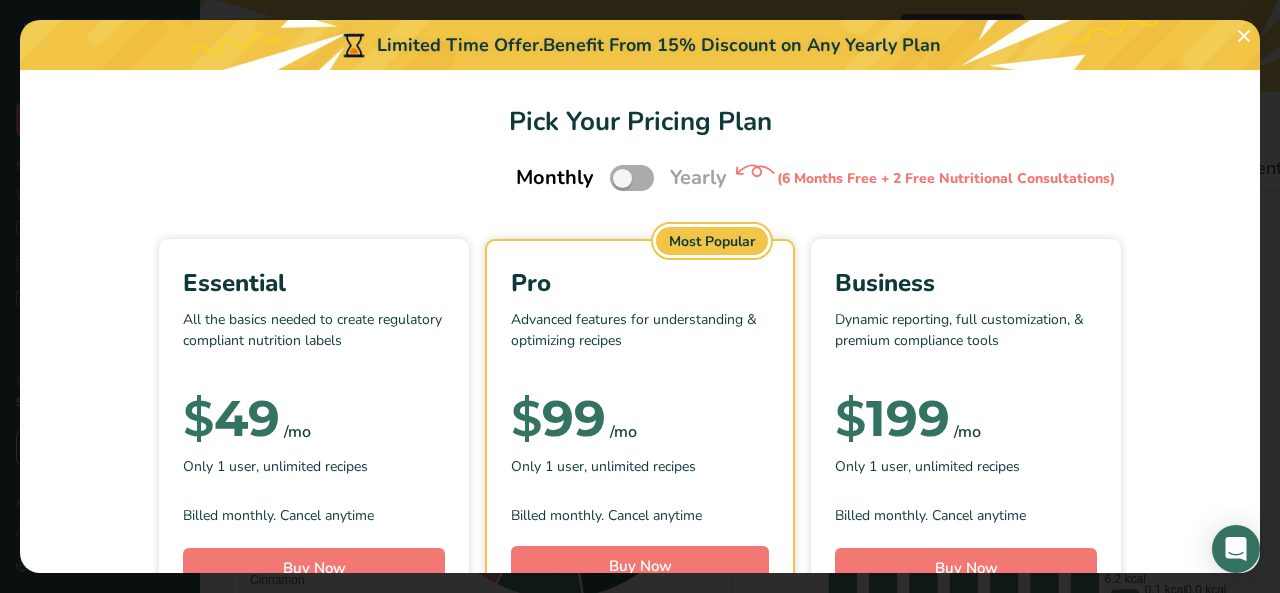 click at bounding box center (632, 177) 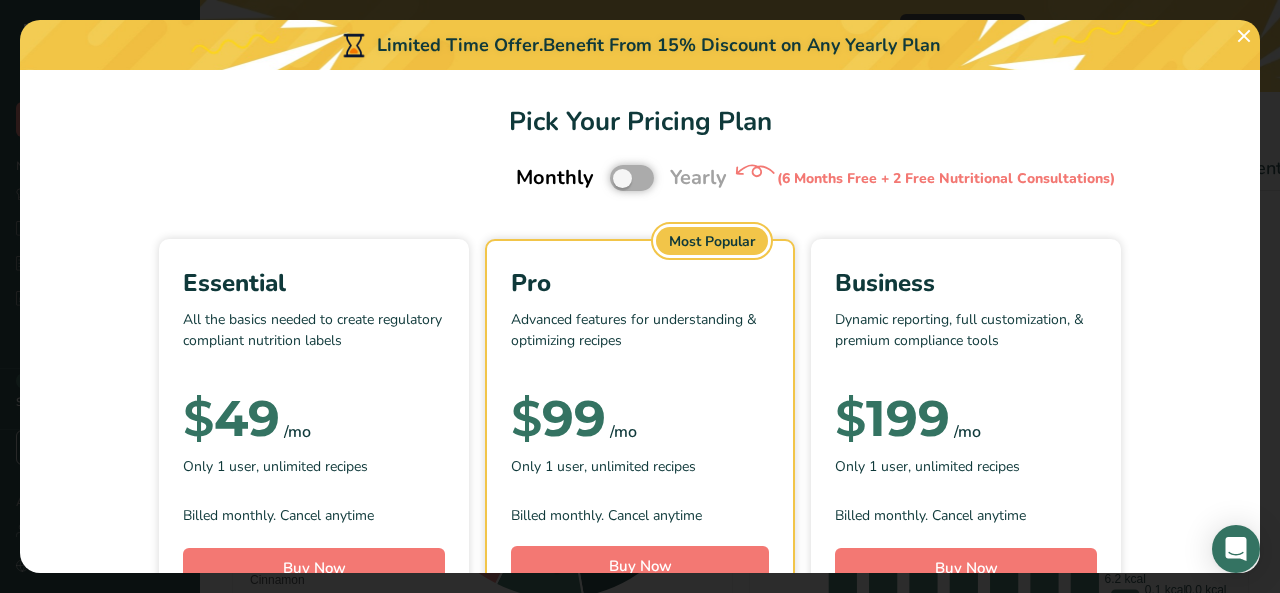 click at bounding box center [616, 178] 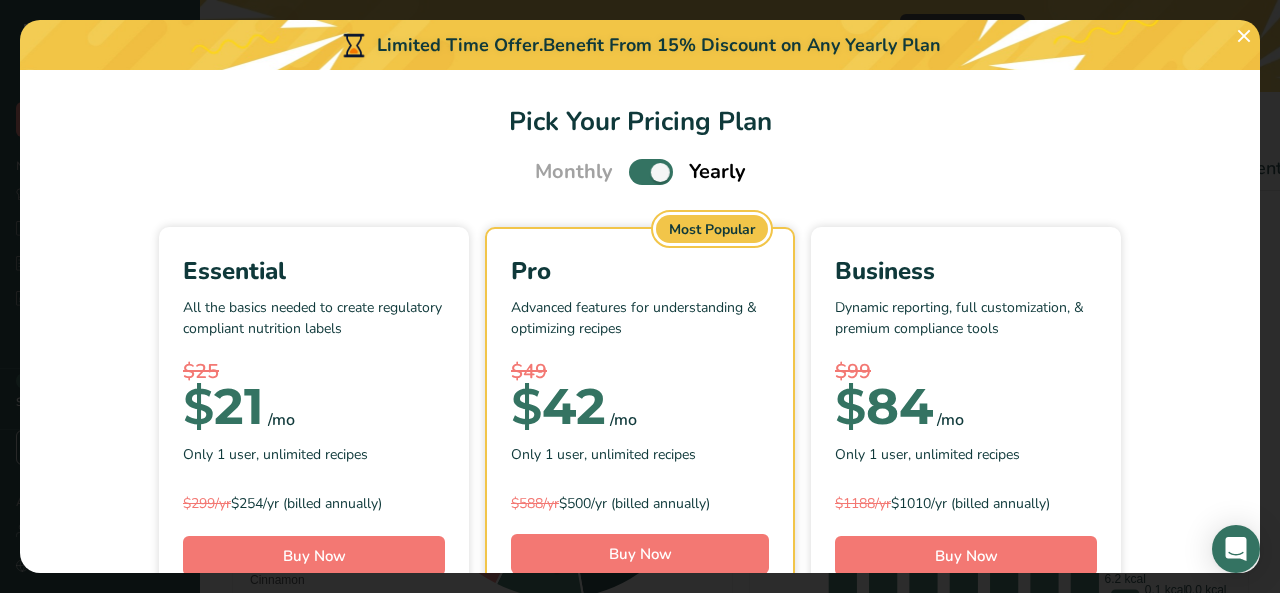 click at bounding box center [651, 171] 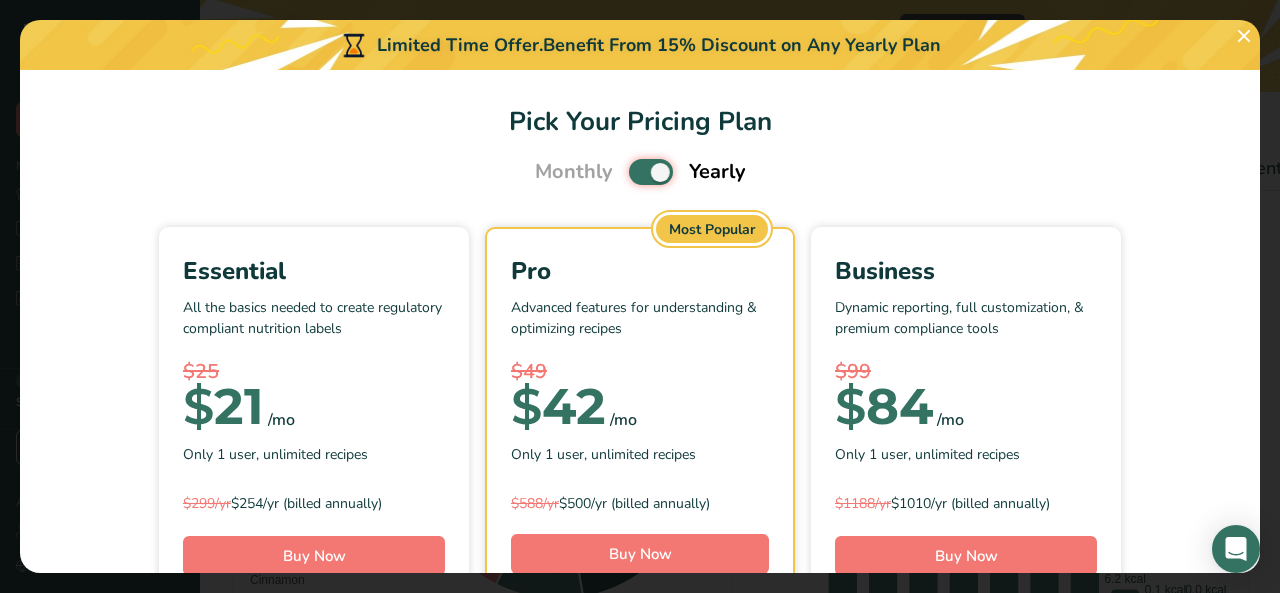 click at bounding box center [635, 172] 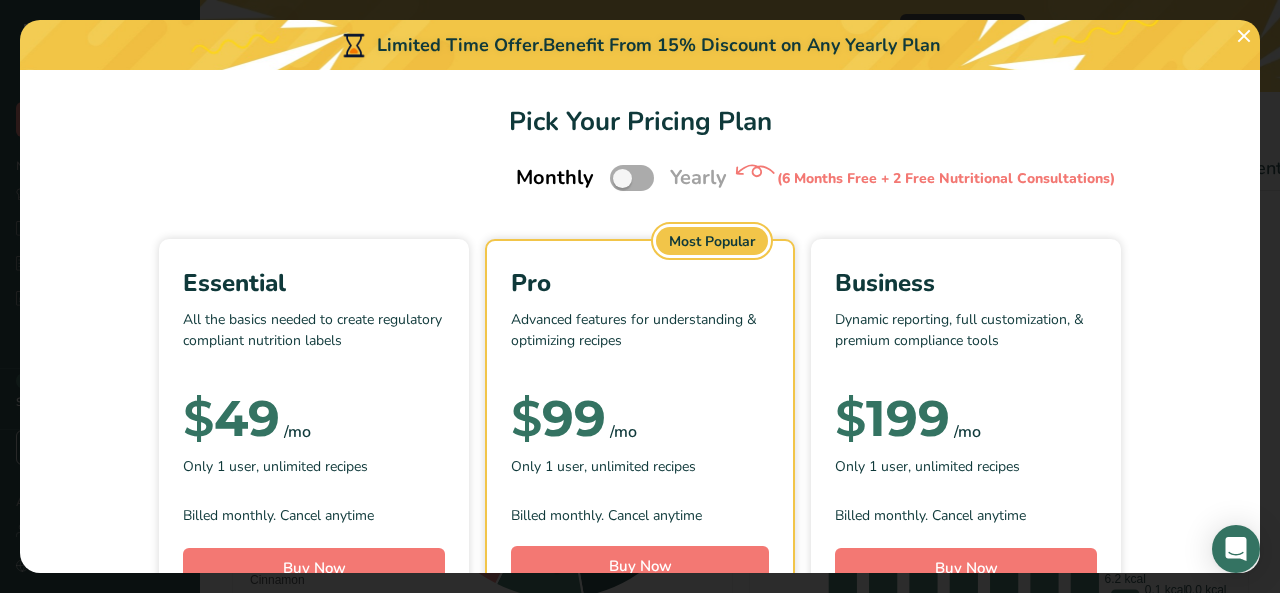 click at bounding box center (632, 177) 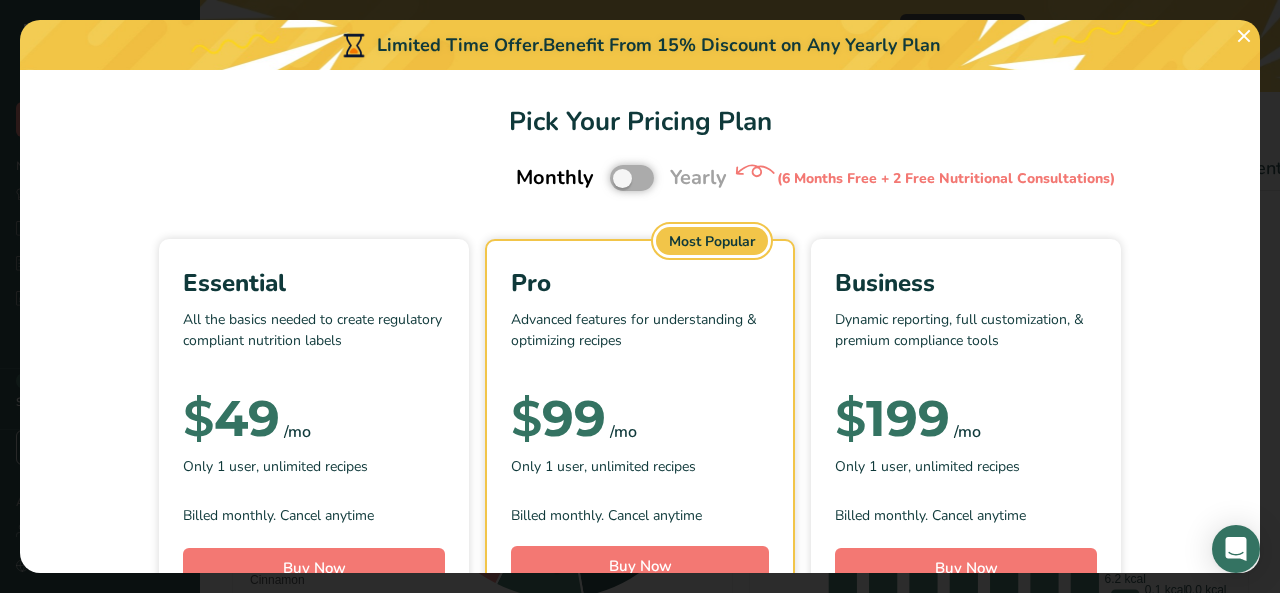 click at bounding box center [616, 178] 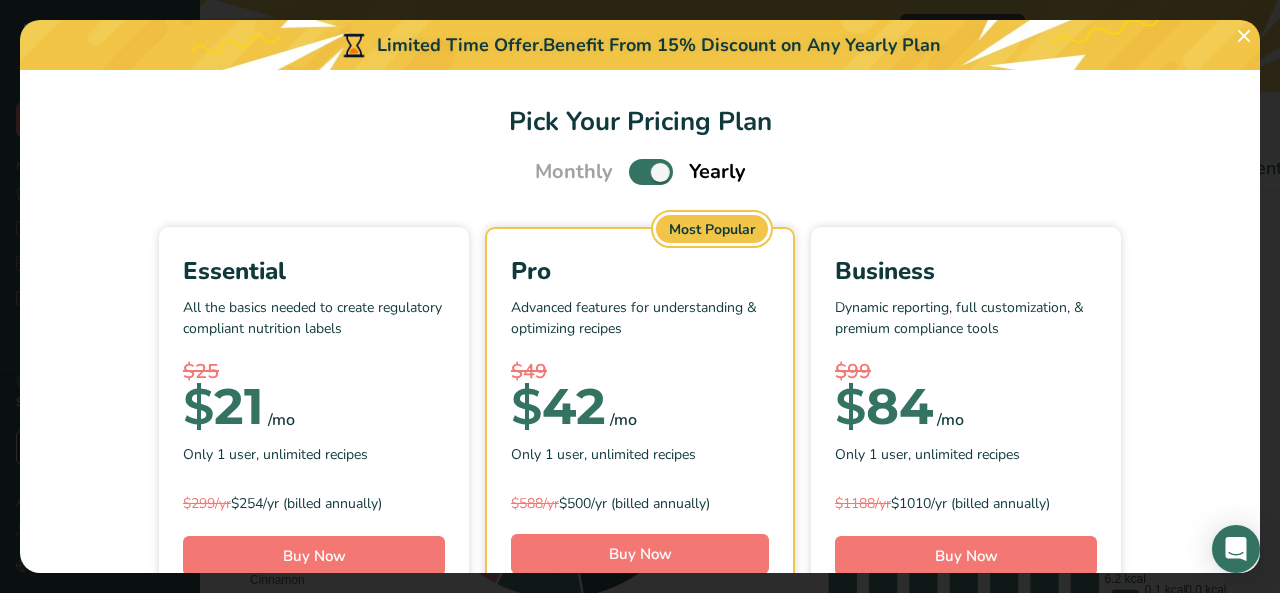 click at bounding box center (651, 171) 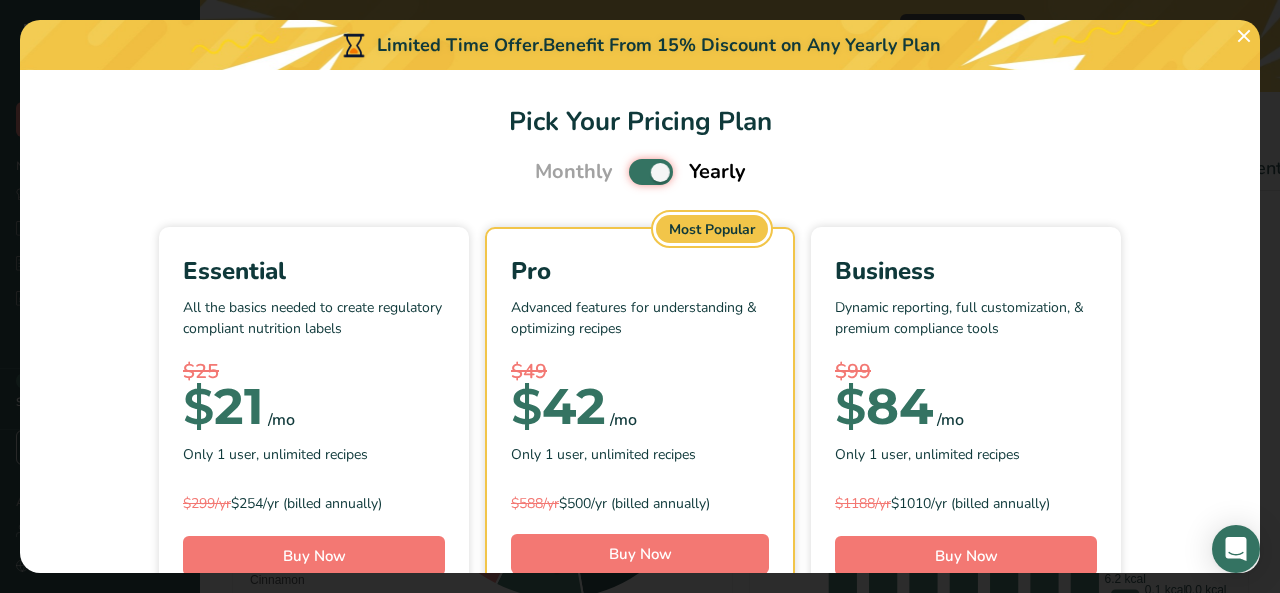 click at bounding box center (635, 172) 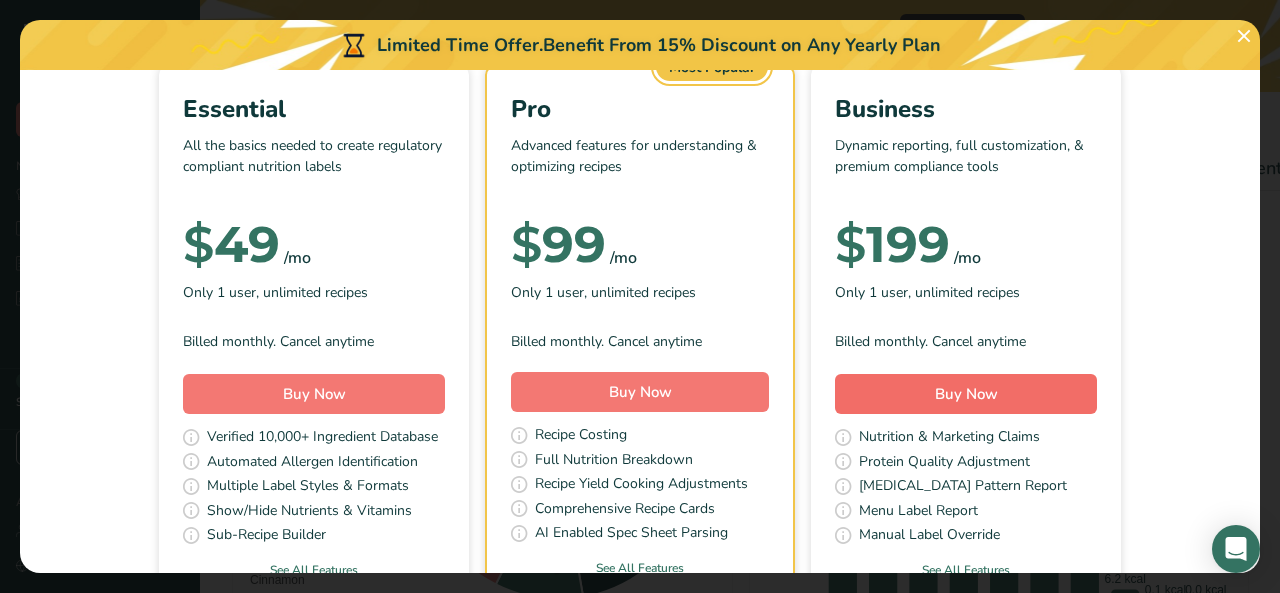 scroll, scrollTop: 0, scrollLeft: 0, axis: both 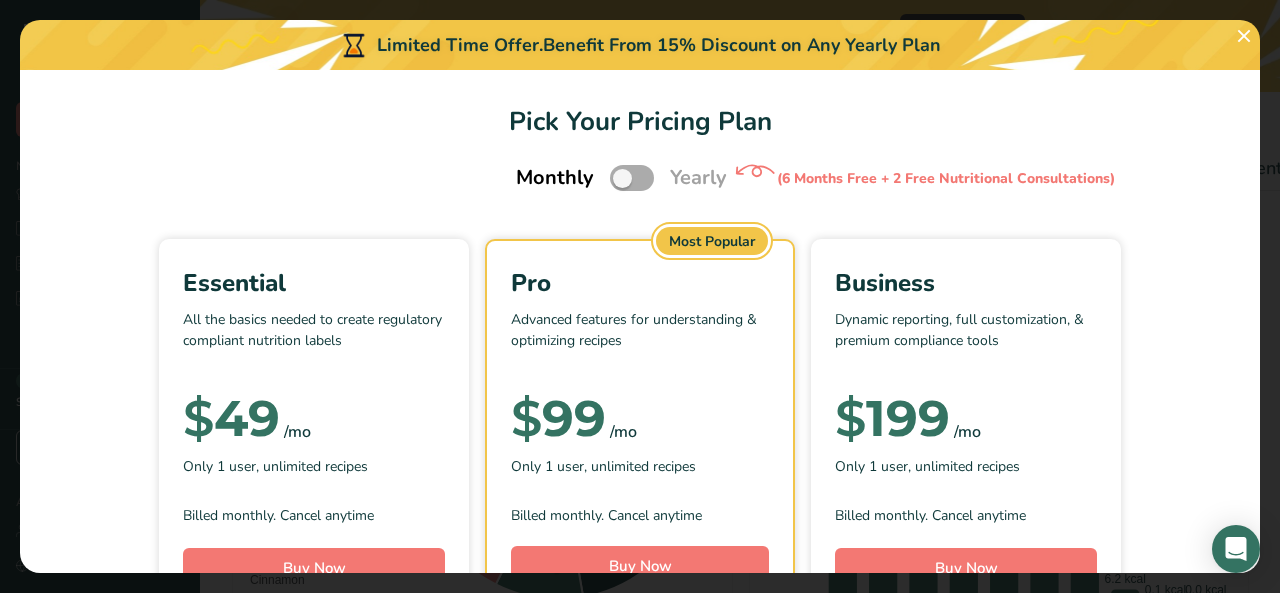 click at bounding box center [632, 177] 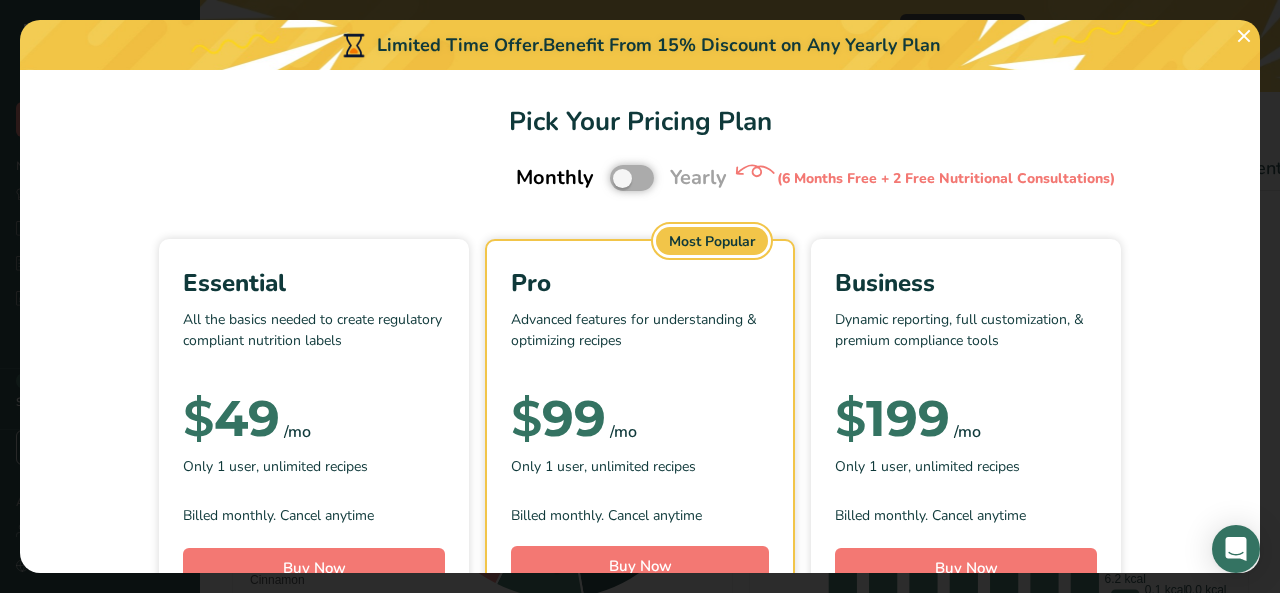 click at bounding box center (616, 178) 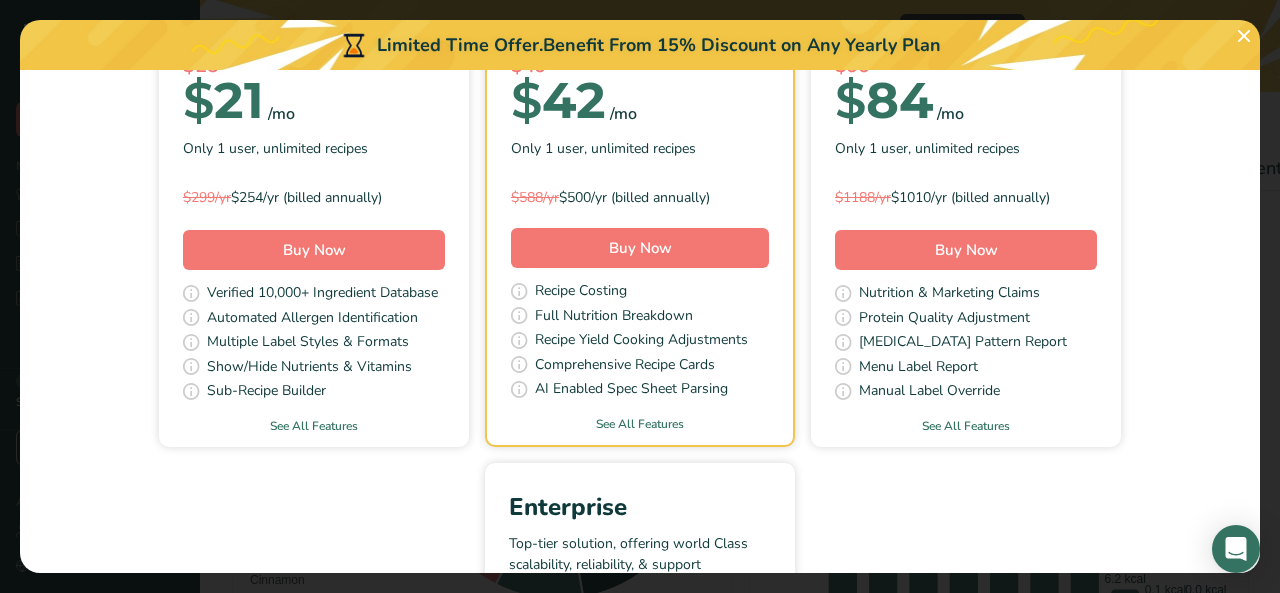 scroll, scrollTop: 0, scrollLeft: 0, axis: both 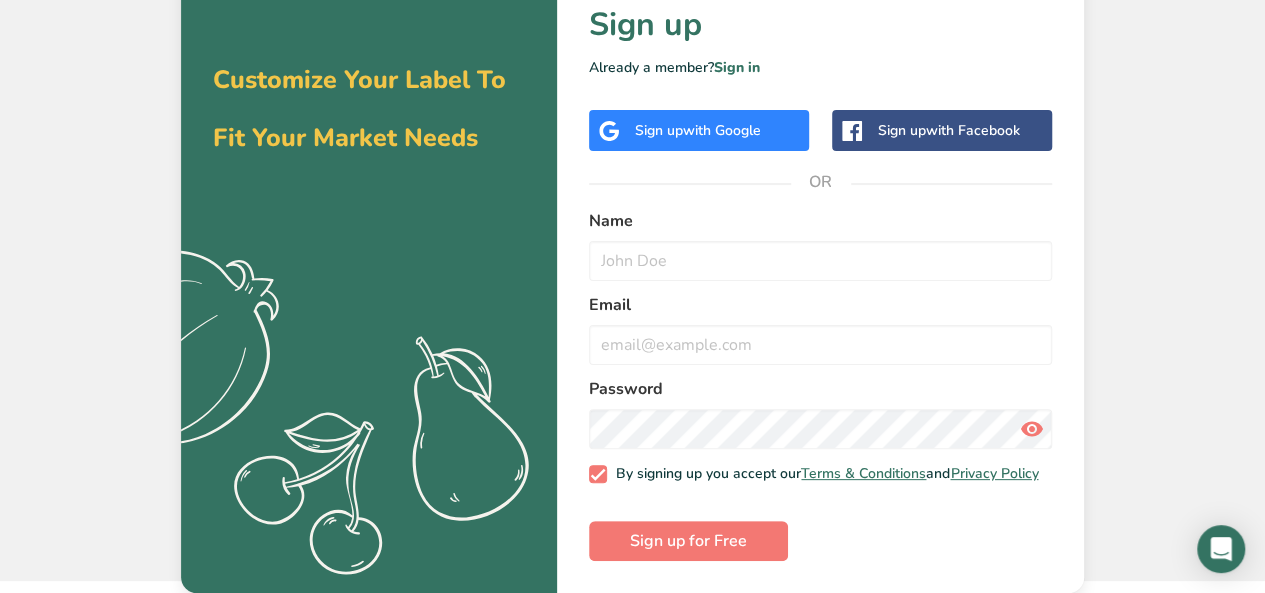 click on "Customize Your Label To Fit Your Market Needs   .a{fill:#f5f3ed;}
Back
Sign up
Already a member?
Sign in
Sign up  with Google
Sign up  with Facebook   OR   Name   Email   Password
By signing up you accept our
Terms & Conditions
and
Privacy Policy
Sign up for Free" at bounding box center (632, 257) 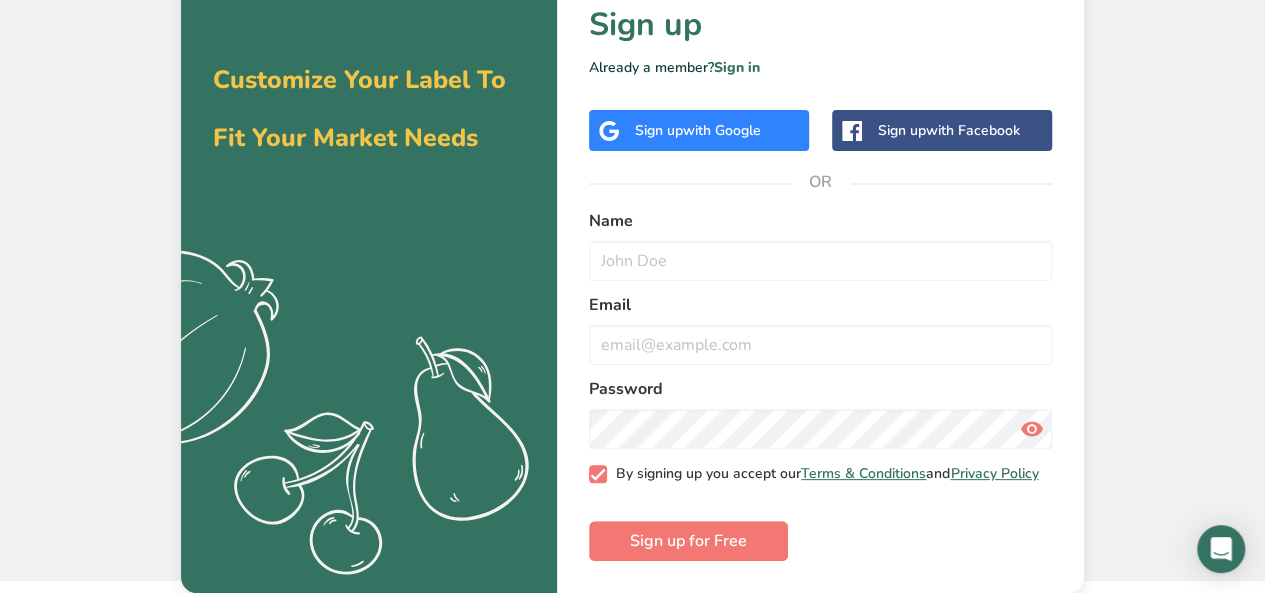 scroll, scrollTop: 0, scrollLeft: 0, axis: both 